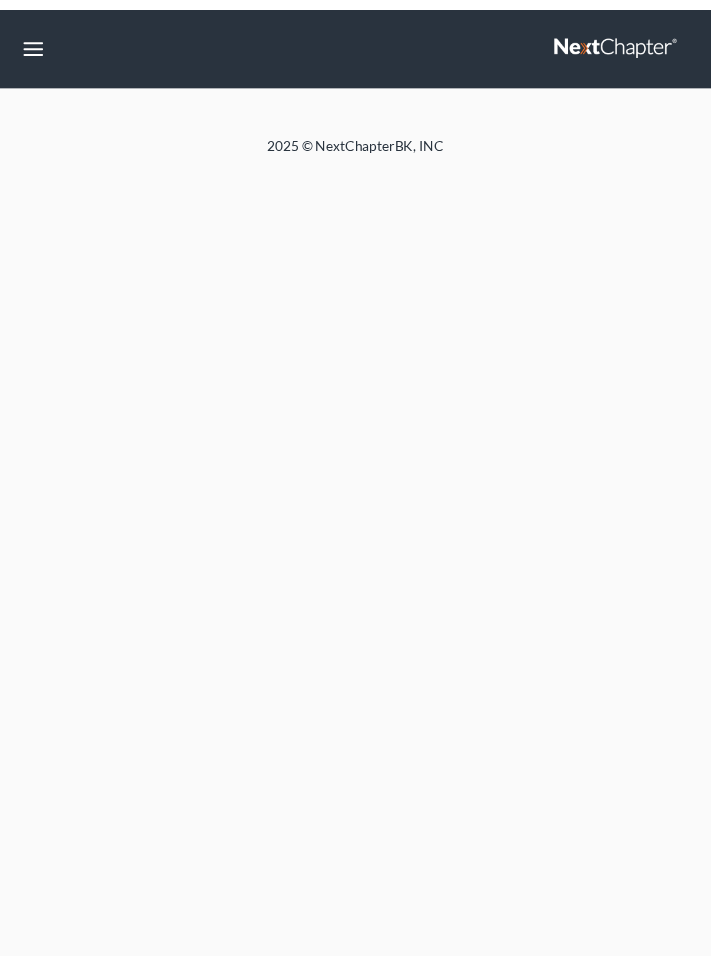 scroll, scrollTop: 0, scrollLeft: 0, axis: both 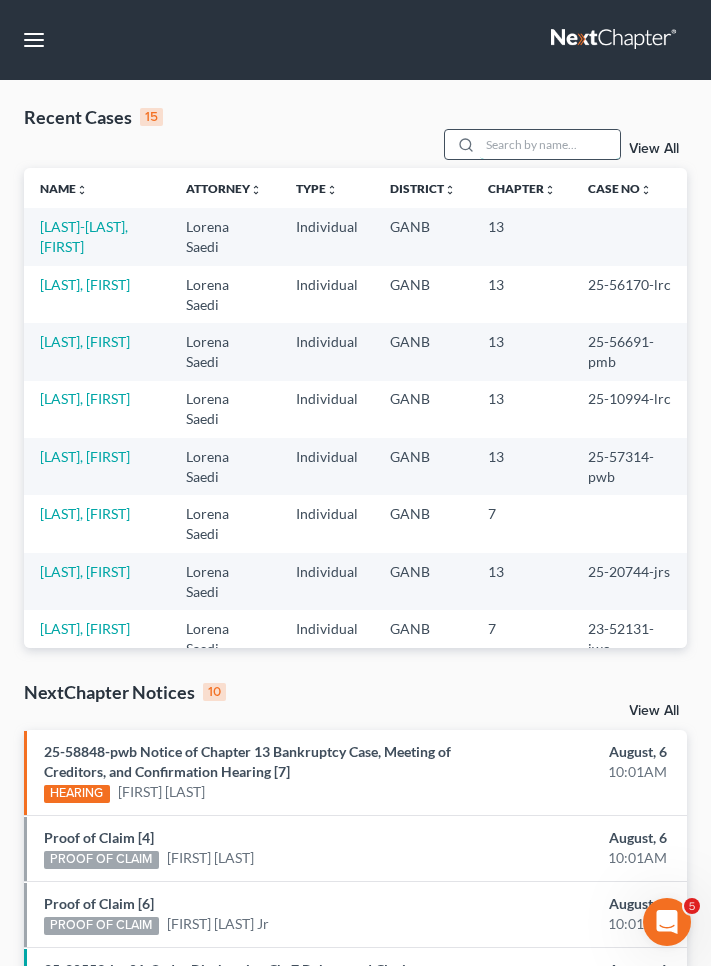 click at bounding box center (550, 144) 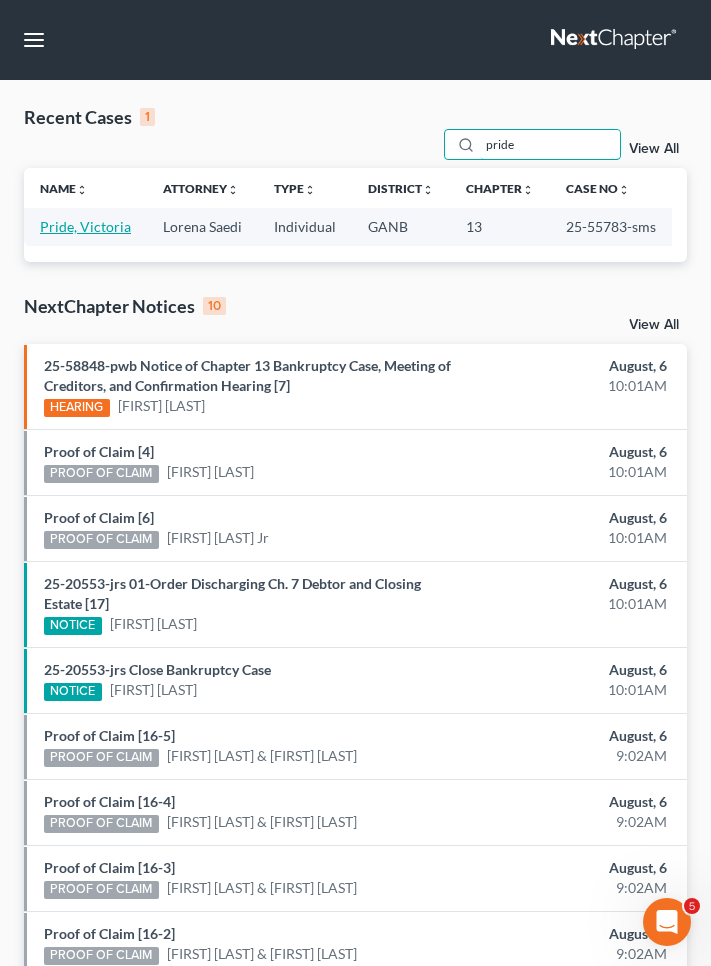 type on "pride" 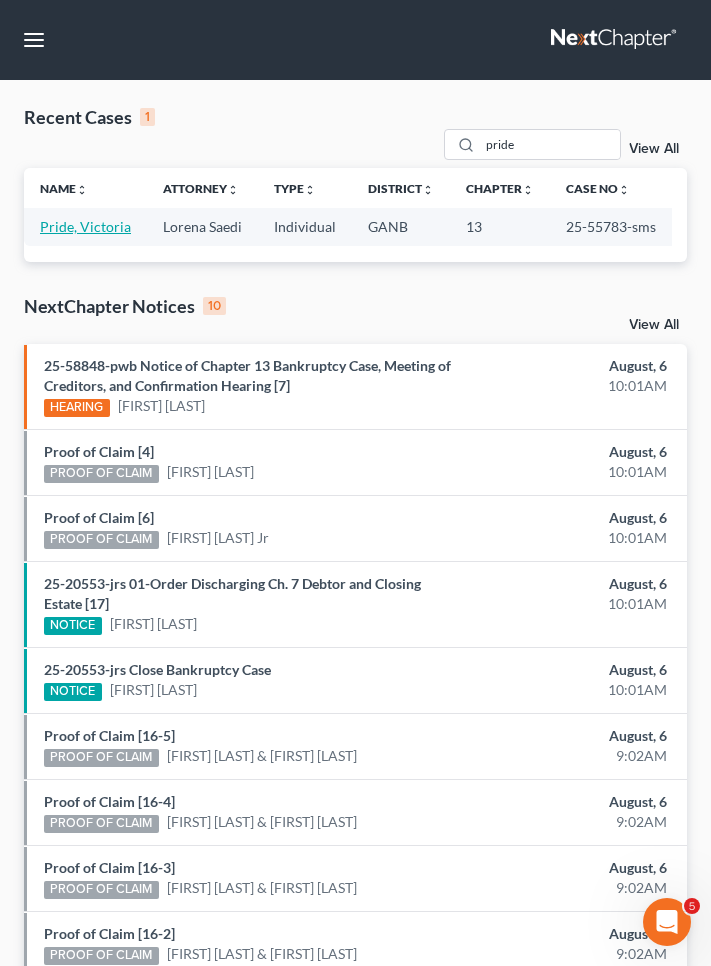 click on "Pride, Victoria" at bounding box center (85, 226) 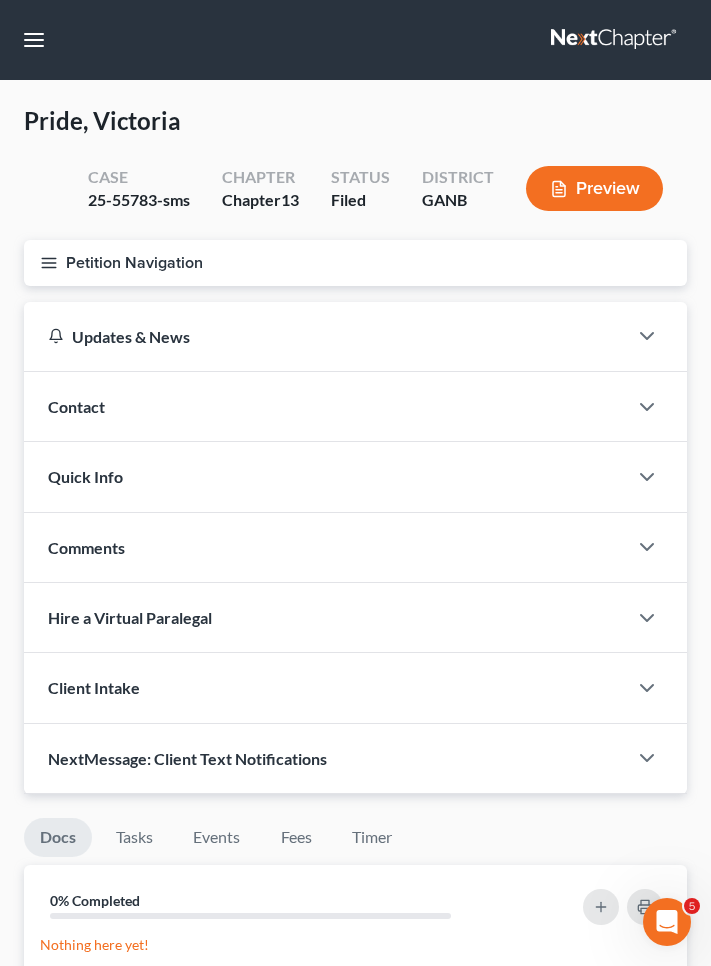click on "Petition Navigation" at bounding box center (355, 263) 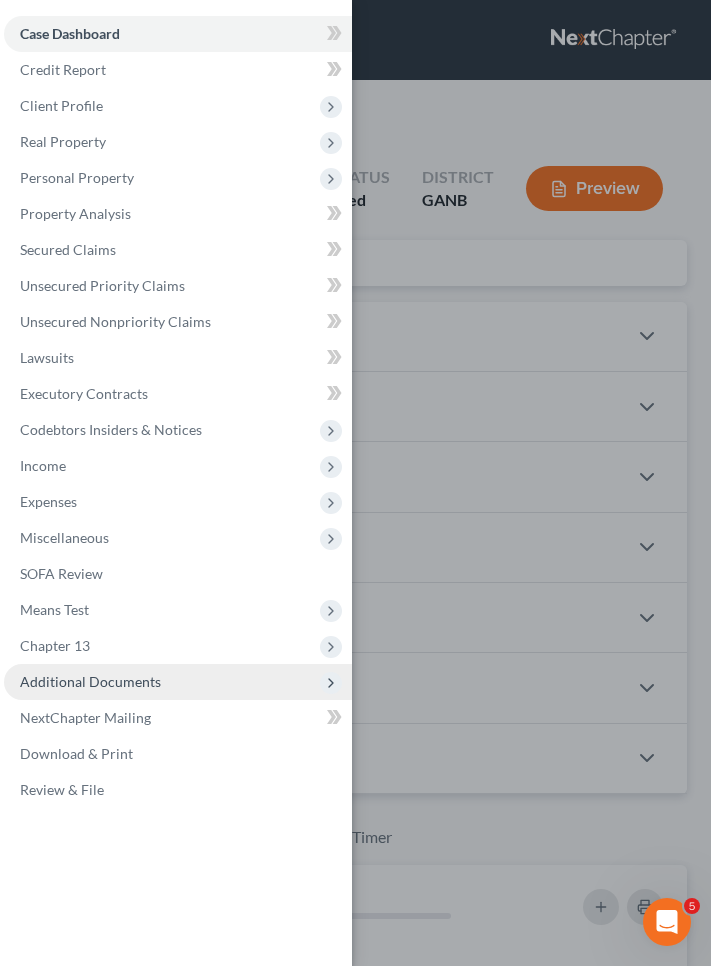 click on "Additional Documents" at bounding box center [90, 681] 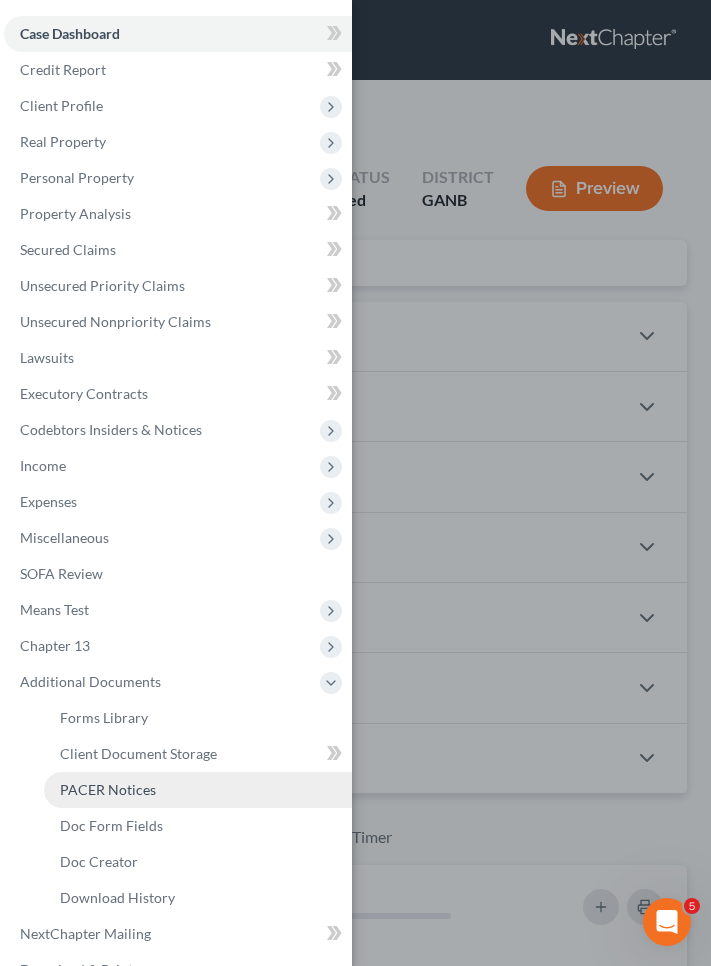 click on "PACER Notices" at bounding box center (108, 789) 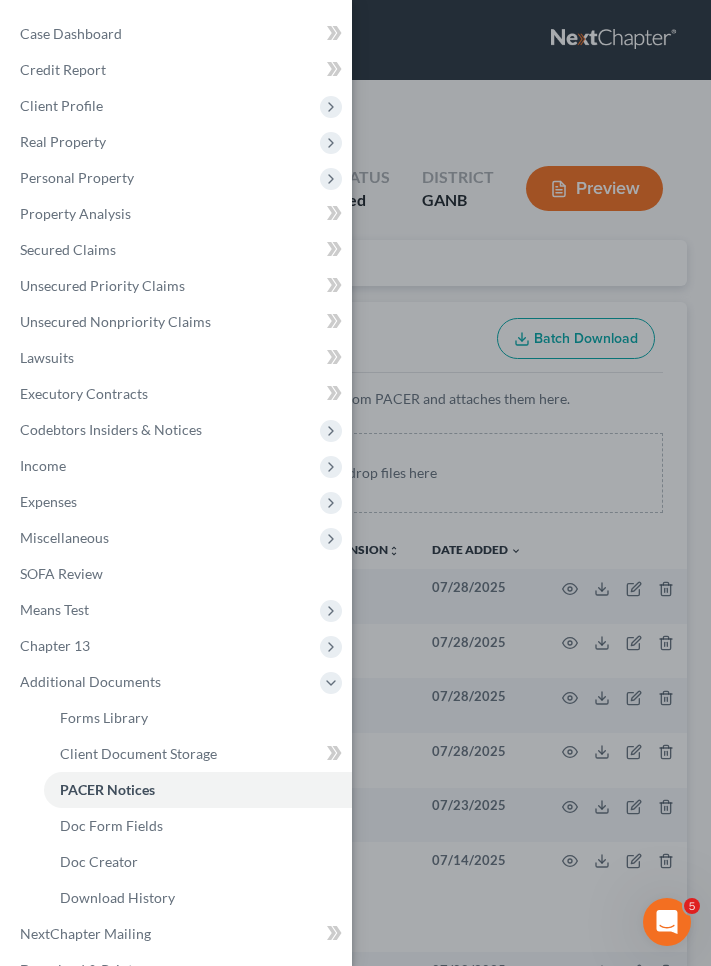 click on "Case Dashboard
Payments
Invoices
Payments
Payments
Credit Report
Client Profile" at bounding box center [355, 483] 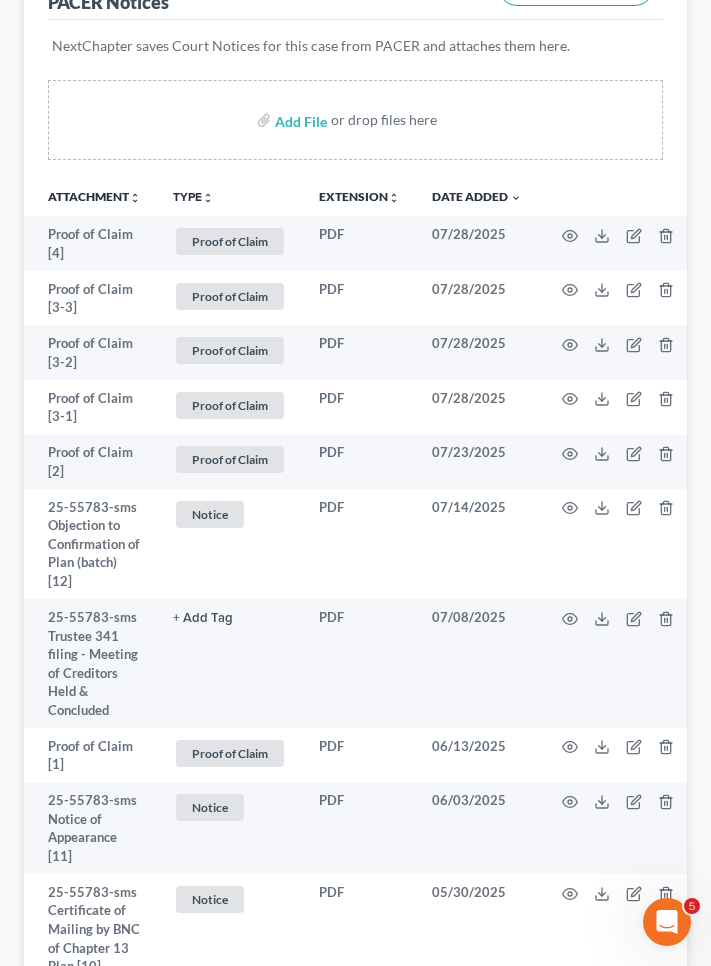 scroll, scrollTop: 361, scrollLeft: 0, axis: vertical 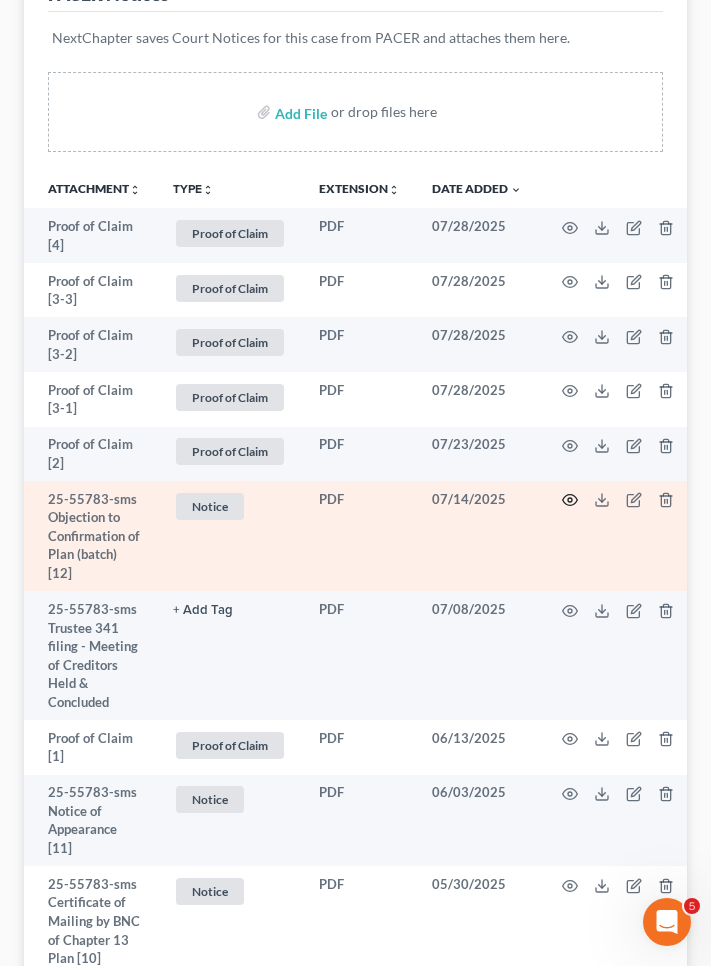 click 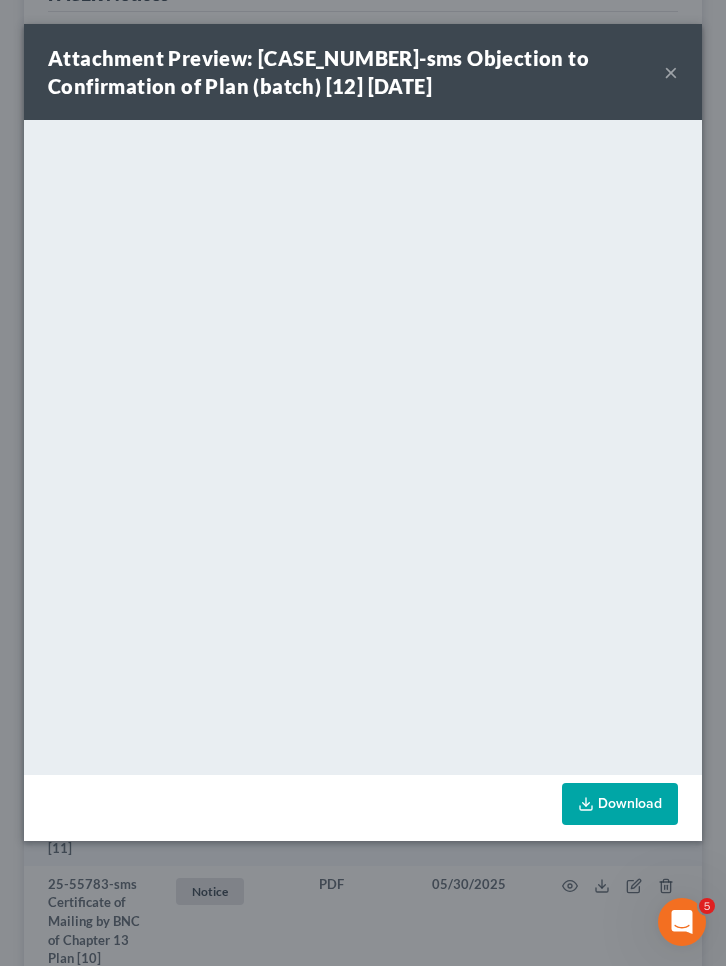 click on "×" at bounding box center [671, 72] 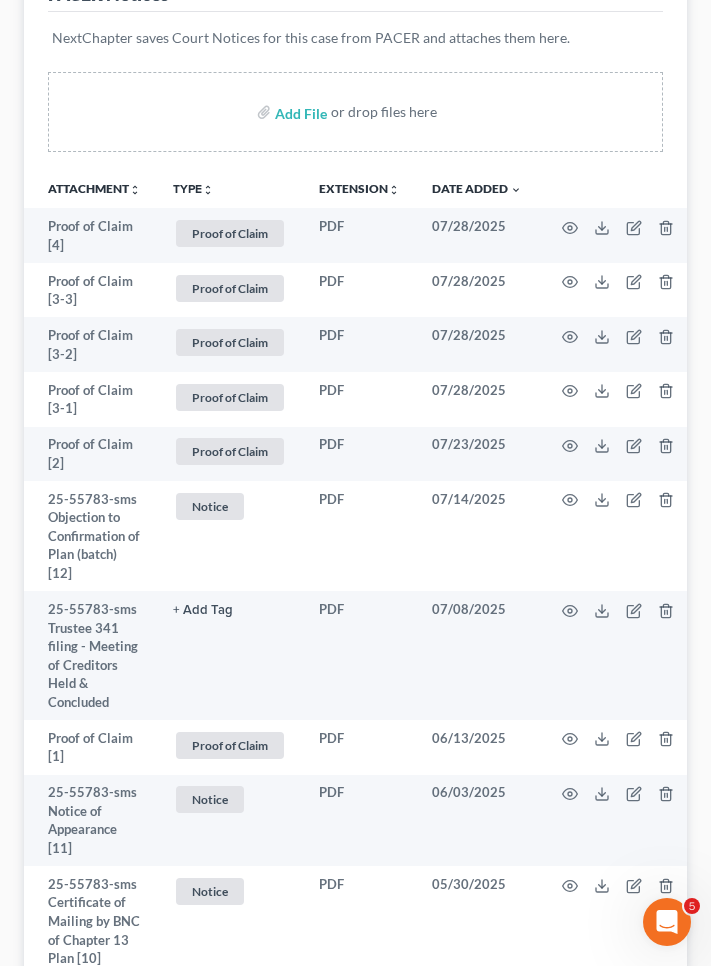 scroll, scrollTop: 357, scrollLeft: 0, axis: vertical 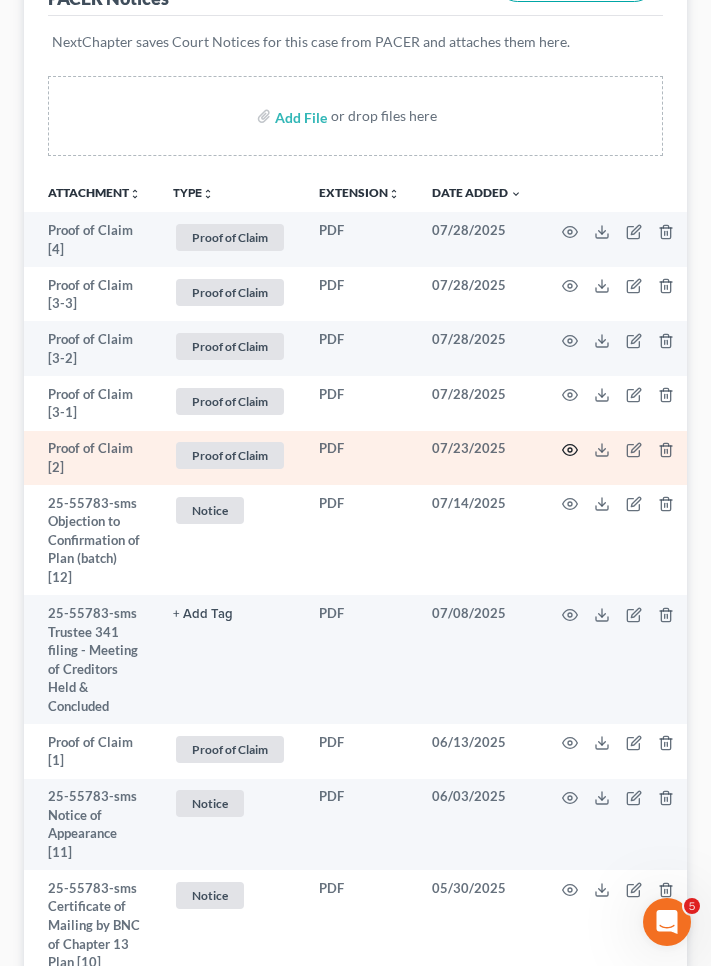 click 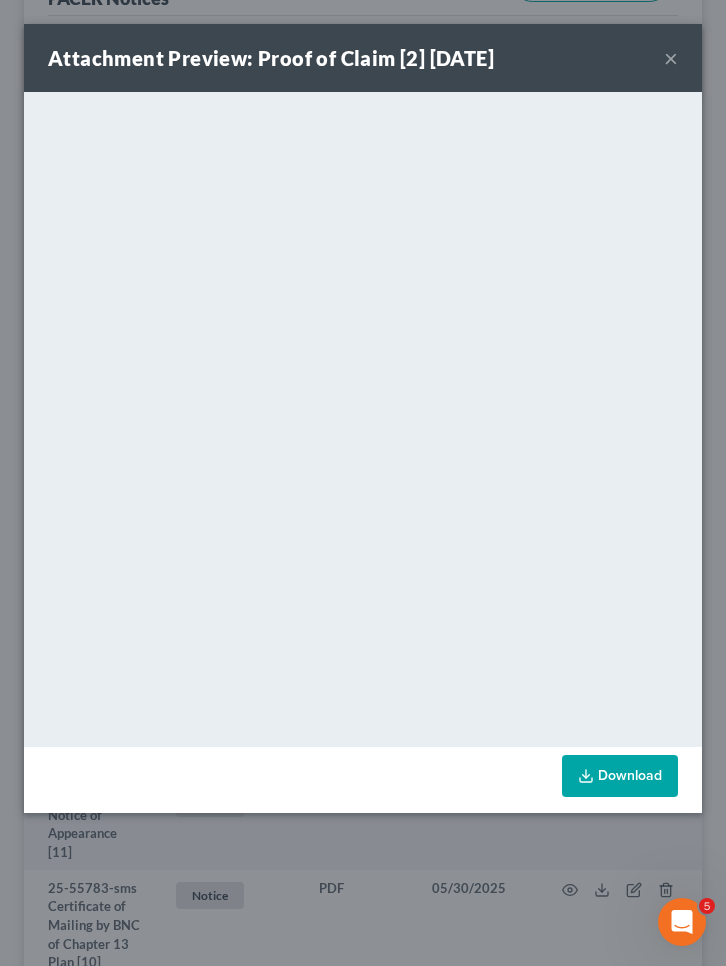 click on "×" at bounding box center [671, 58] 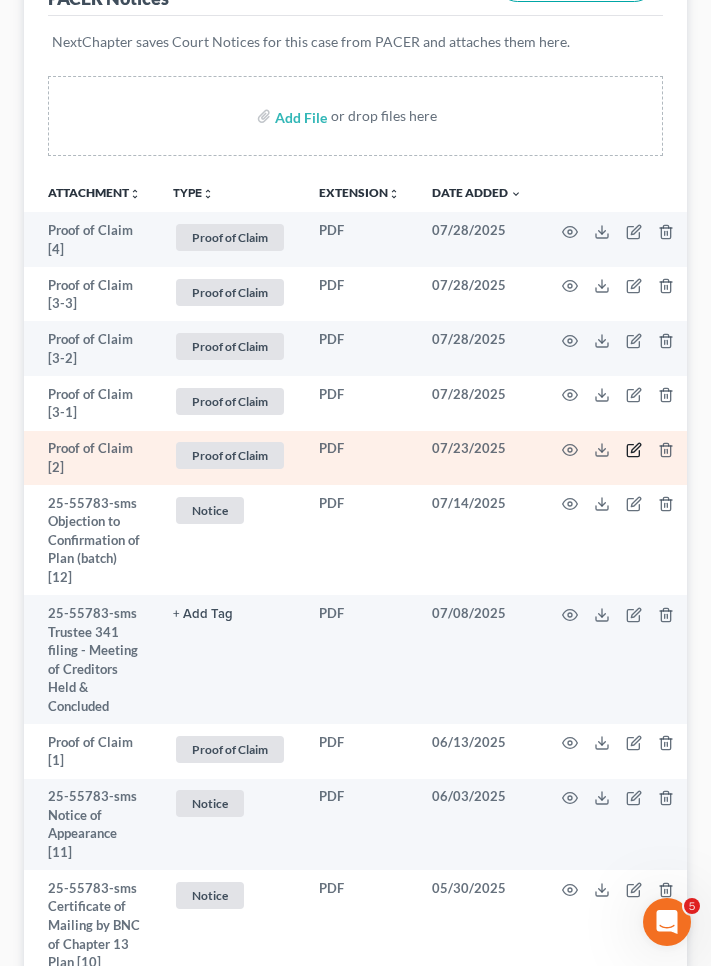 click 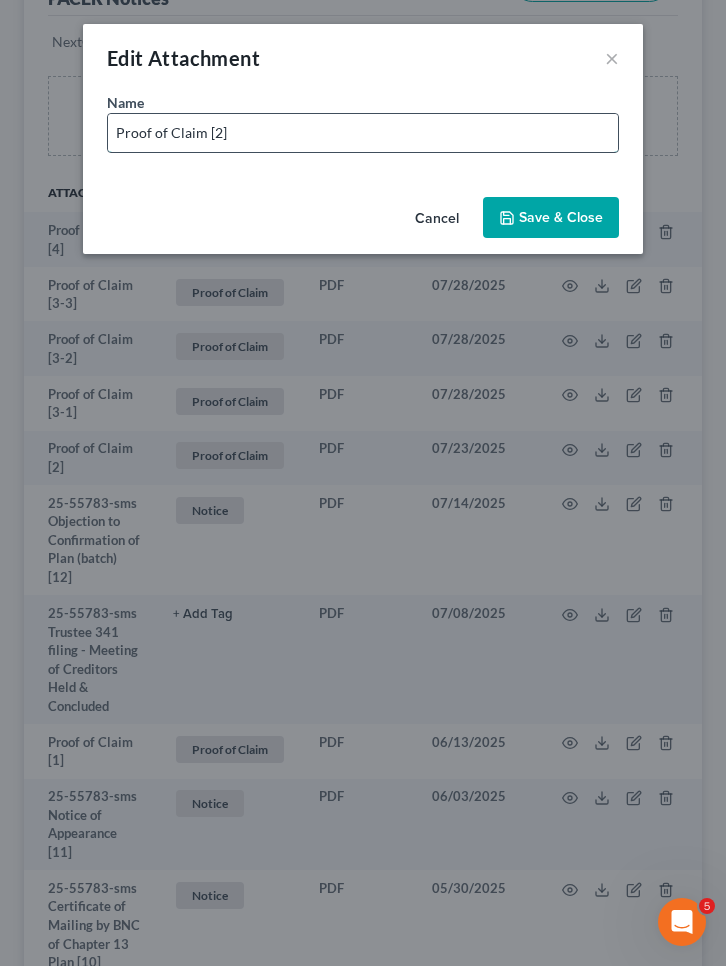 click on "Proof of Claim [2]" at bounding box center [363, 133] 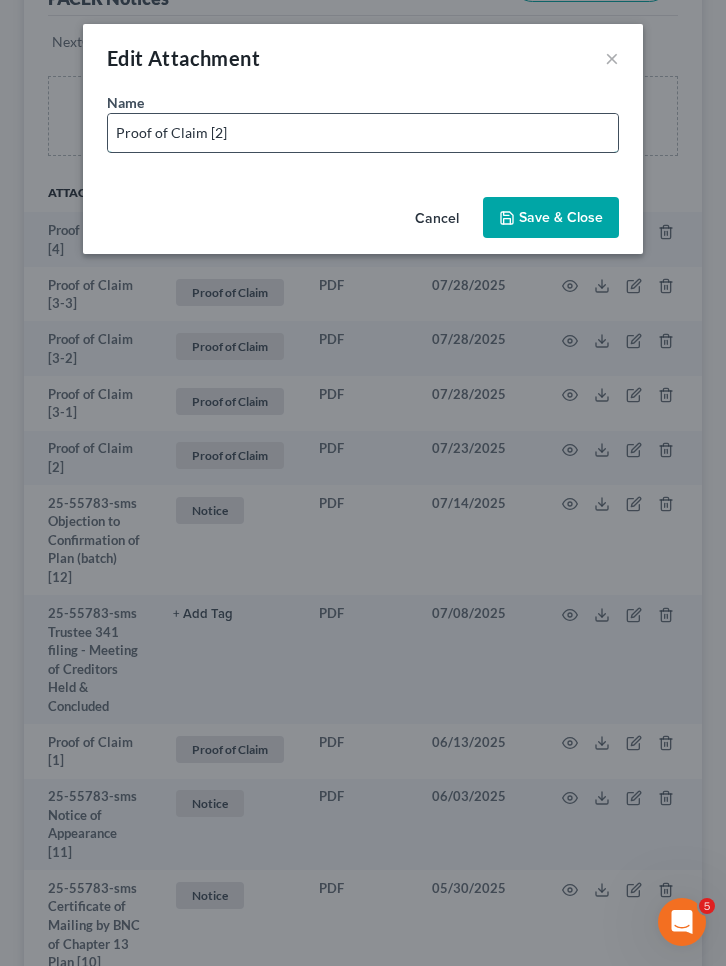 click on "Proof of Claim [2]" at bounding box center (363, 133) 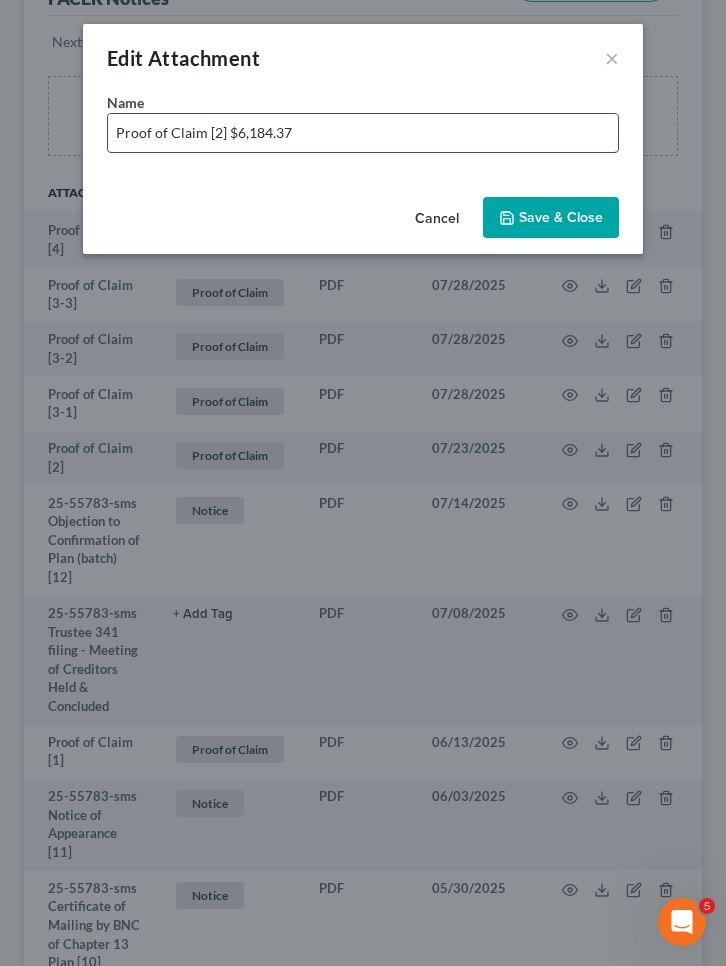 click on "Proof of Claim [2] $6,184.37" at bounding box center (363, 133) 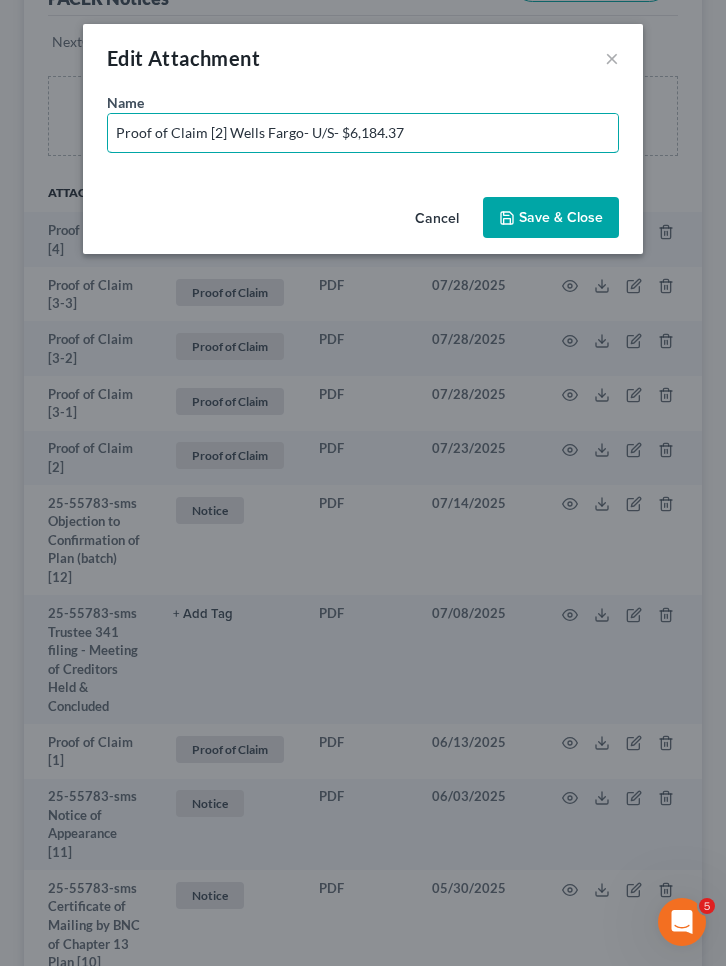 drag, startPoint x: 183, startPoint y: 138, endPoint x: -37, endPoint y: 130, distance: 220.1454 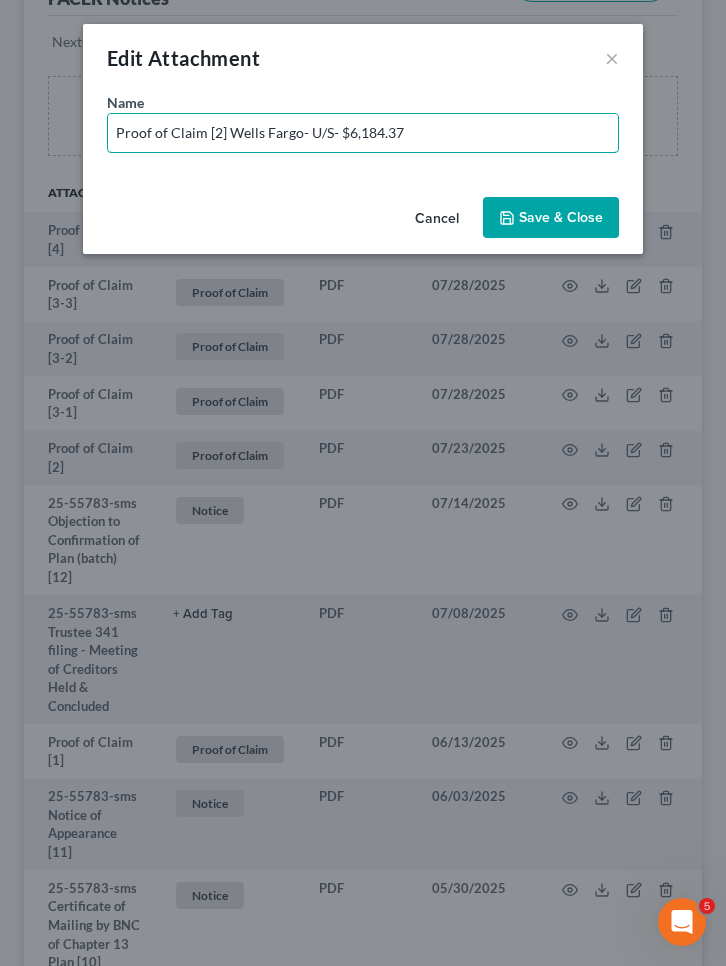 click on "Home New Case Client Portal Saedi Law Group mmays@saedilawgroup.com My Account Settings Plan + Billing Account Add-Ons Upgrade to Whoa Help Center Webinars Training Videos What's new Log out New Case Home Client Portal         - No Result - See all results Or Press Enter... Help Help Center Webinars Training Videos What's new Saedi Law Group Saedi Law Group mmays@saedilawgroup.com My Account Settings Plan + Billing Account Add-Ons Upgrade to Whoa Log out 	 Pride, Victoria Upgraded Case 25-55783-sms Chapter Chapter  13 Status Filed District GANB Preview Petition Navigation
Case Dashboard
Payments
Invoices
Payments" at bounding box center [363, 987] 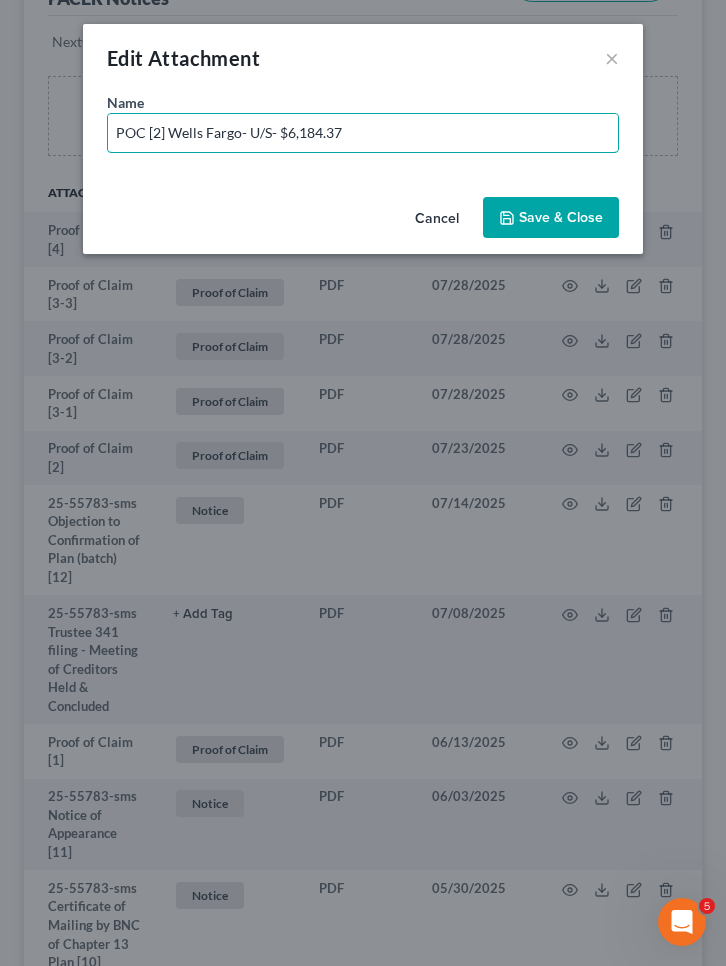 type on "POC [2] Wells Fargo- U/S- $6,184.37" 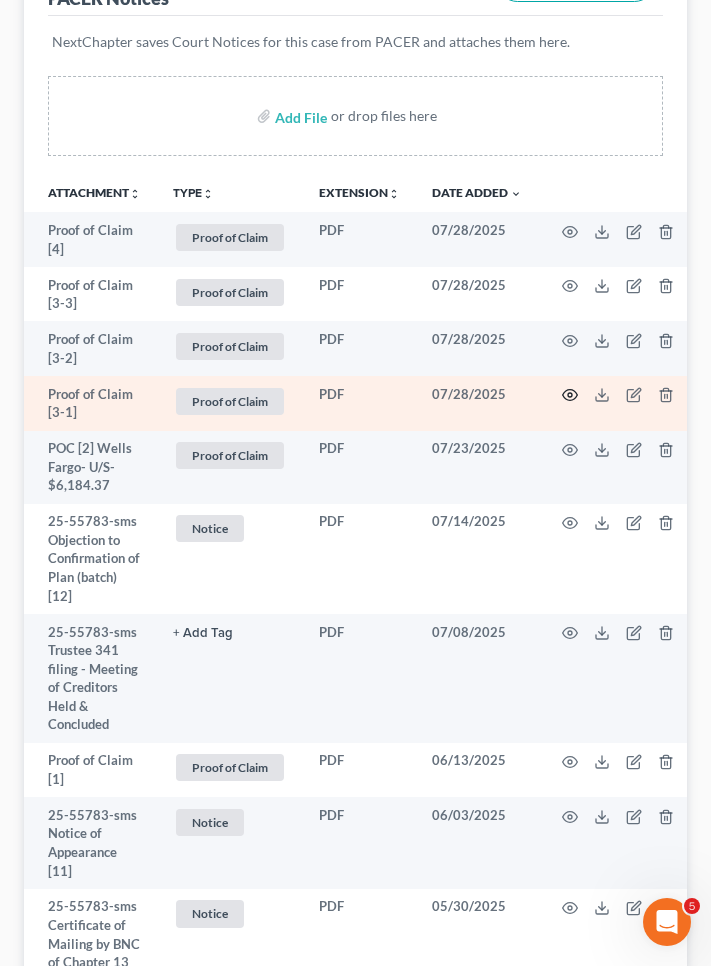 click 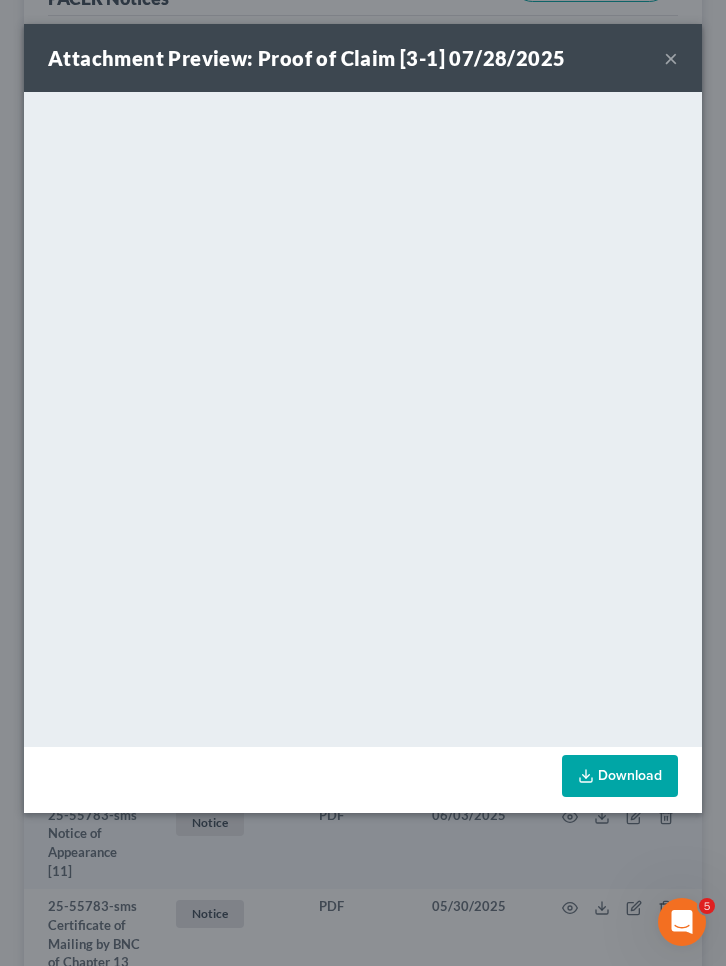 click on "×" at bounding box center [671, 58] 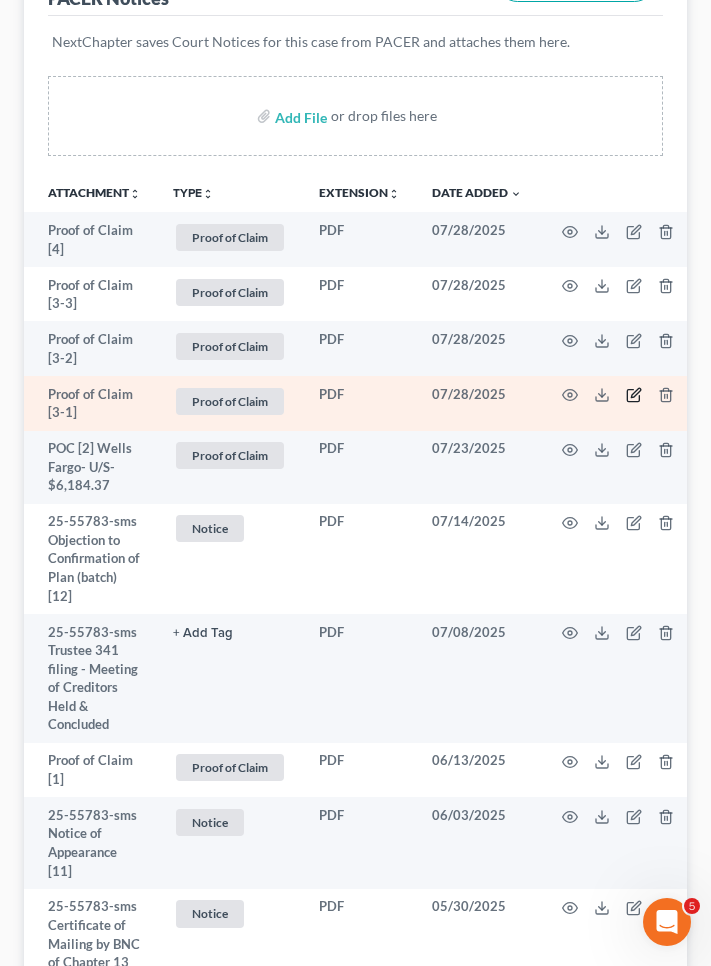 click 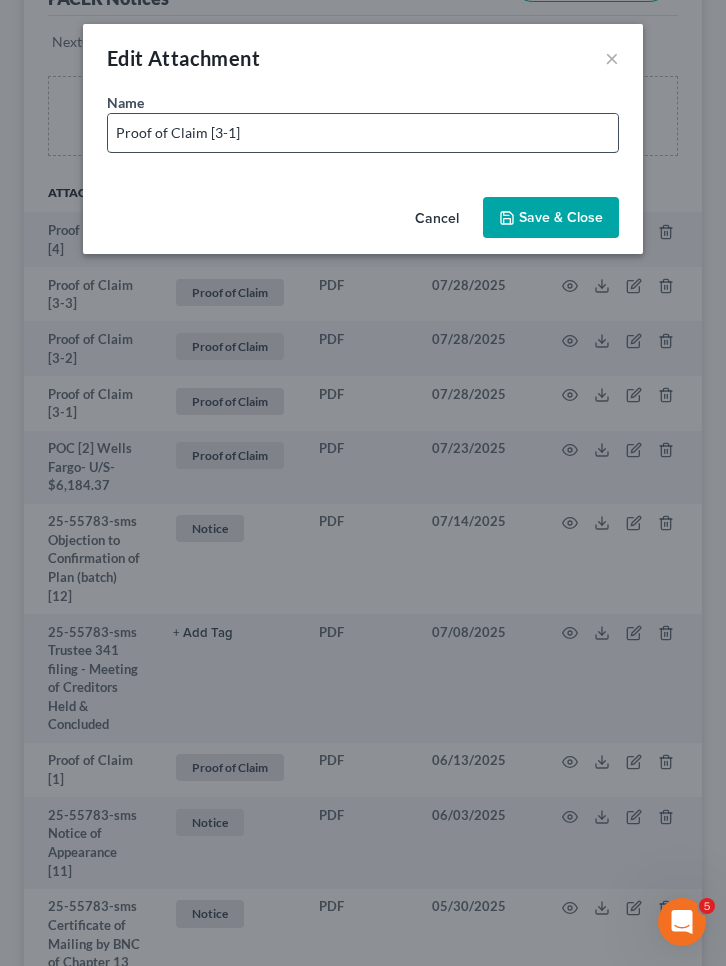 click on "Proof of Claim [3-1]" at bounding box center [363, 133] 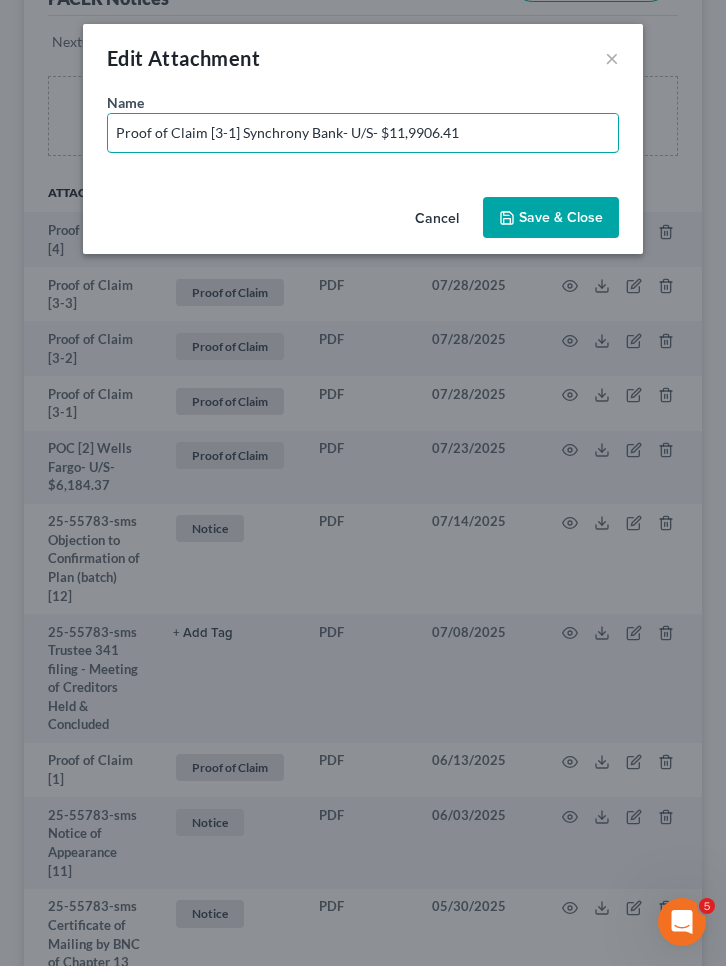 drag, startPoint x: 201, startPoint y: 136, endPoint x: 71, endPoint y: 131, distance: 130.09612 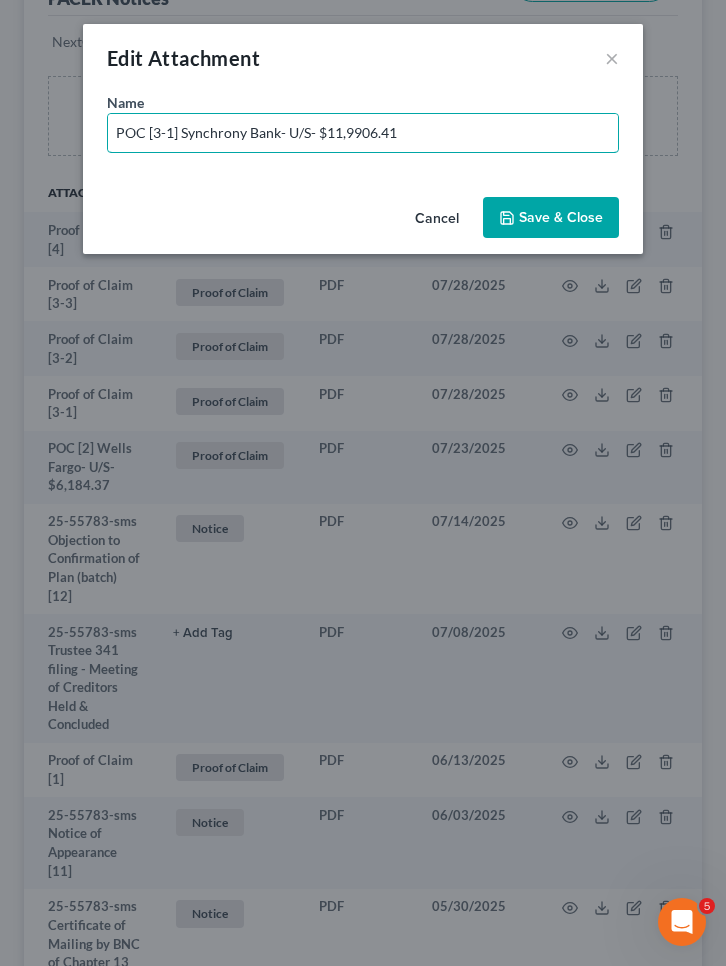 type on "POC [3-1] Synchrony Bank- U/S- $11,9906.41" 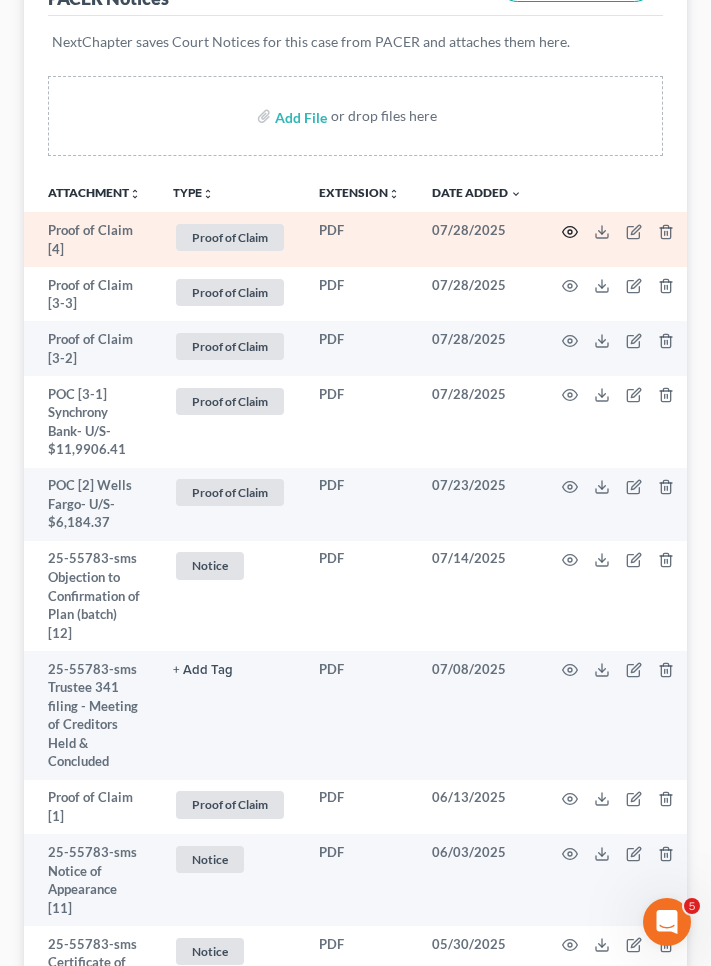 click 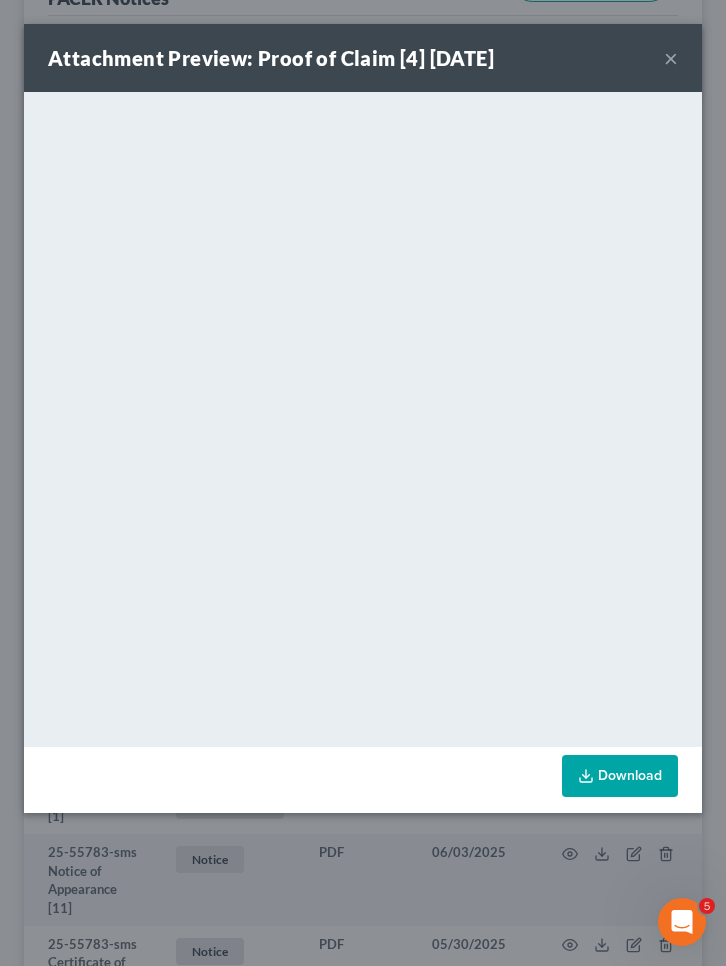 click on "×" at bounding box center (671, 58) 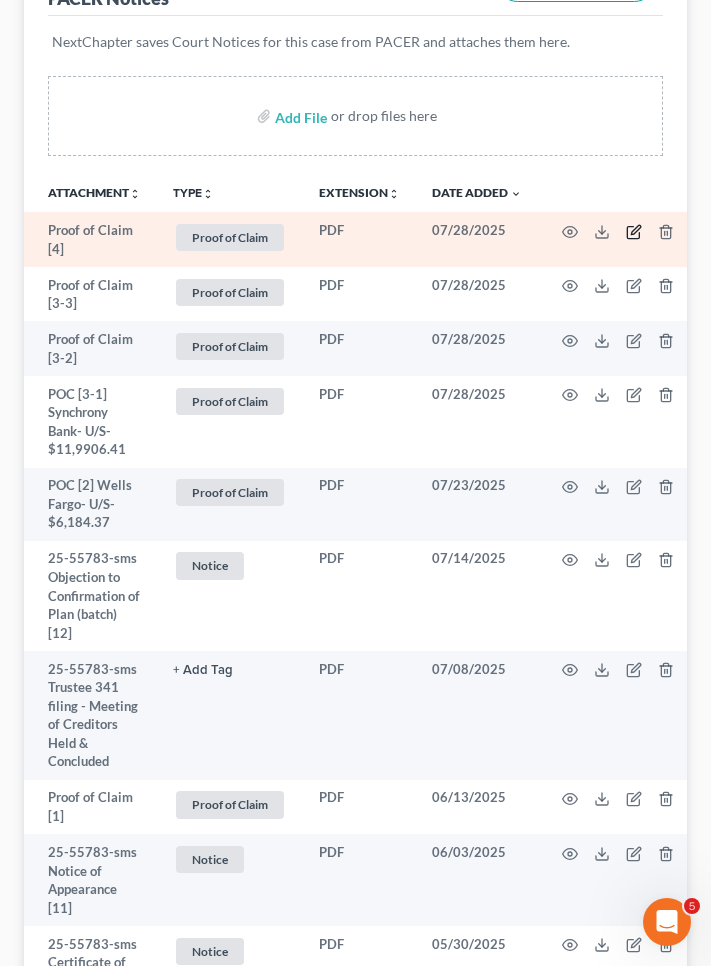 click 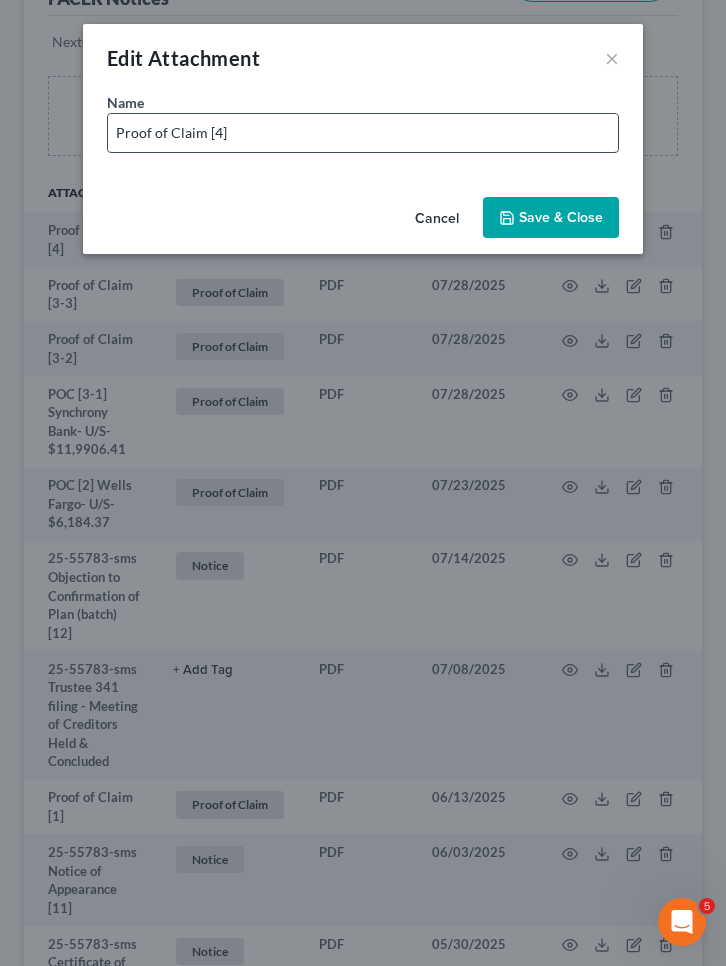 click on "Proof of Claim [4]" at bounding box center (363, 133) 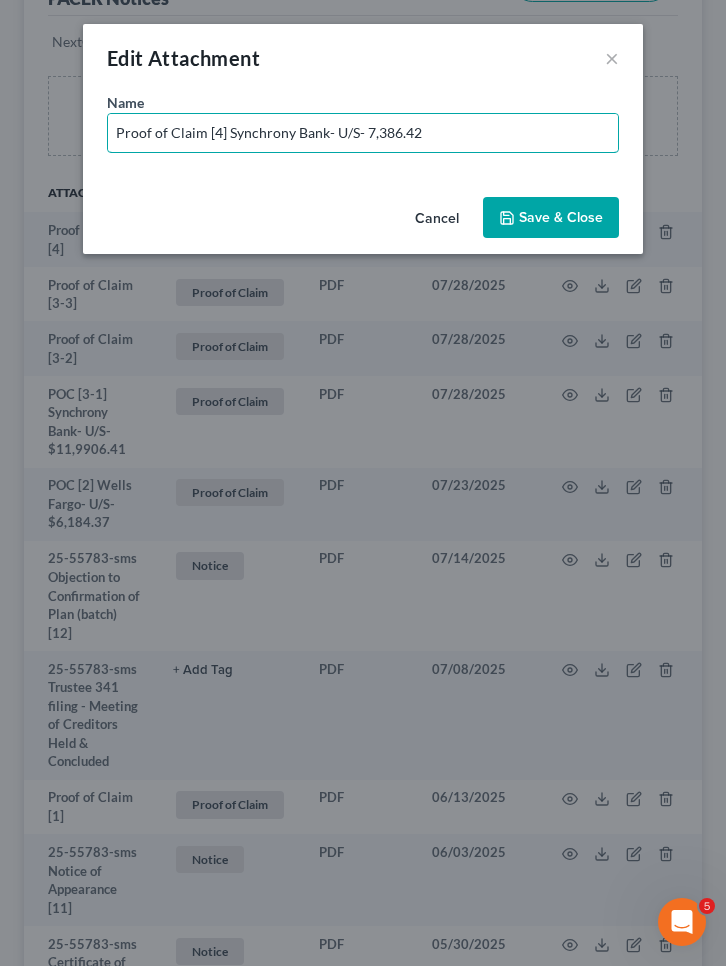 drag, startPoint x: 202, startPoint y: 135, endPoint x: -15, endPoint y: 124, distance: 217.27863 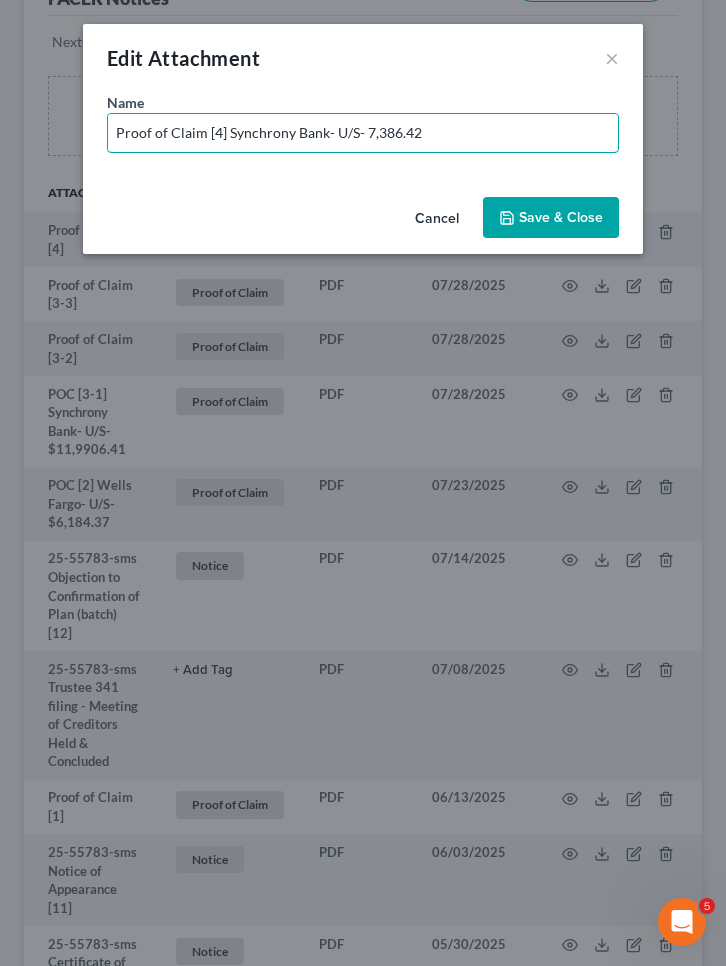 click on "Home New Case Client Portal Saedi Law Group mmays@saedilawgroup.com My Account Settings Plan + Billing Account Add-Ons Upgrade to Whoa Help Center Webinars Training Videos What's new Log out New Case Home Client Portal         - No Result - See all results Or Press Enter... Help Help Center Webinars Training Videos What's new Saedi Law Group Saedi Law Group mmays@saedilawgroup.com My Account Settings Plan + Billing Account Add-Ons Upgrade to Whoa Log out 	 Pride, Victoria Upgraded Case 25-55783-sms Chapter Chapter  13 Status Filed District GANB Preview Petition Navigation
Case Dashboard
Payments
Invoices
Payments" at bounding box center [363, 1015] 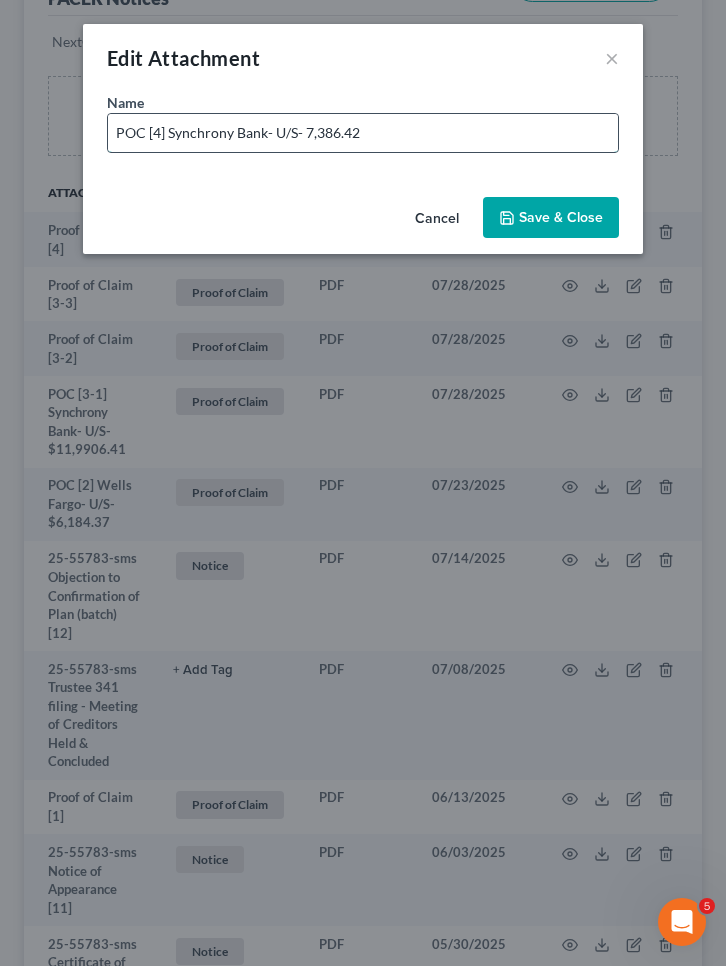 click on "POC [4] Synchrony Bank- U/S- 7,386.42" at bounding box center [363, 133] 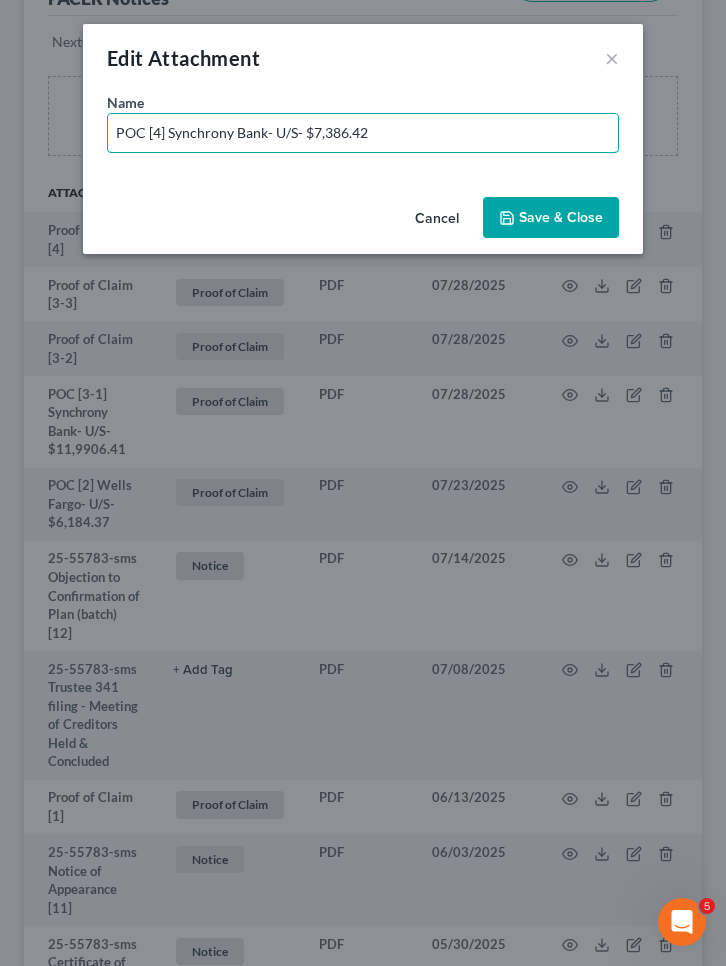 type on "POC [4] Synchrony Bank- U/S- $7,386.42" 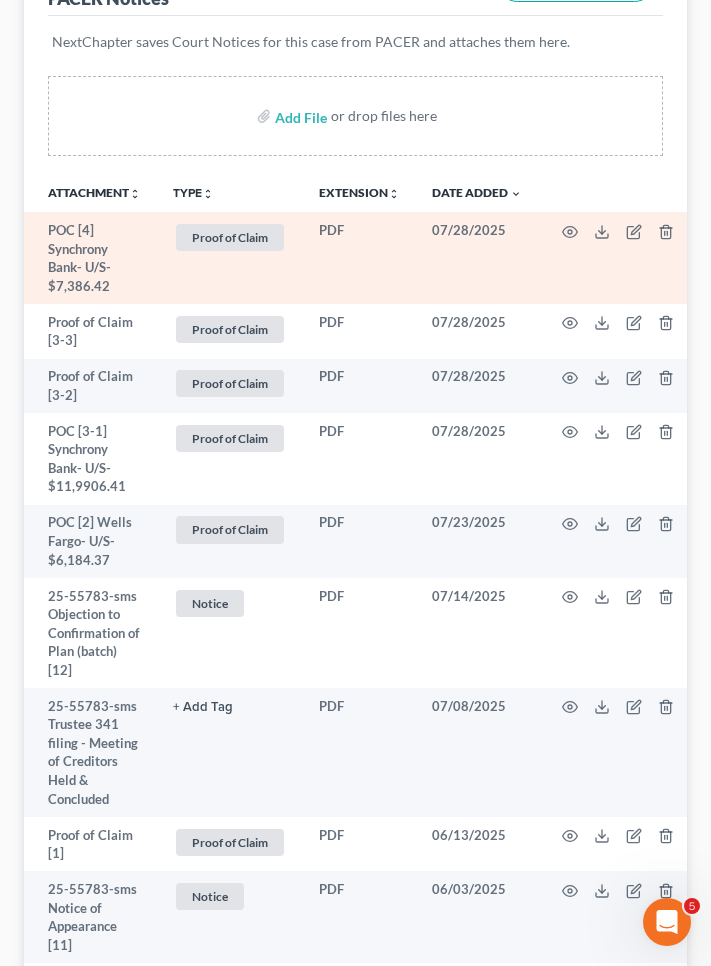 click at bounding box center (622, 258) 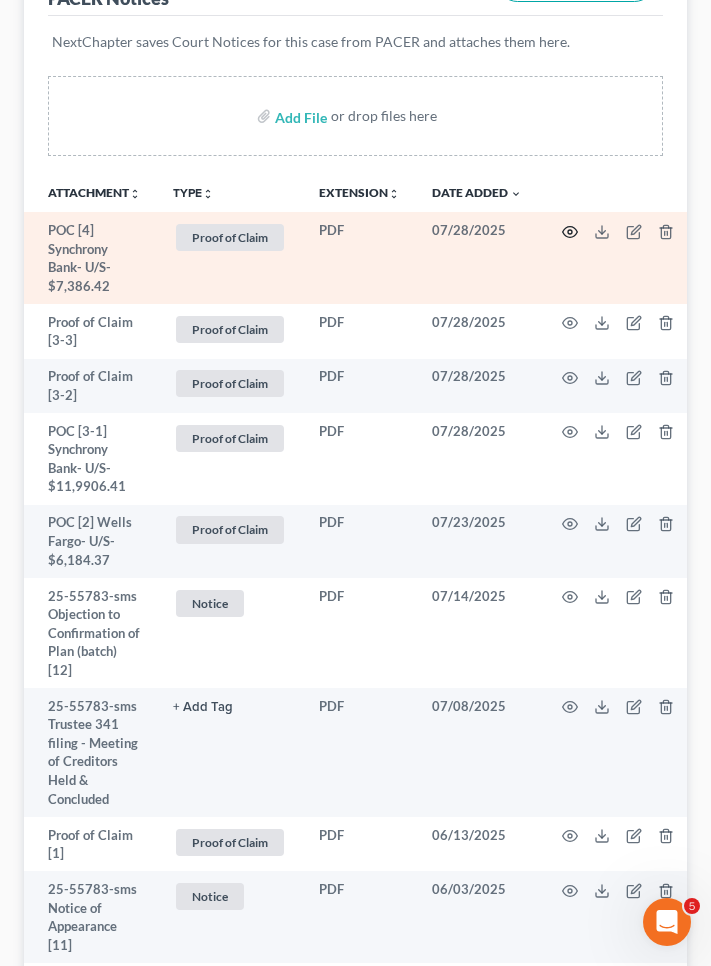 click 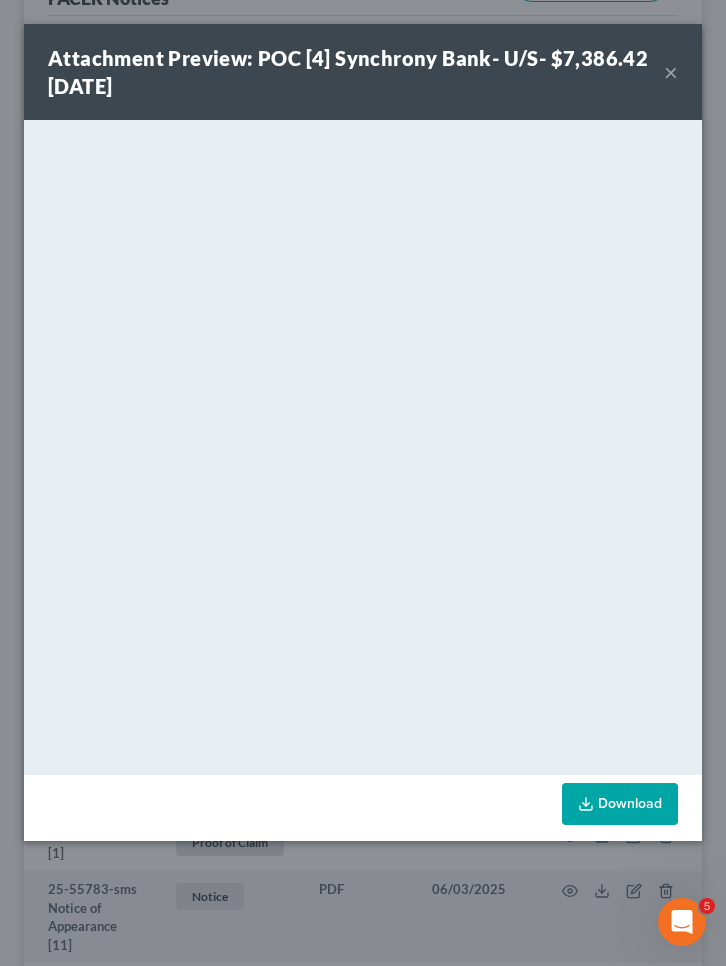 click on "×" at bounding box center (671, 72) 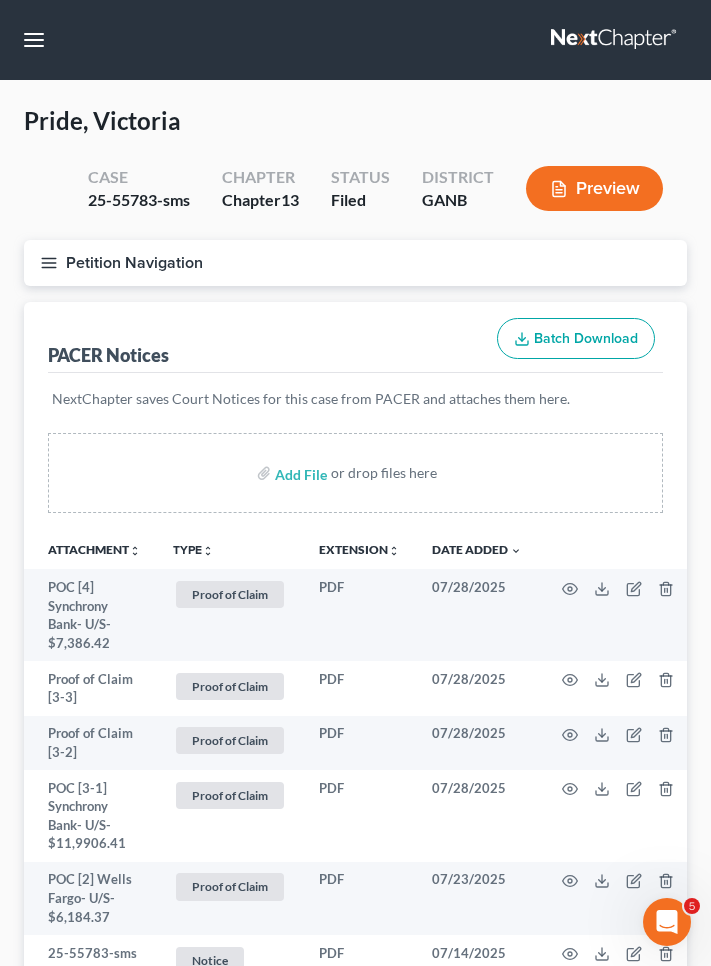 scroll, scrollTop: 0, scrollLeft: 0, axis: both 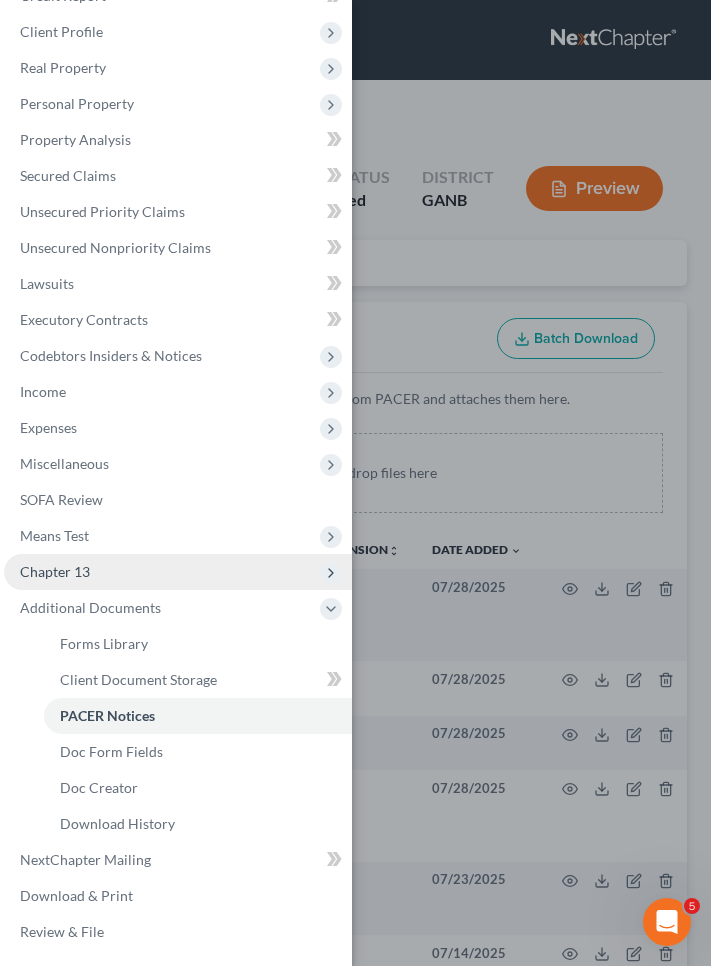 click on "Chapter 13" at bounding box center [55, 571] 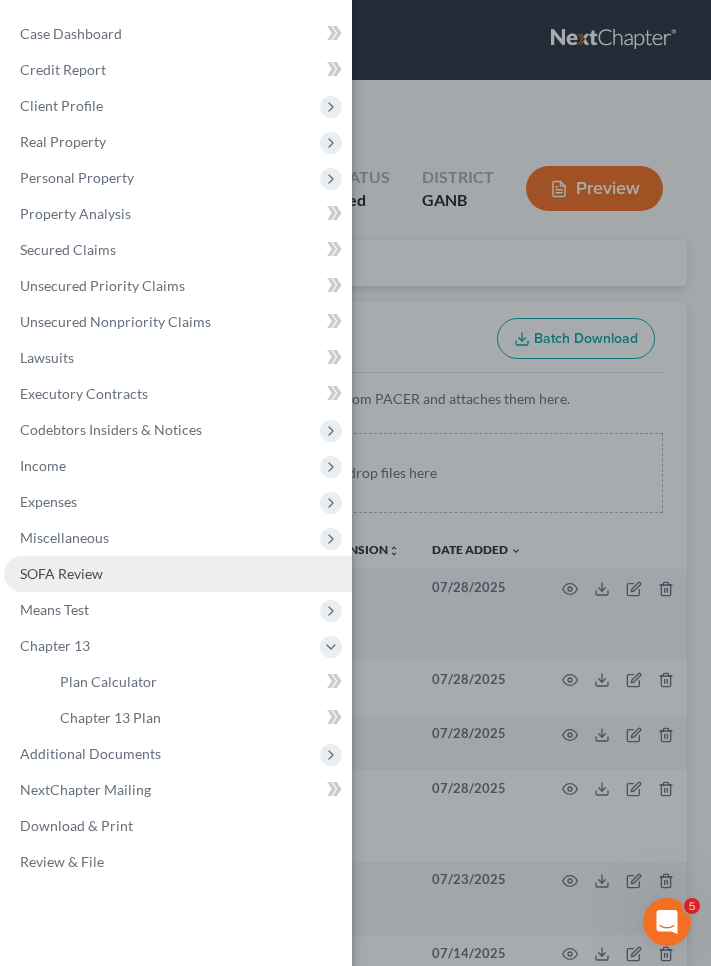 scroll, scrollTop: 0, scrollLeft: 0, axis: both 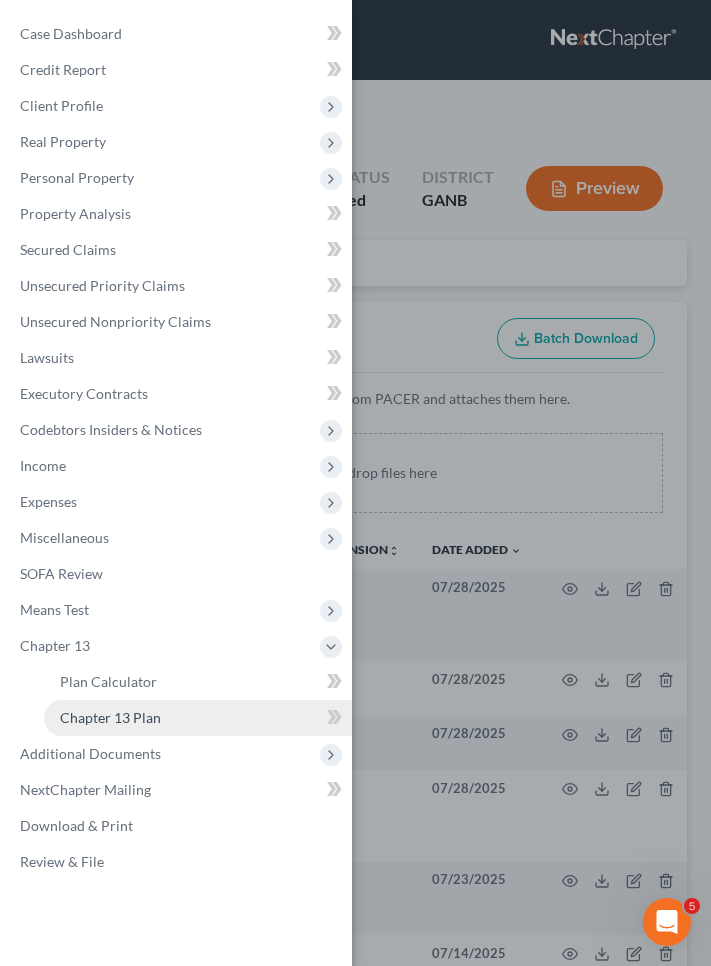 click on "Chapter 13 Plan" at bounding box center (110, 717) 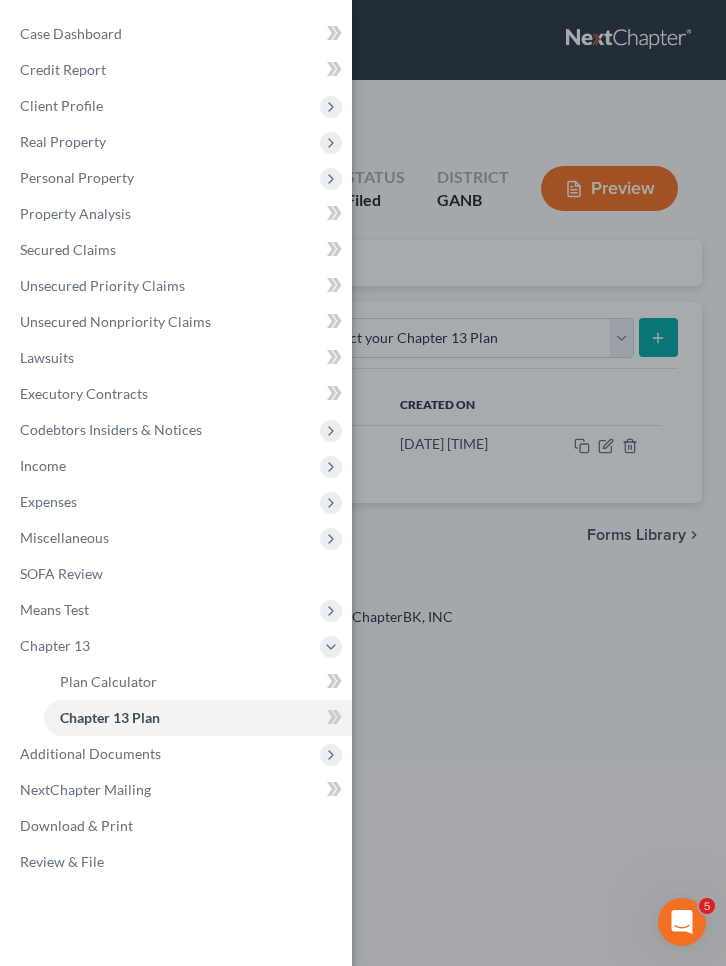 click on "Case Dashboard
Payments
Invoices
Payments
Payments
Credit Report
Client Profile" at bounding box center [363, 483] 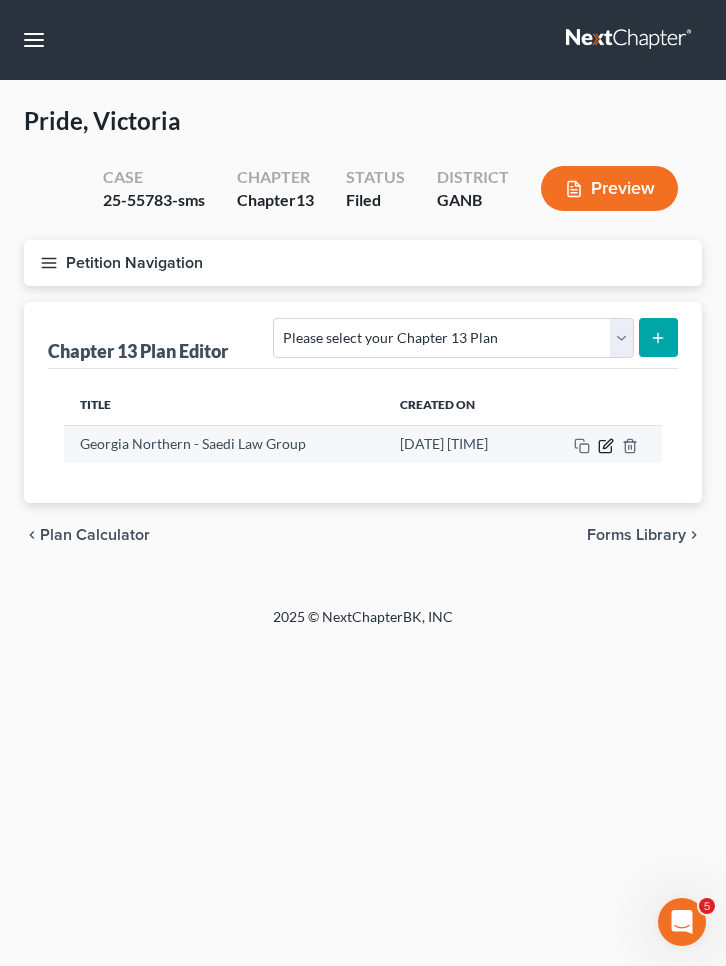 click 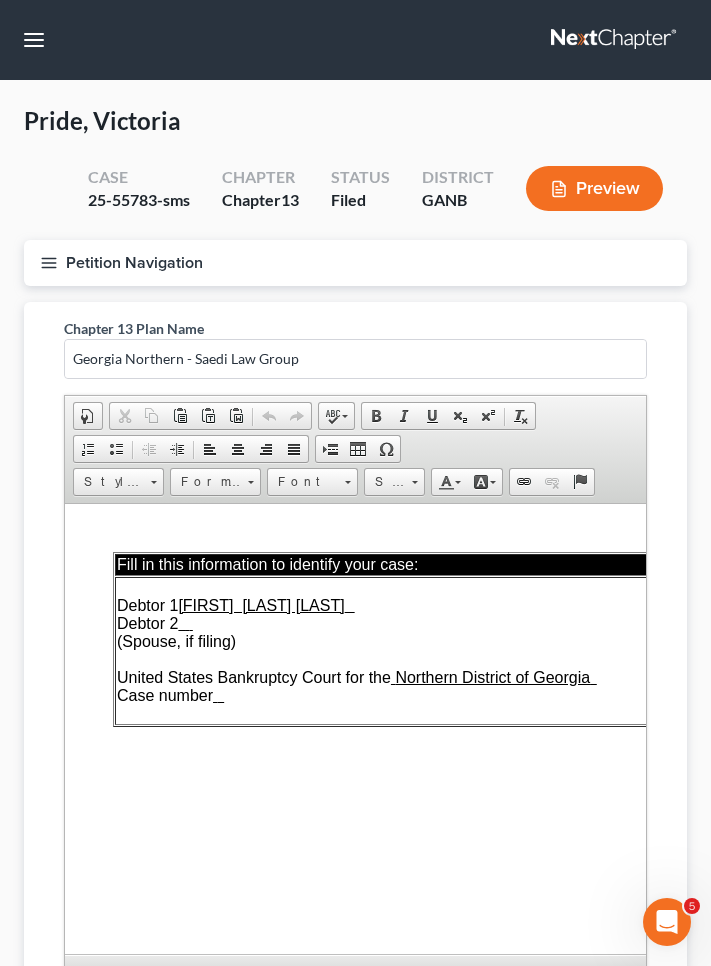 scroll, scrollTop: 0, scrollLeft: 0, axis: both 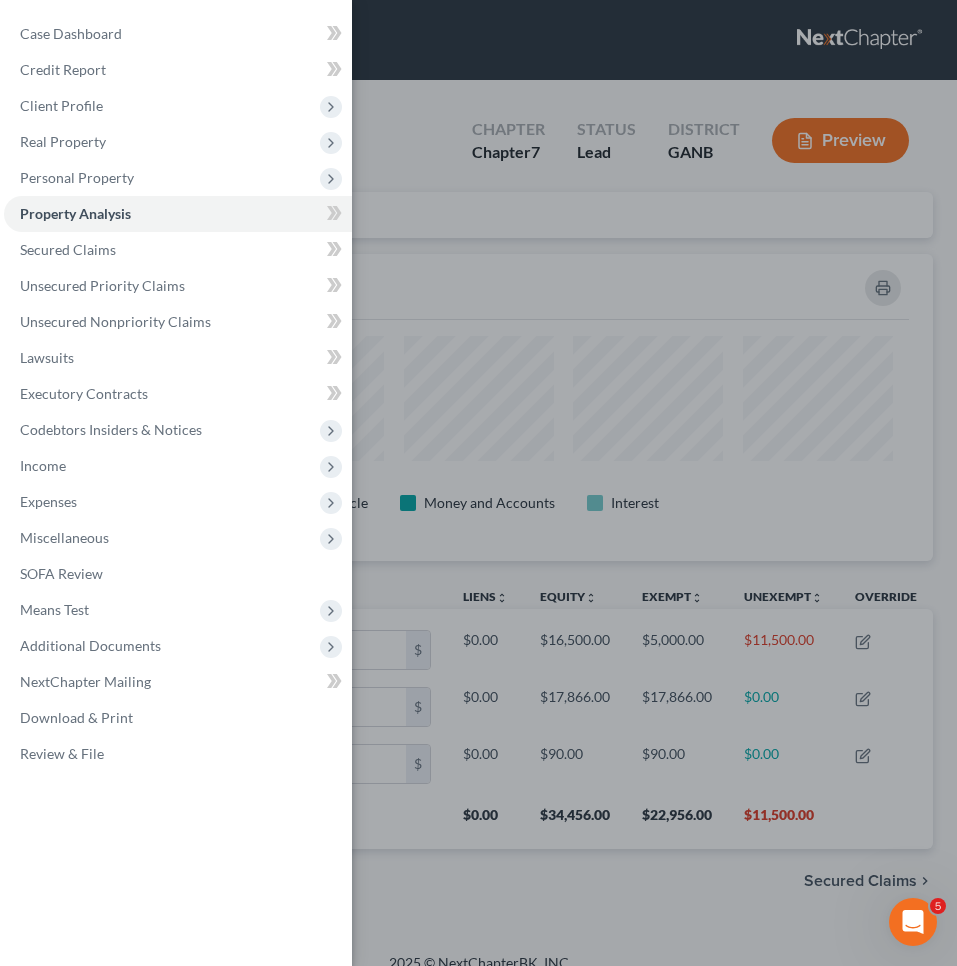 click on "Case Dashboard
Payments
Invoices
Payments
Payments
Credit Report
Client Profile" at bounding box center [478, 483] 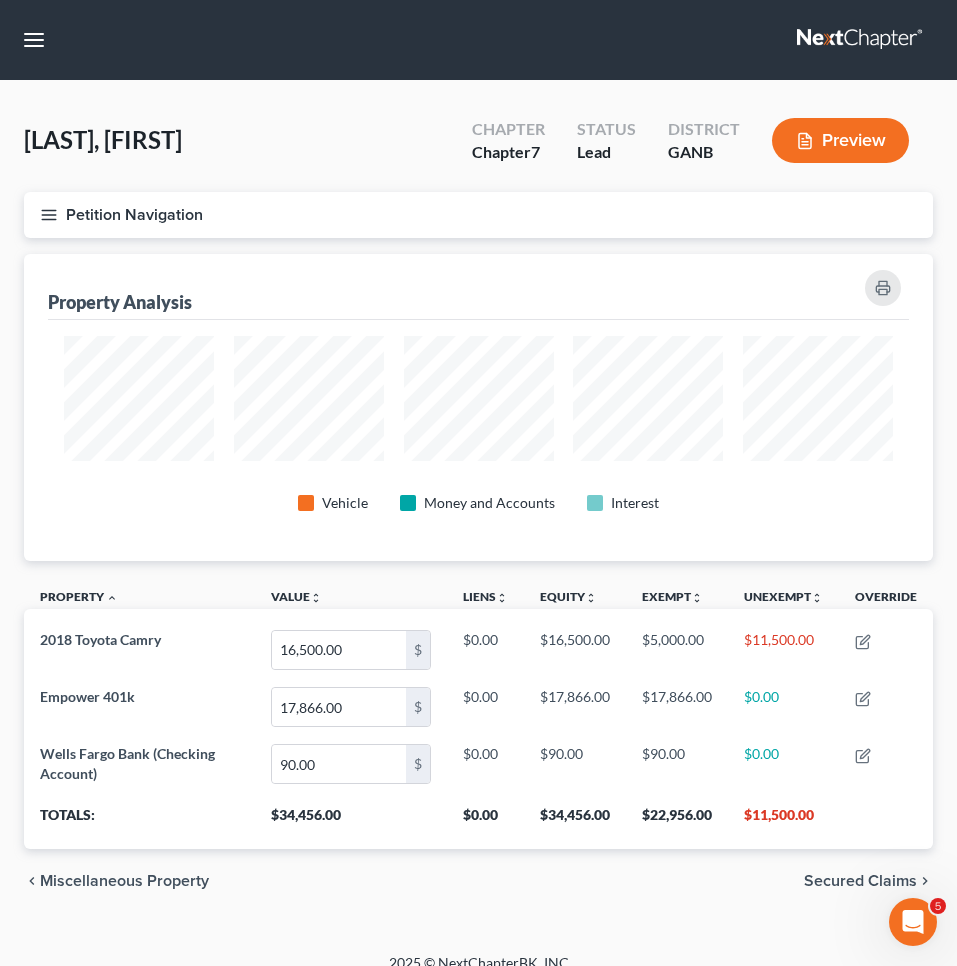 scroll, scrollTop: 0, scrollLeft: 0, axis: both 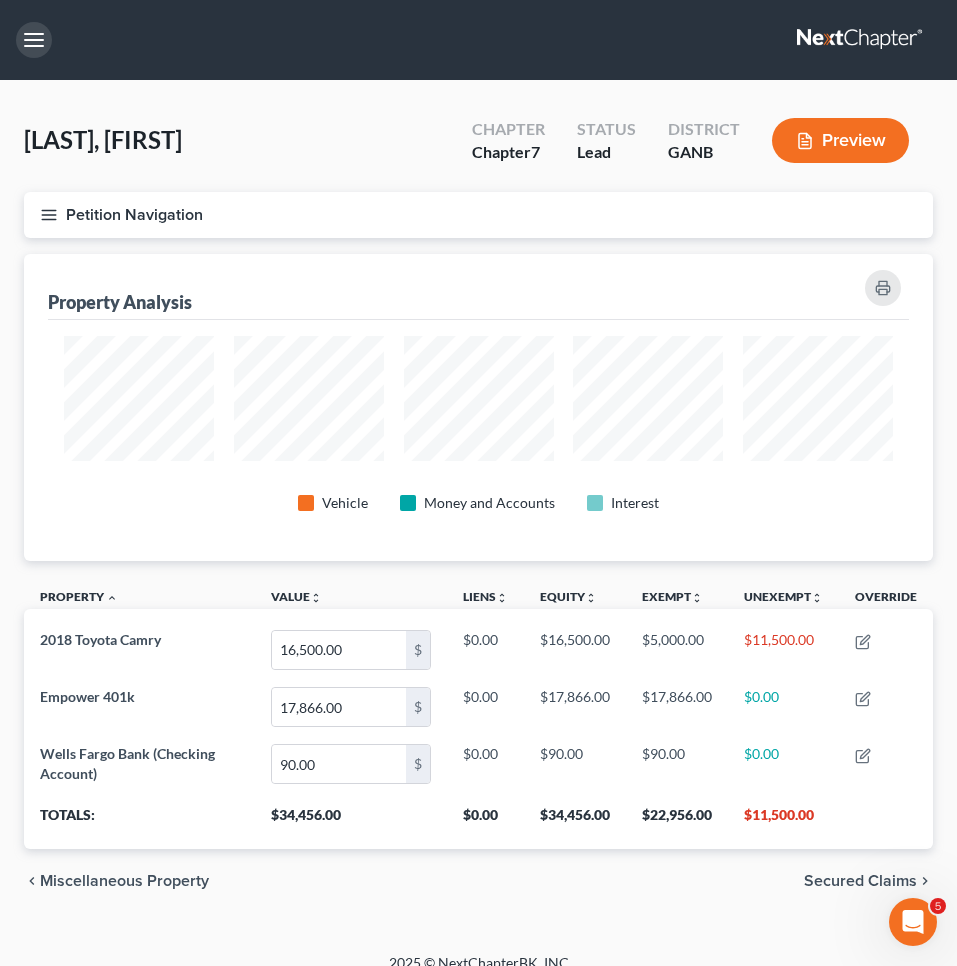 click at bounding box center [34, 40] 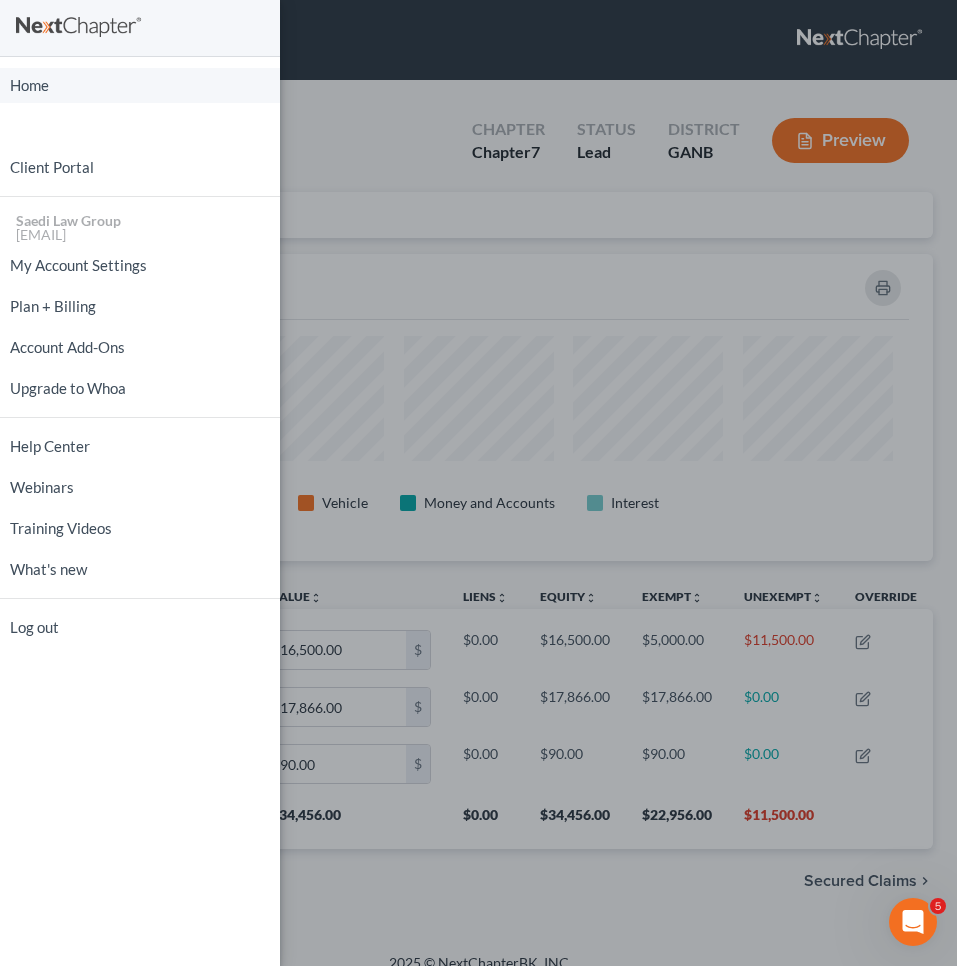 click on "Home" at bounding box center (140, 85) 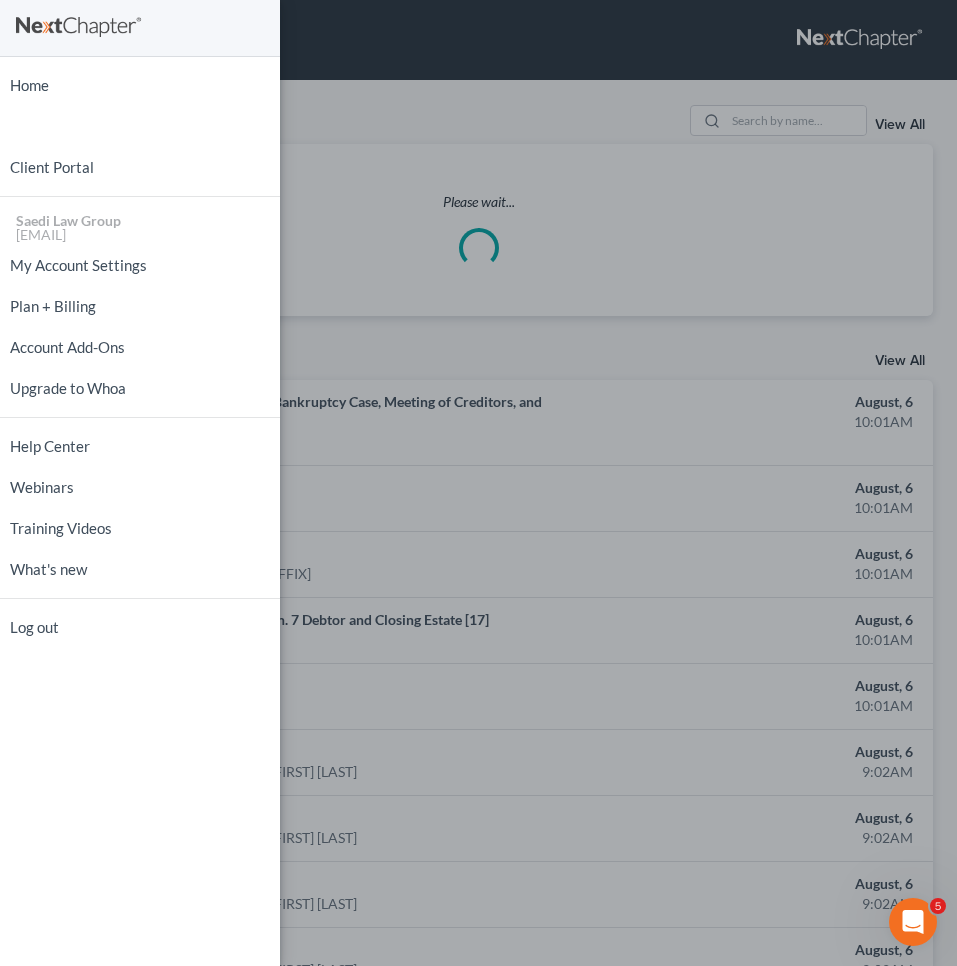 click on "Home New Case Client Portal Saedi Law Group mmays@saedilawgroup.com My Account Settings Plan + Billing Account Add-Ons Upgrade to Whoa Help Center Webinars Training Videos What's new Log out" at bounding box center (478, 483) 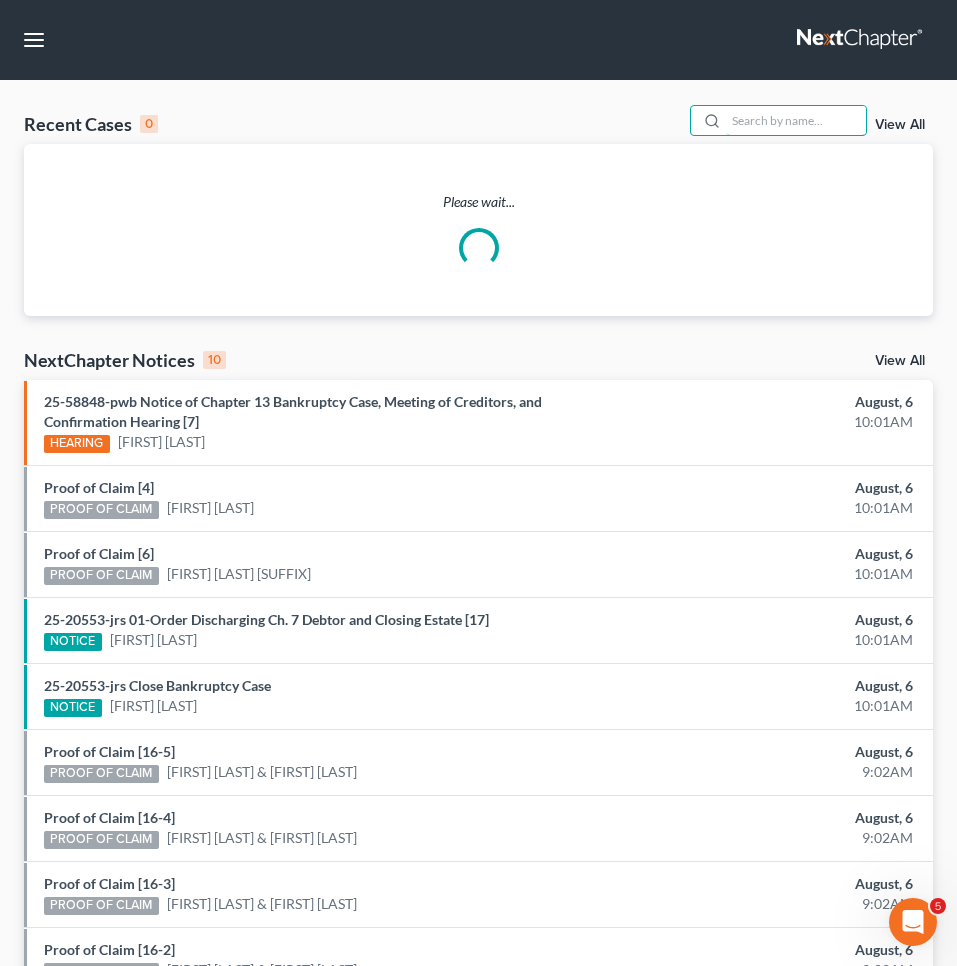 click at bounding box center [796, 120] 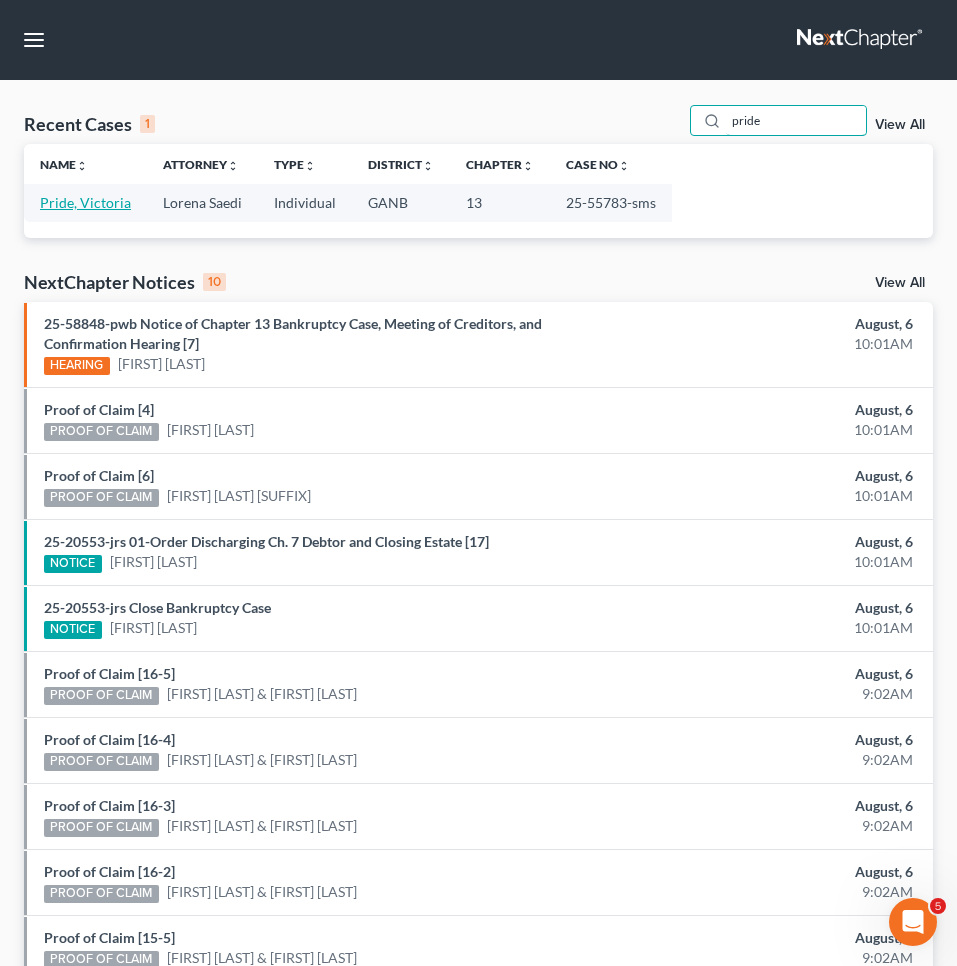 type on "pride" 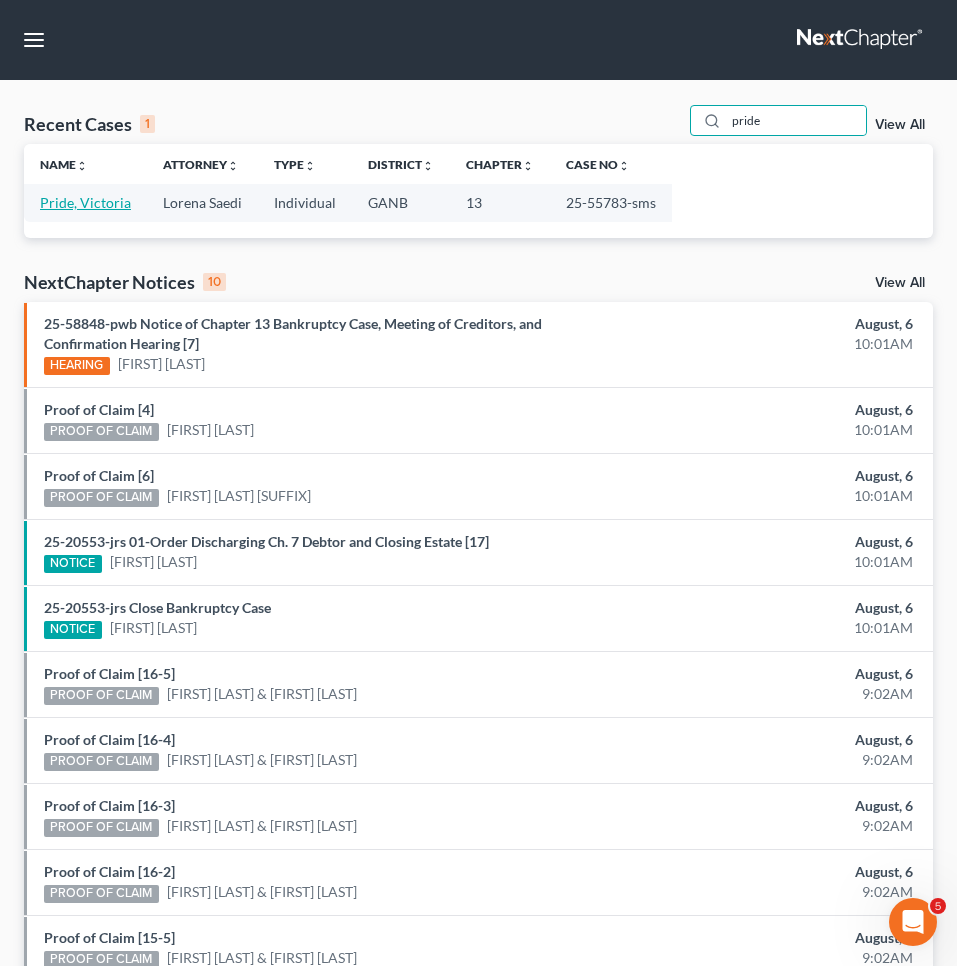 click on "Pride, Victoria" at bounding box center (85, 202) 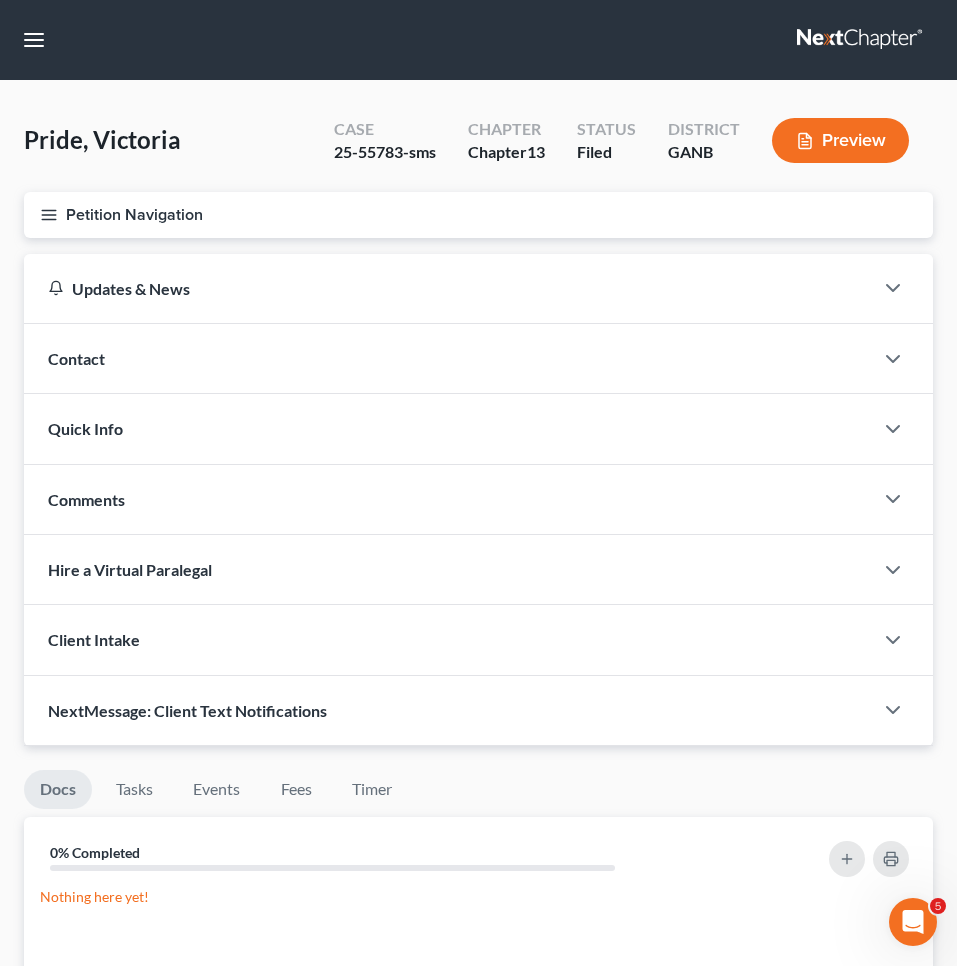 click on "Petition Navigation" at bounding box center [478, 215] 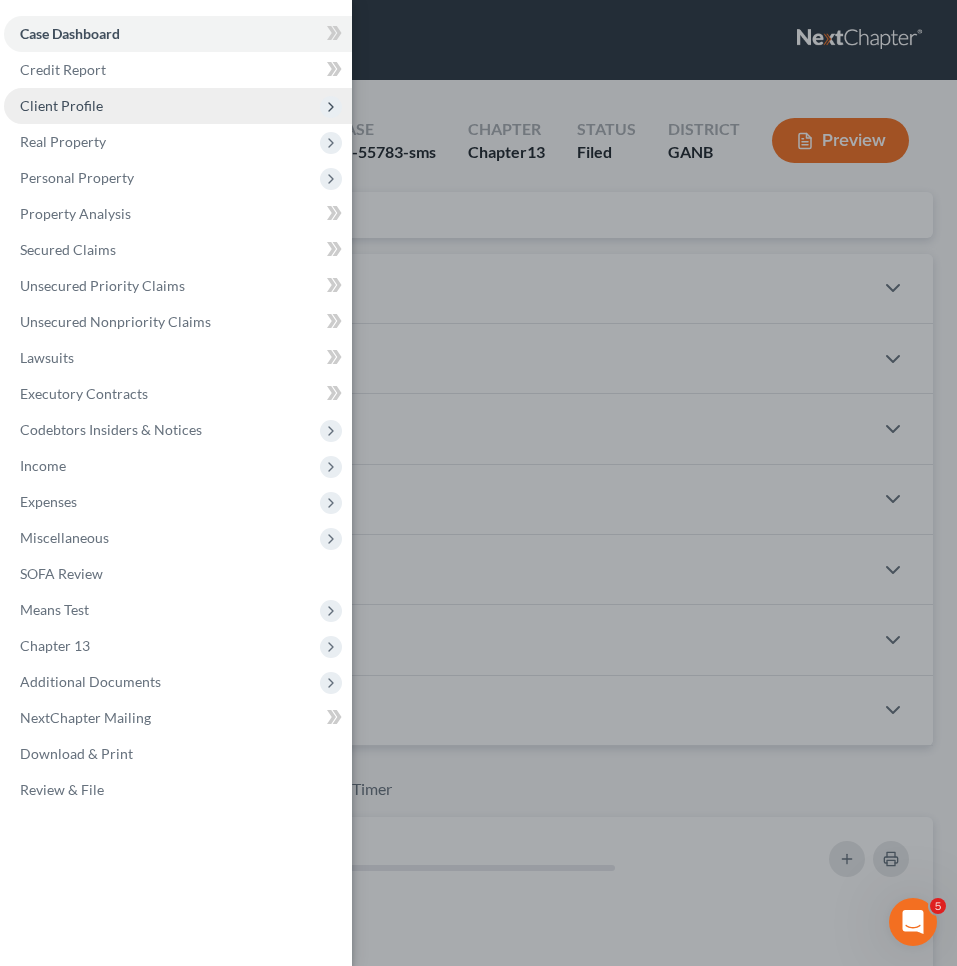 click on "Client Profile" at bounding box center (61, 105) 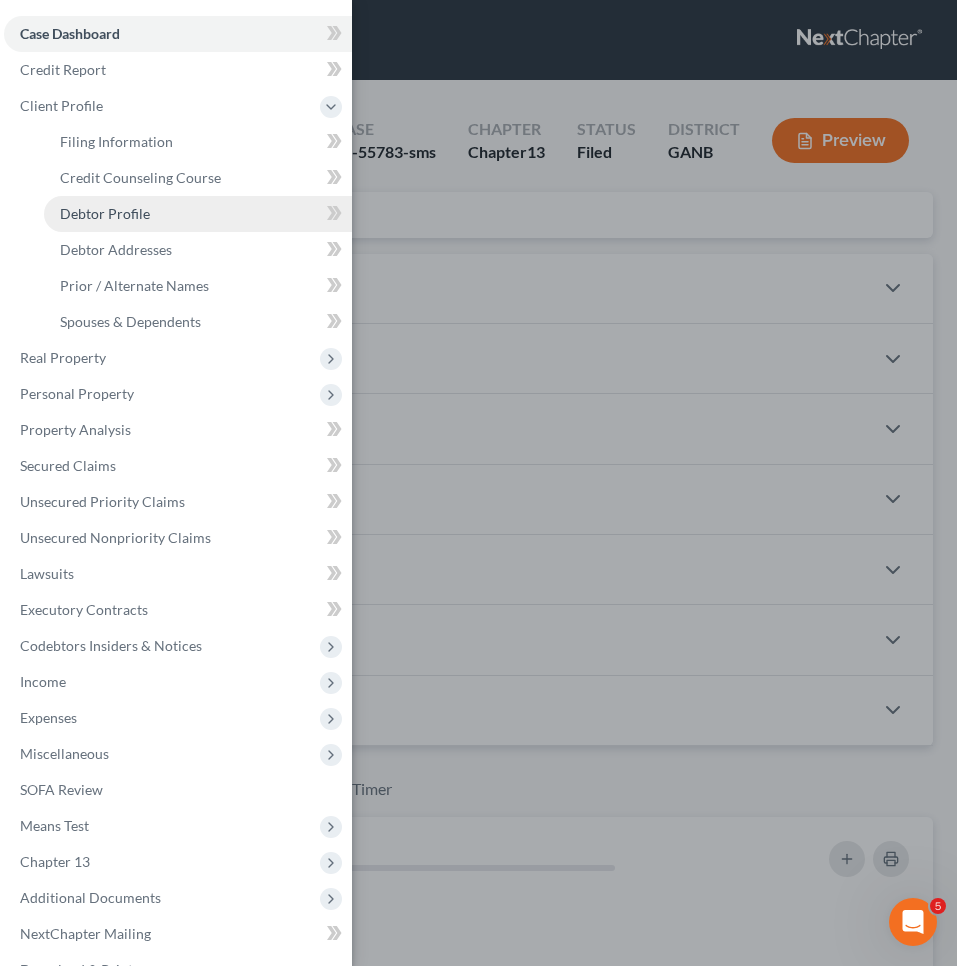 click on "Debtor Profile" at bounding box center (198, 214) 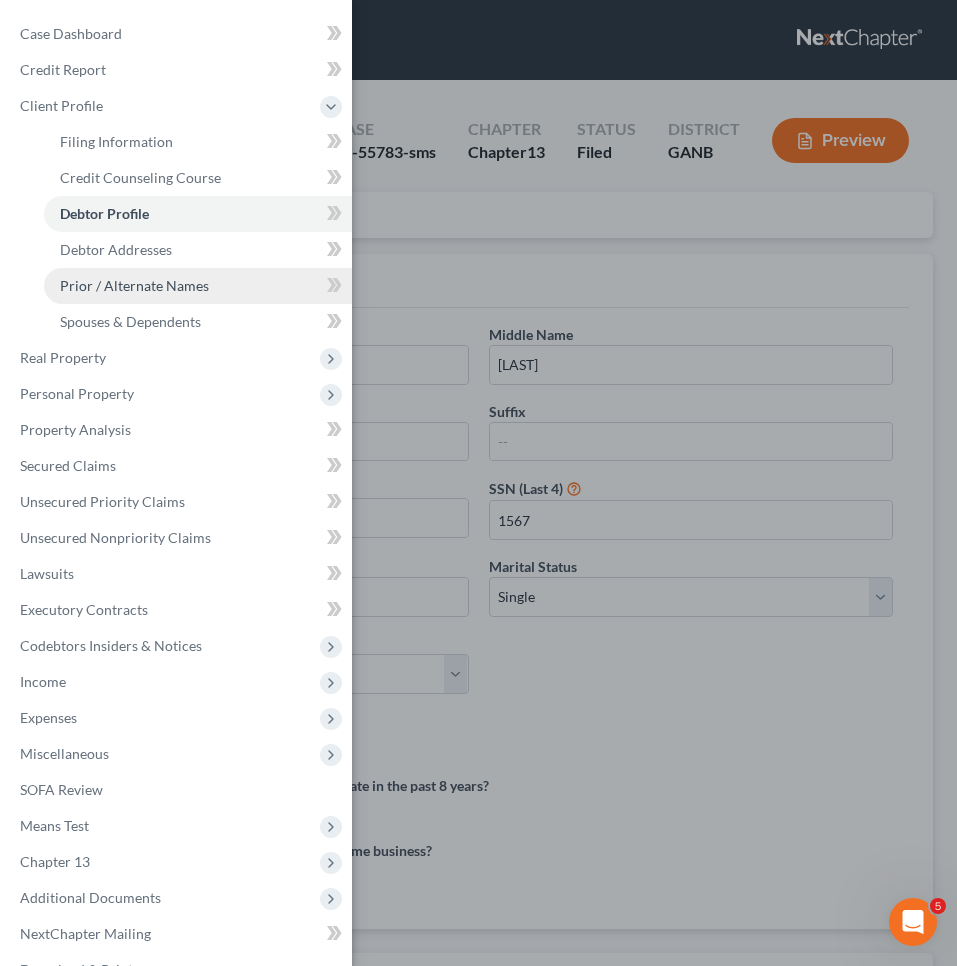 click on "Prior / Alternate Names" at bounding box center [134, 285] 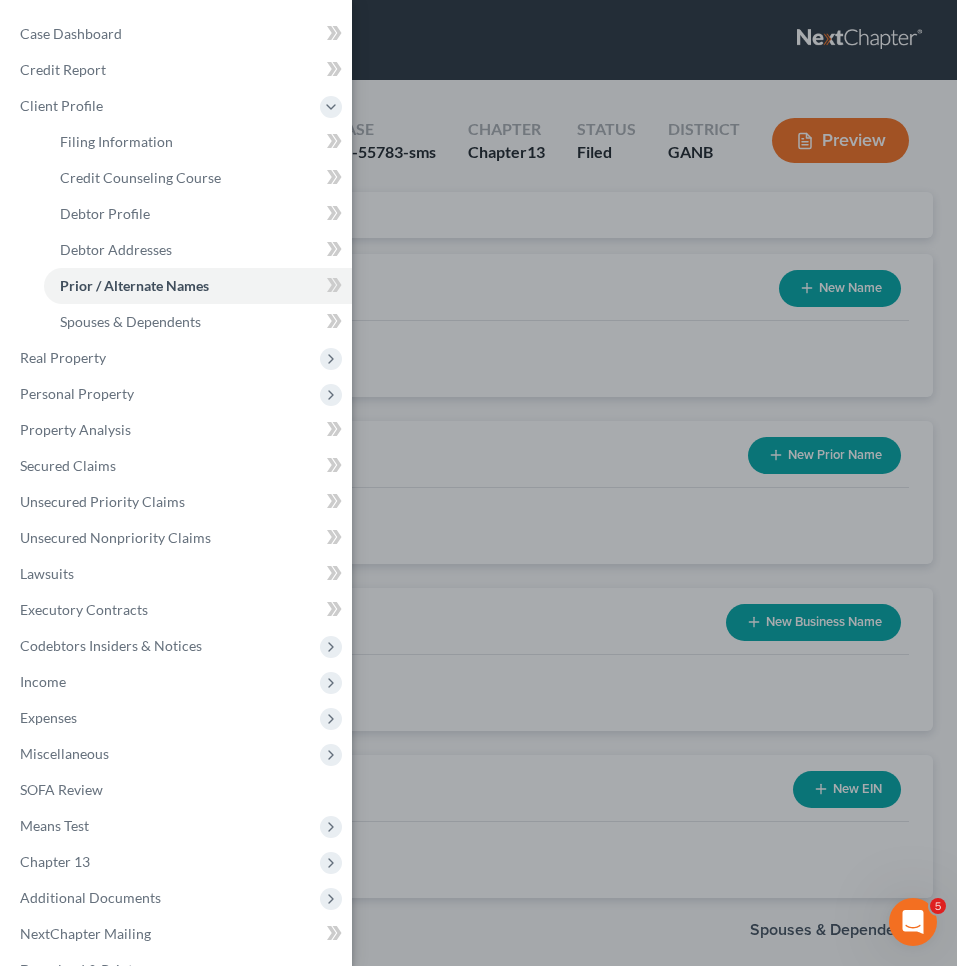 click on "Case Dashboard
Payments
Invoices
Payments
Payments
Credit Report
Client Profile" at bounding box center (478, 483) 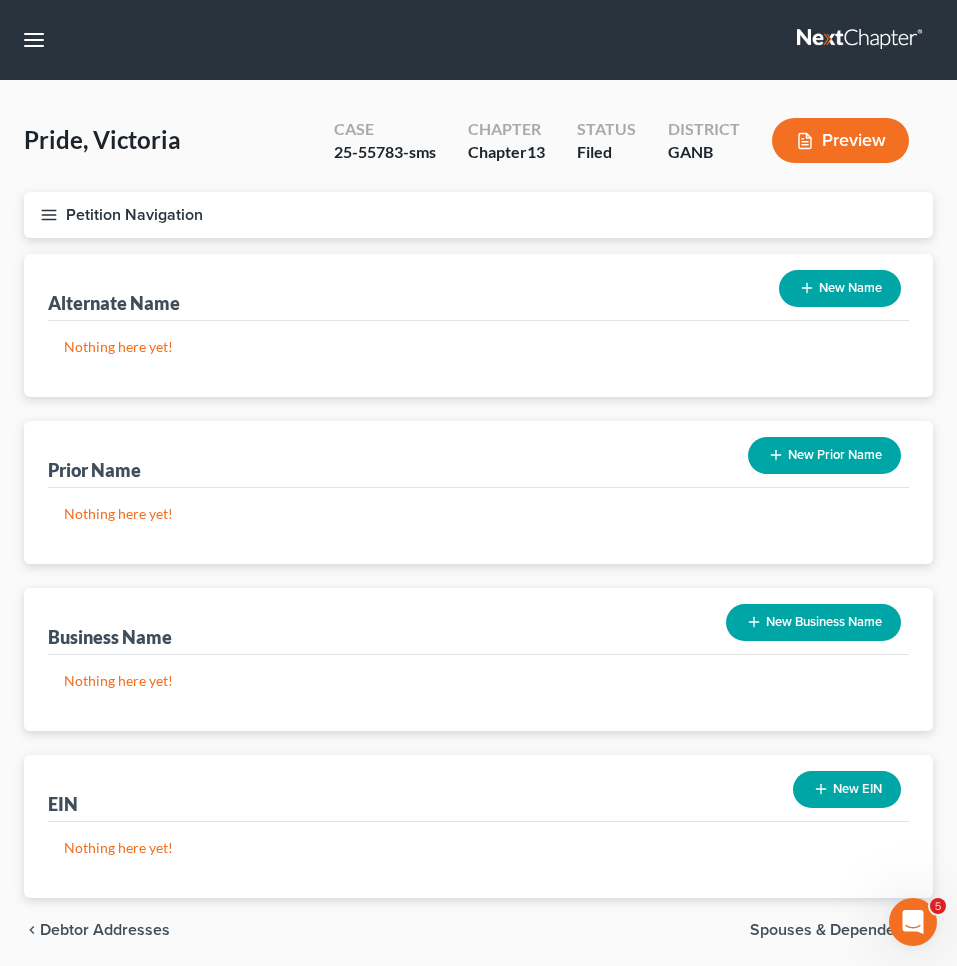 click on "New Name" at bounding box center [840, 288] 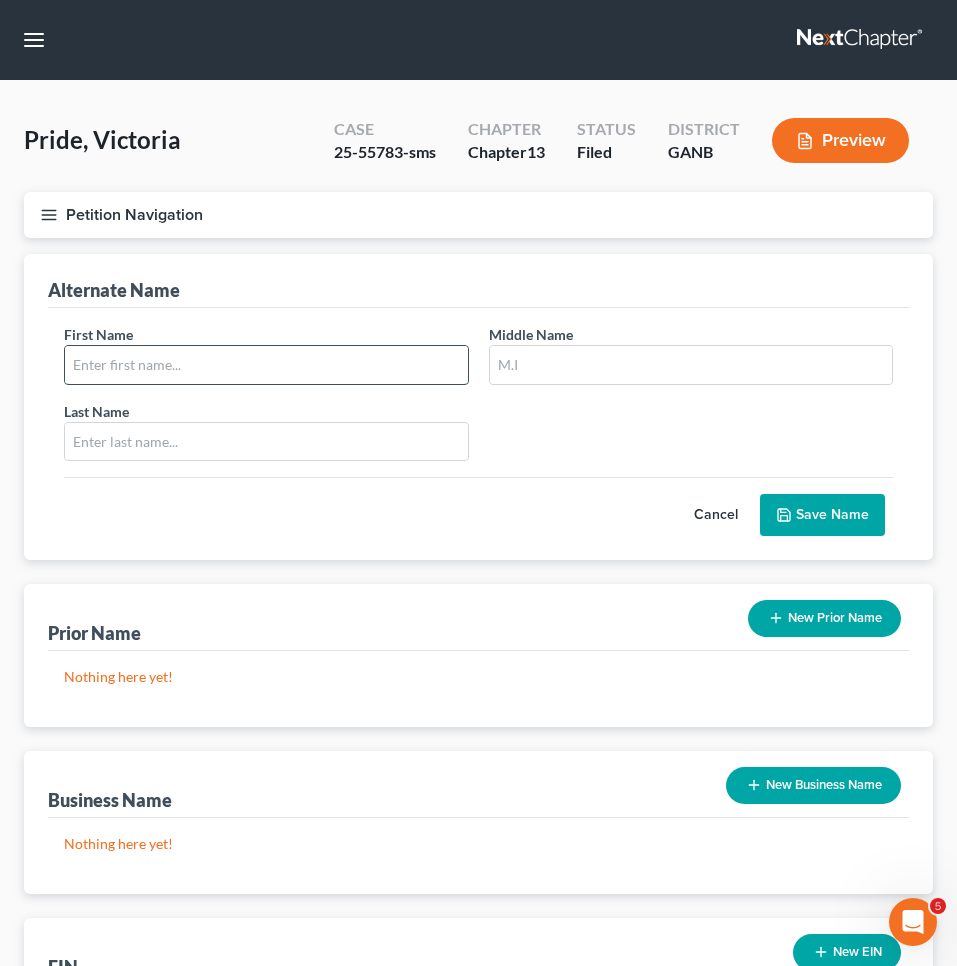 click at bounding box center [266, 365] 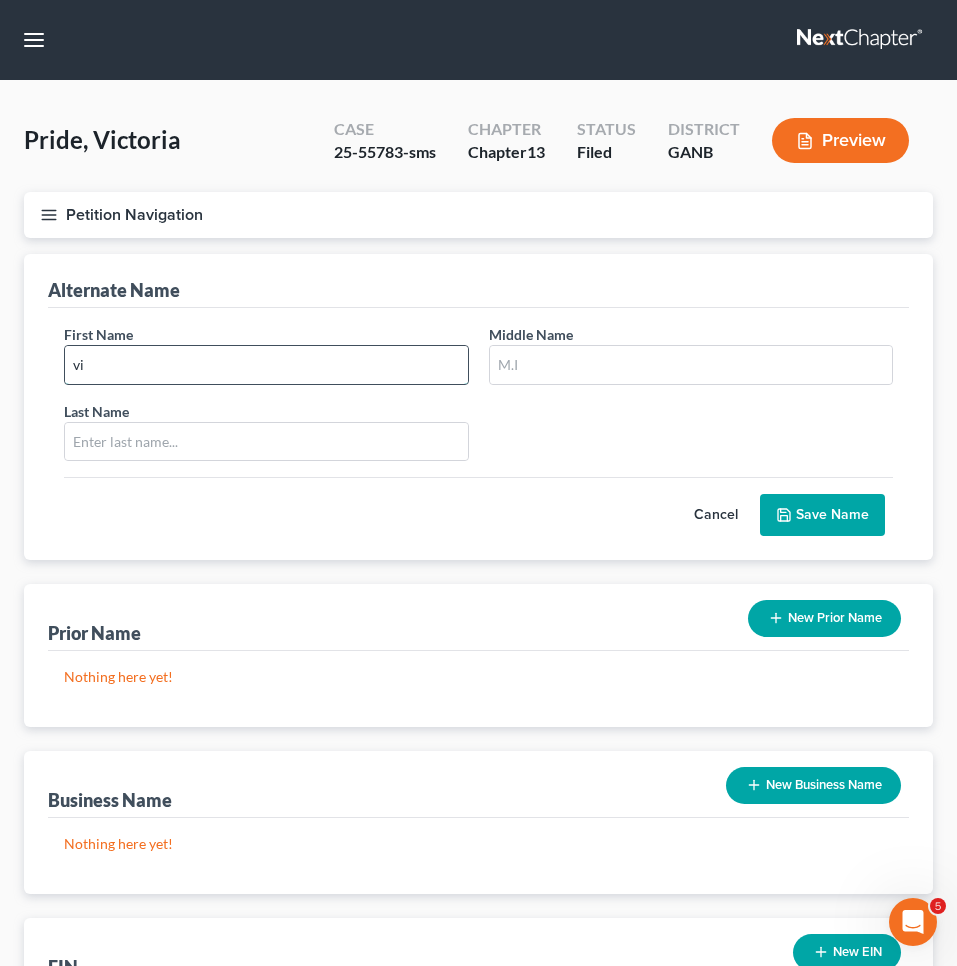 type on "v" 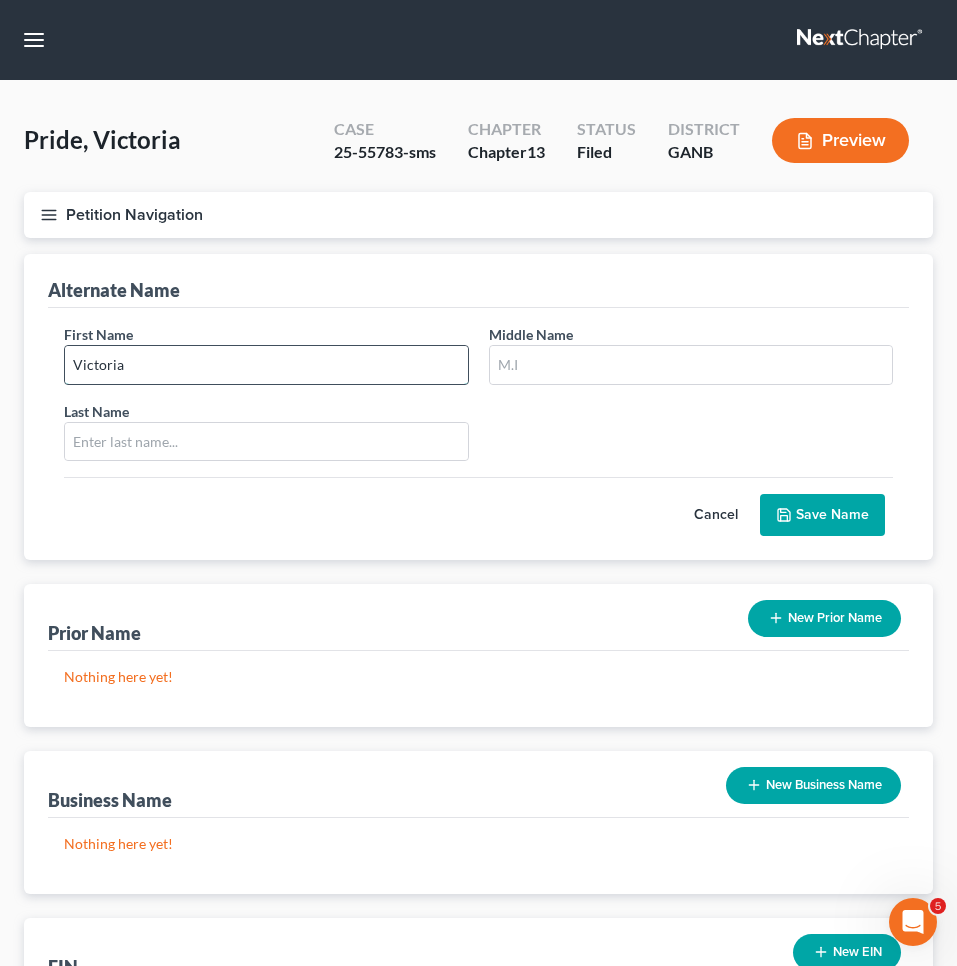 type on "Victoria" 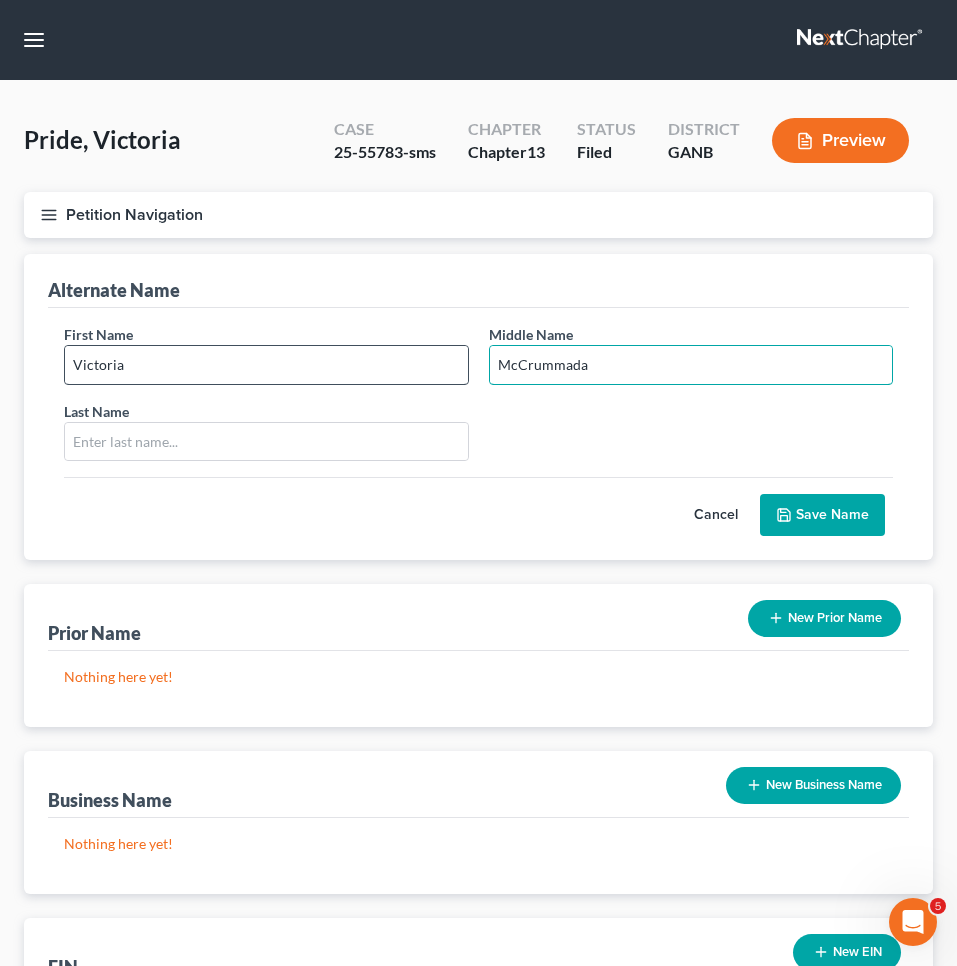 type on "McCrummada" 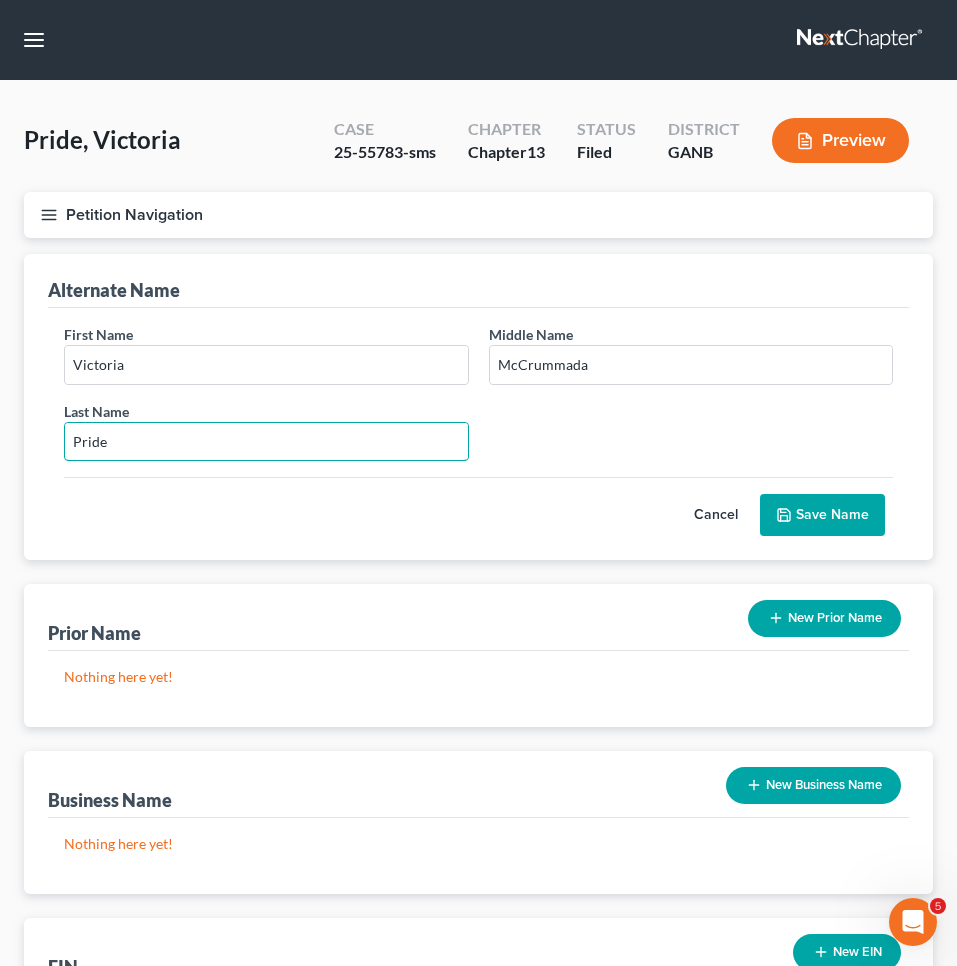 type on "Pride" 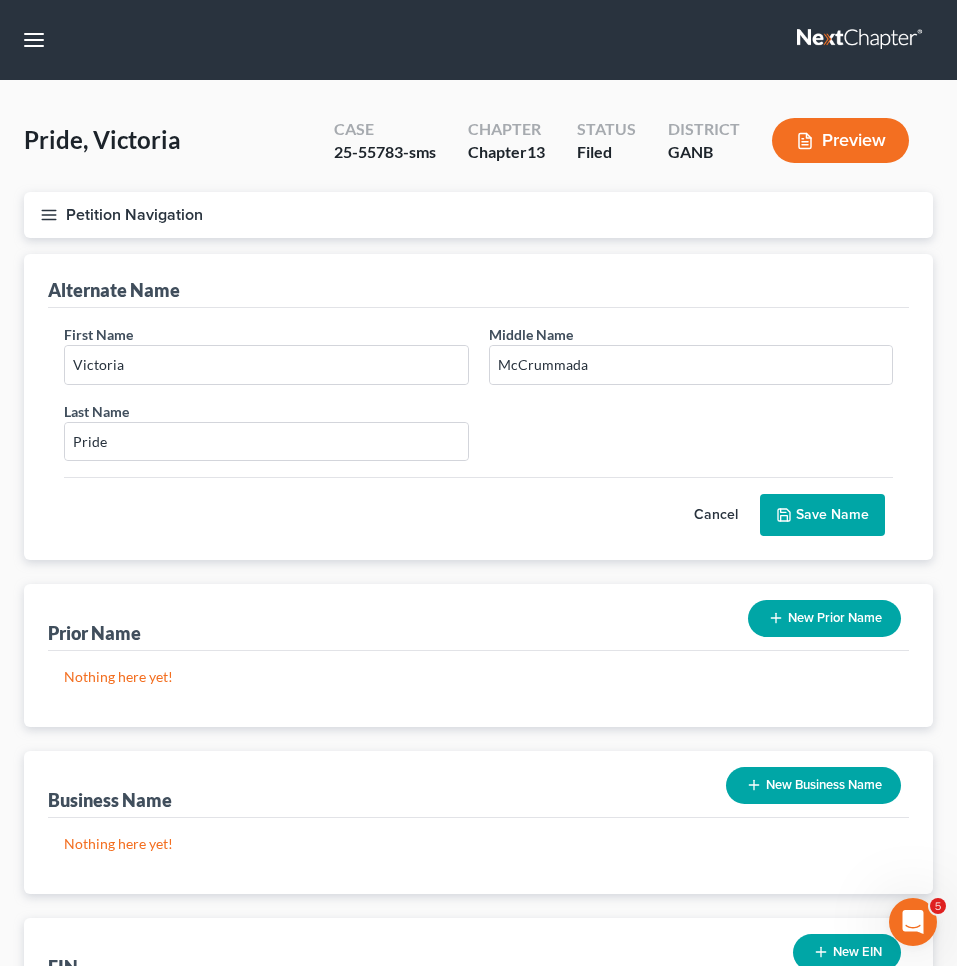 click on "Save Name" at bounding box center (822, 515) 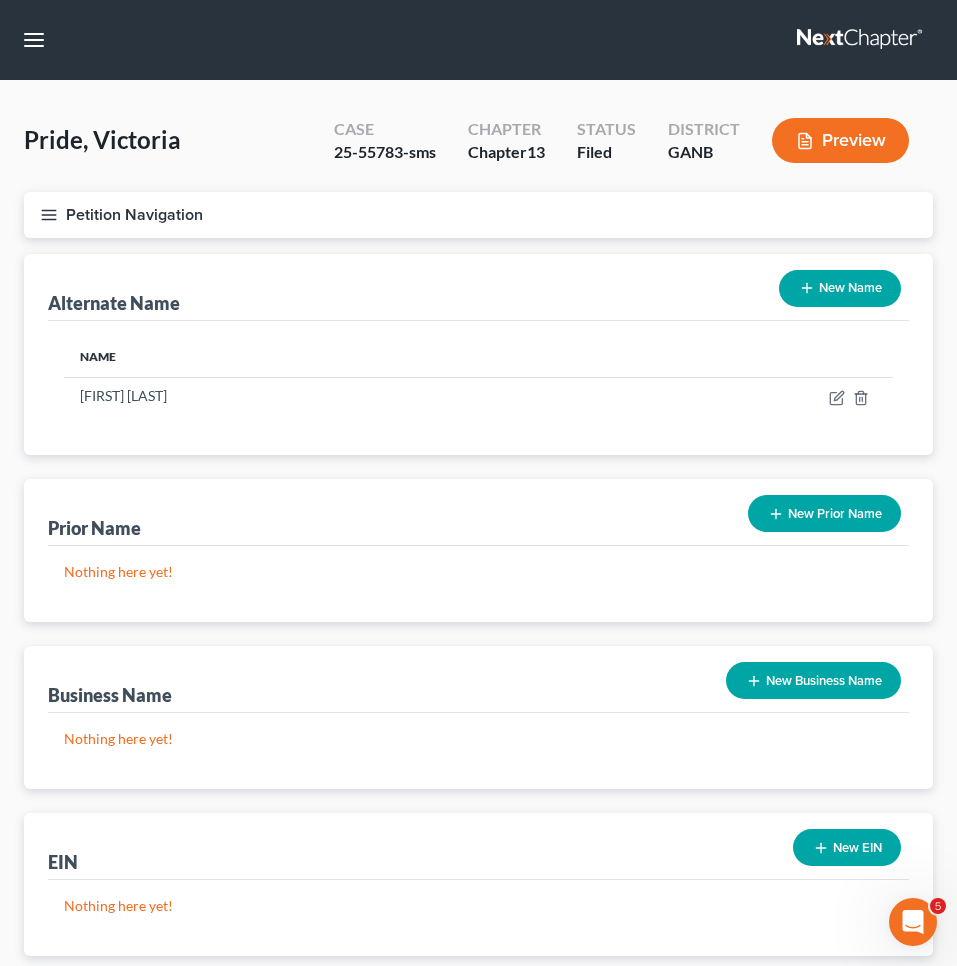 click on "Petition Navigation" at bounding box center [478, 215] 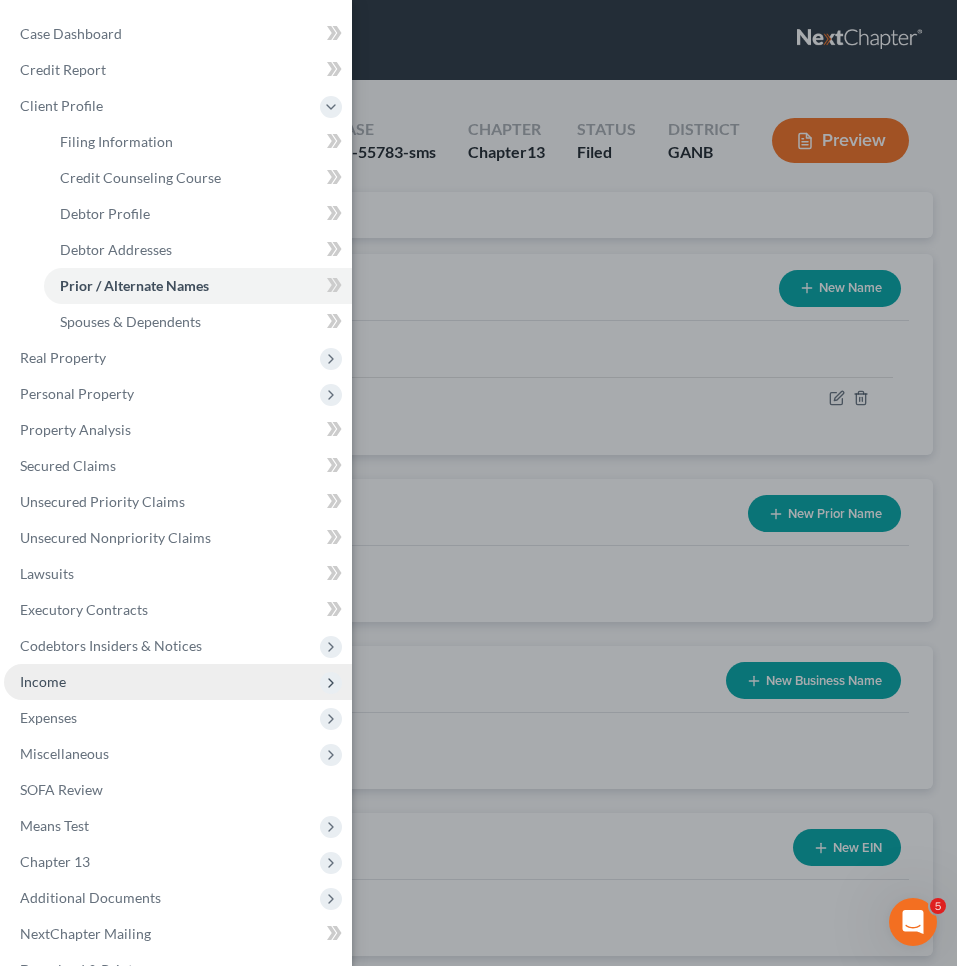 click on "Income" at bounding box center [178, 682] 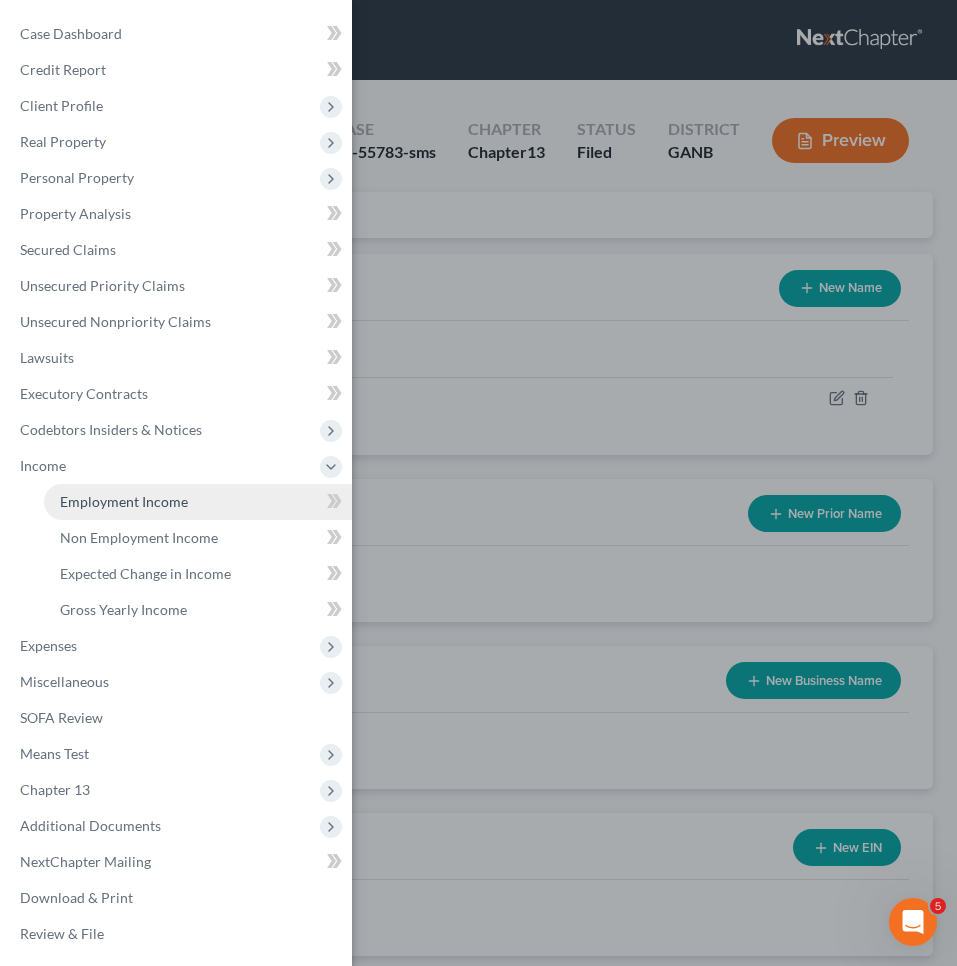 click on "Employment Income" at bounding box center [124, 501] 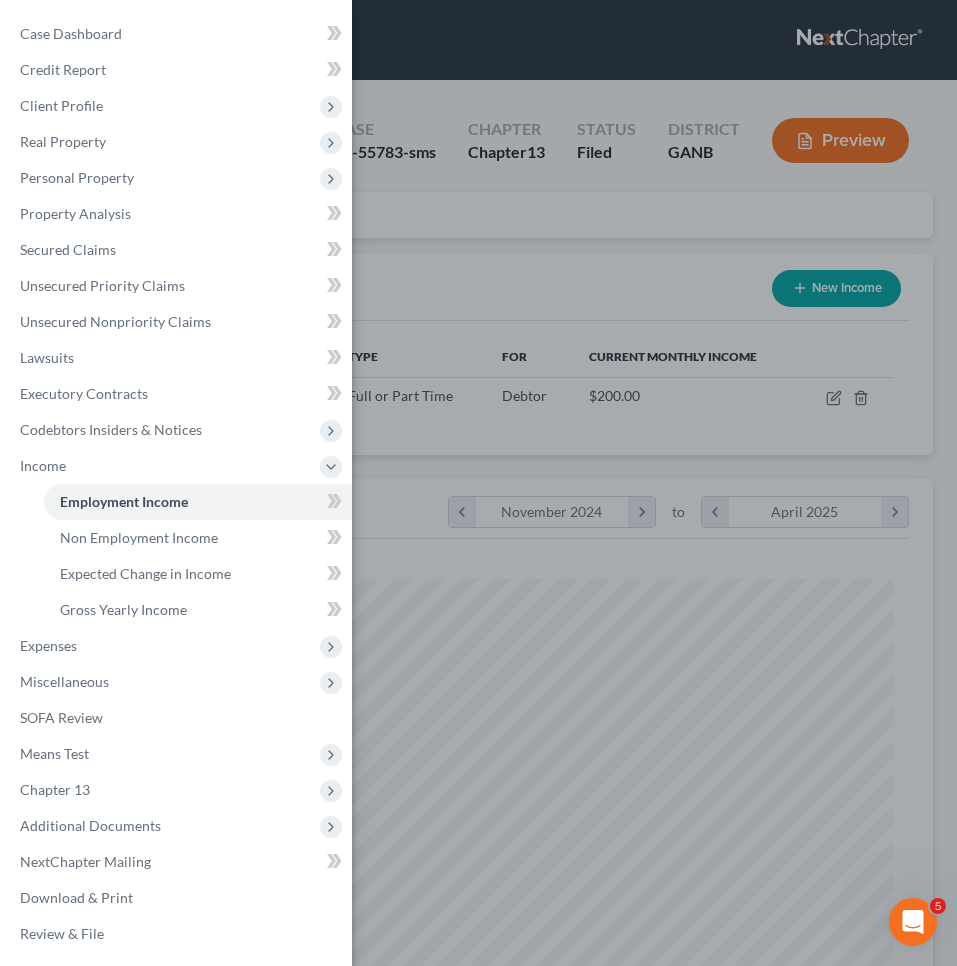 scroll, scrollTop: 999586, scrollLeft: 999131, axis: both 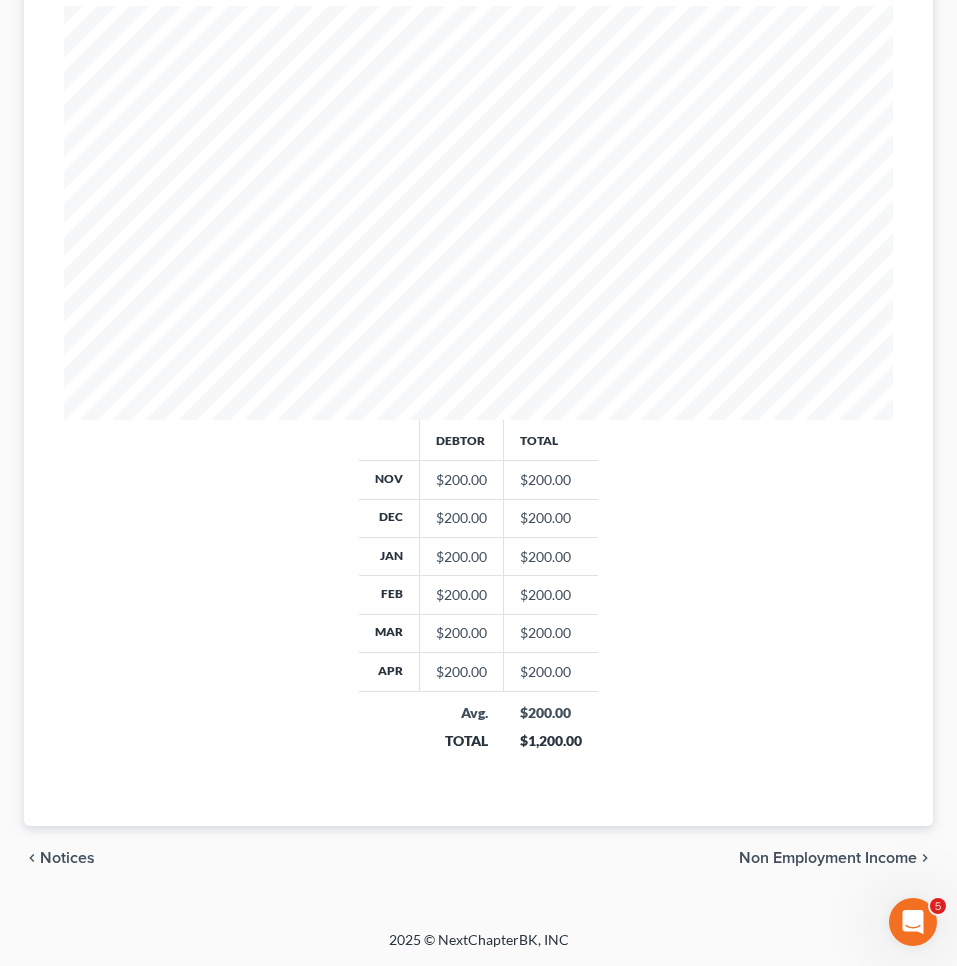 click on "Non Employment Income" at bounding box center (828, 858) 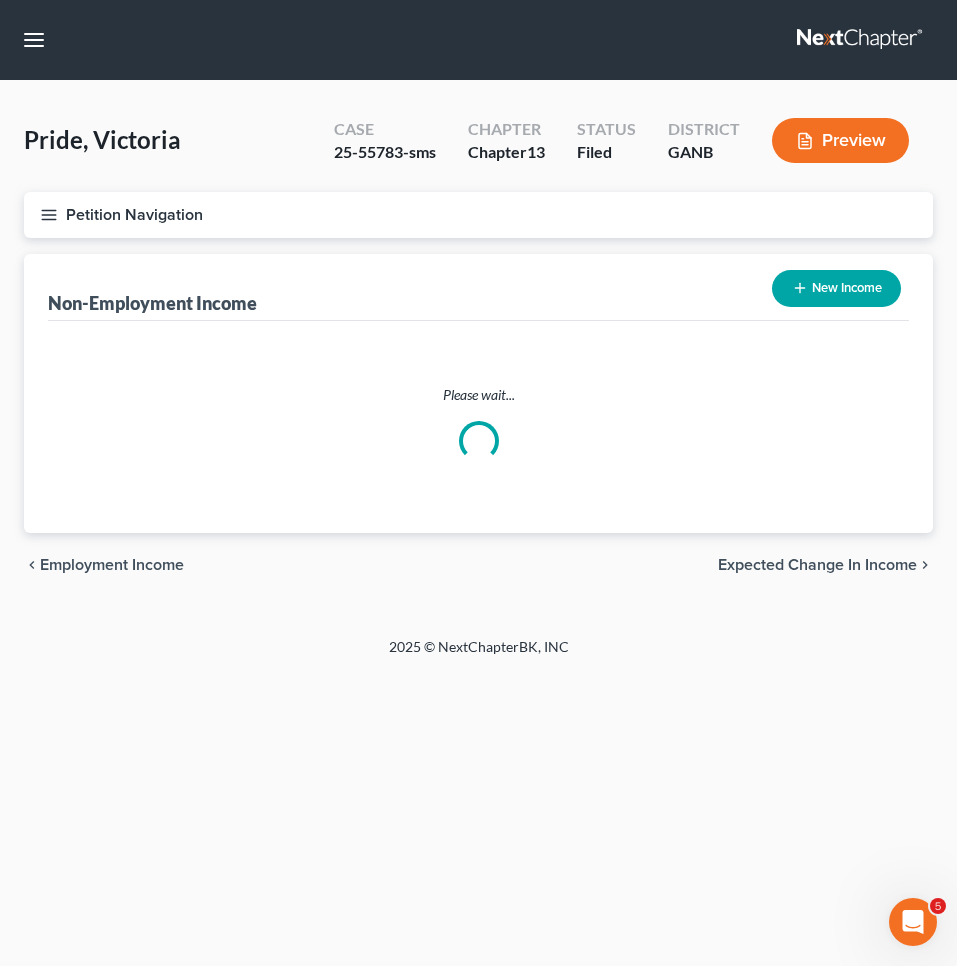scroll, scrollTop: 0, scrollLeft: 0, axis: both 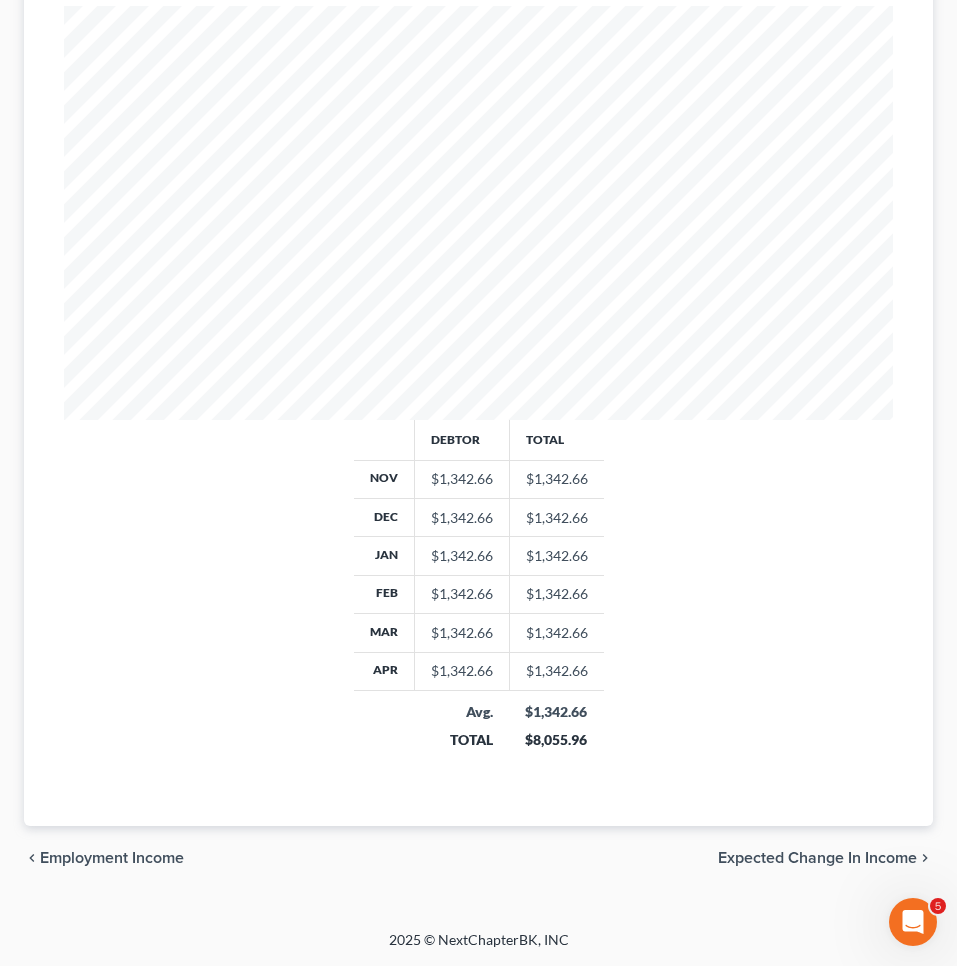 click on "Expected Change in Income" at bounding box center [817, 858] 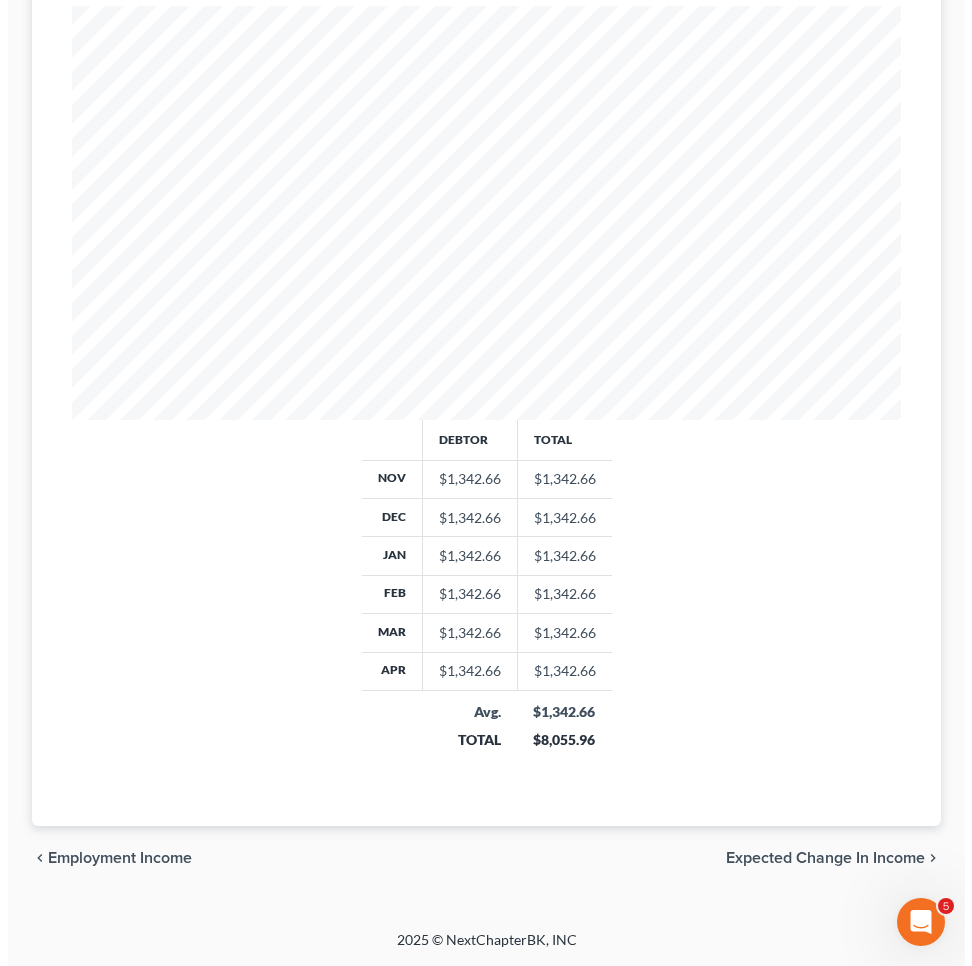 scroll, scrollTop: 0, scrollLeft: 0, axis: both 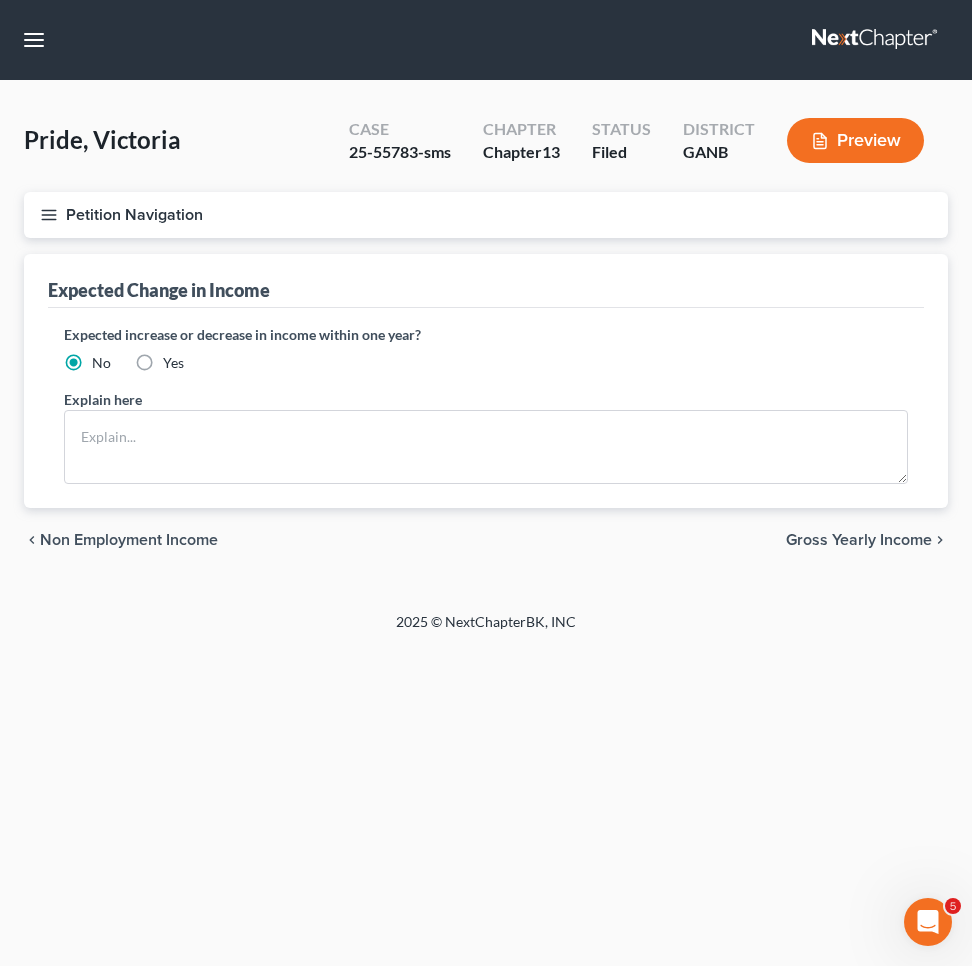 click on "chevron_left
Non Employment Income
Gross Yearly Income
chevron_right" at bounding box center [486, 540] 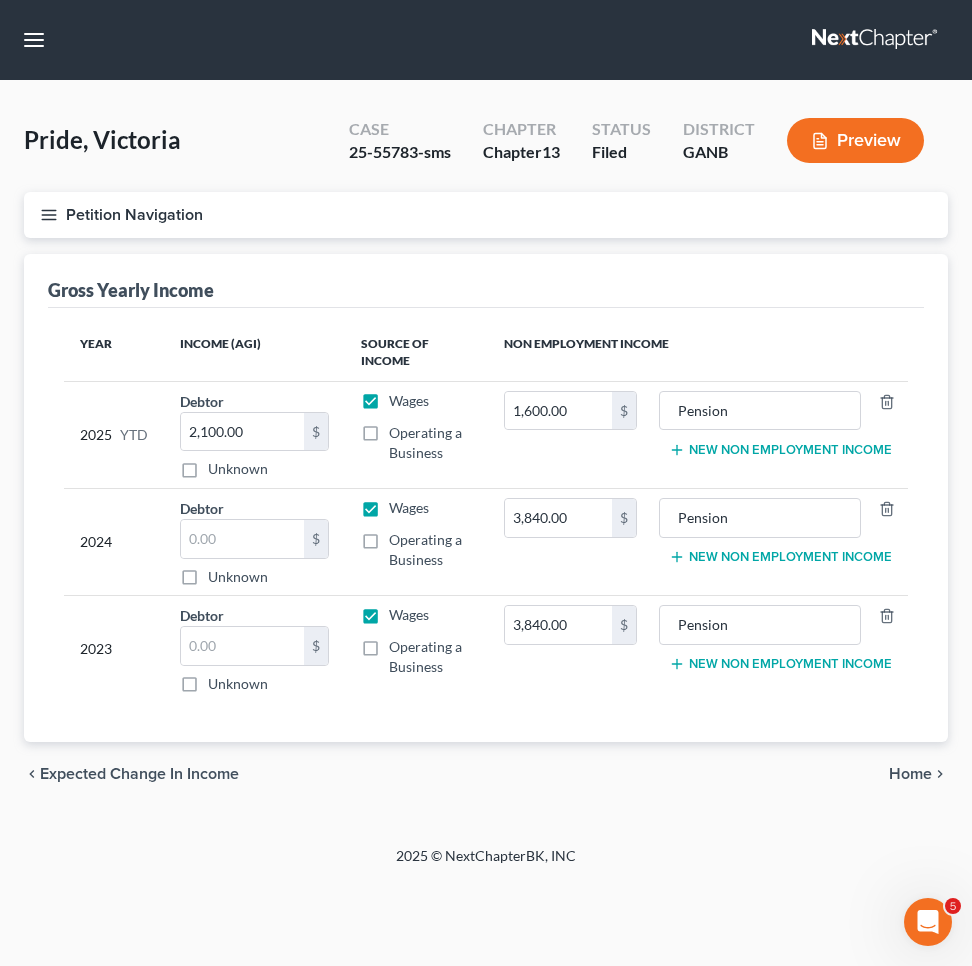 click on "Home" at bounding box center (910, 774) 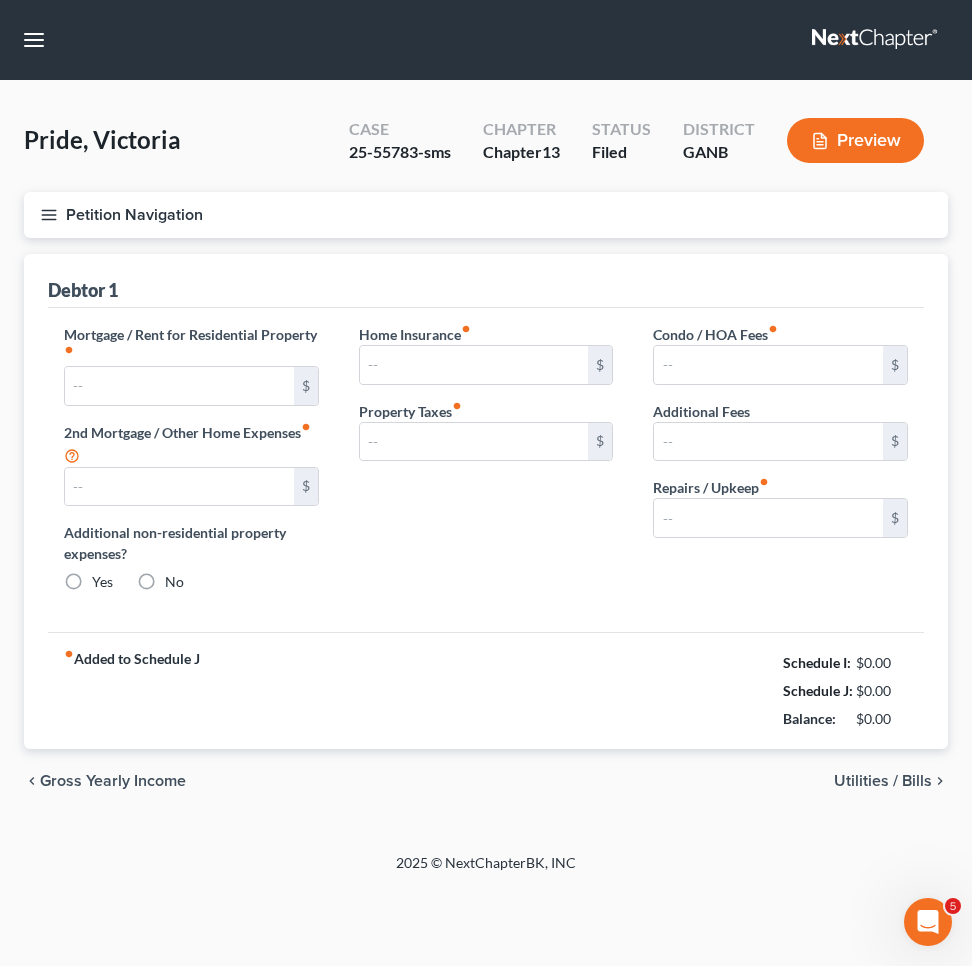 type on "449.12" 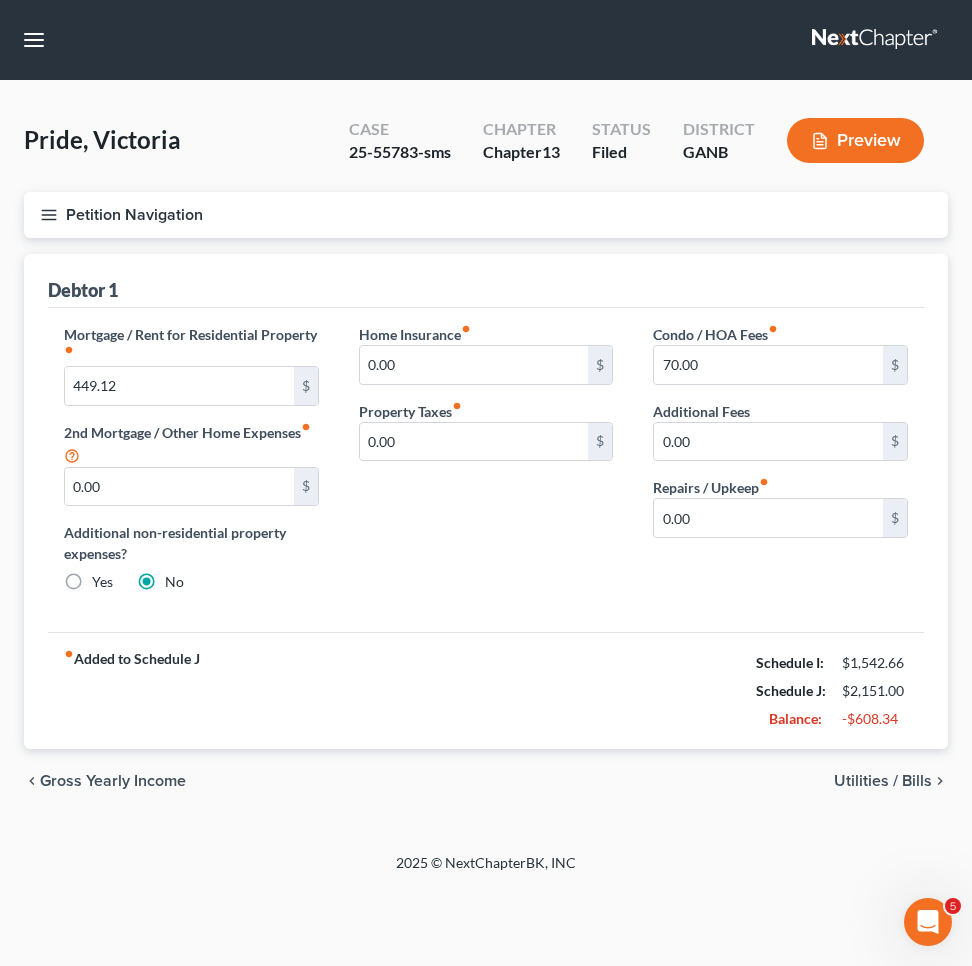 click on "Utilities / Bills" at bounding box center (883, 781) 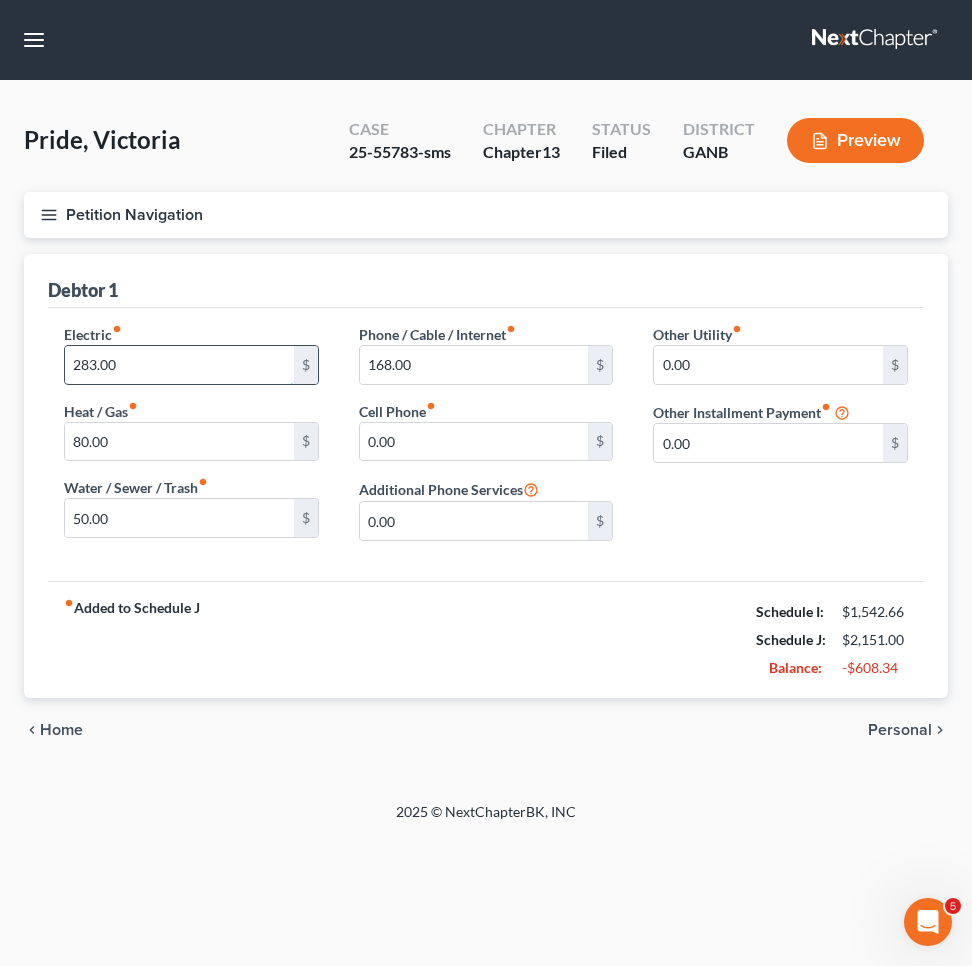click on "283.00" at bounding box center [179, 365] 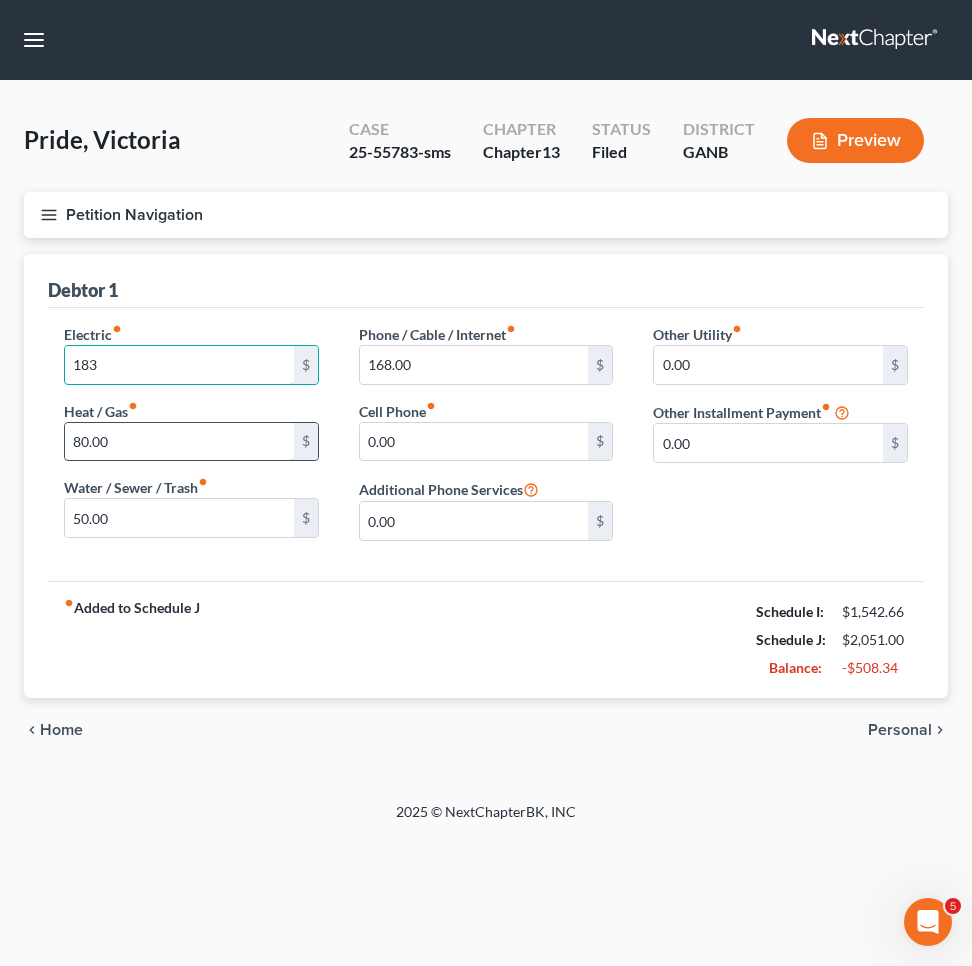 type on "183" 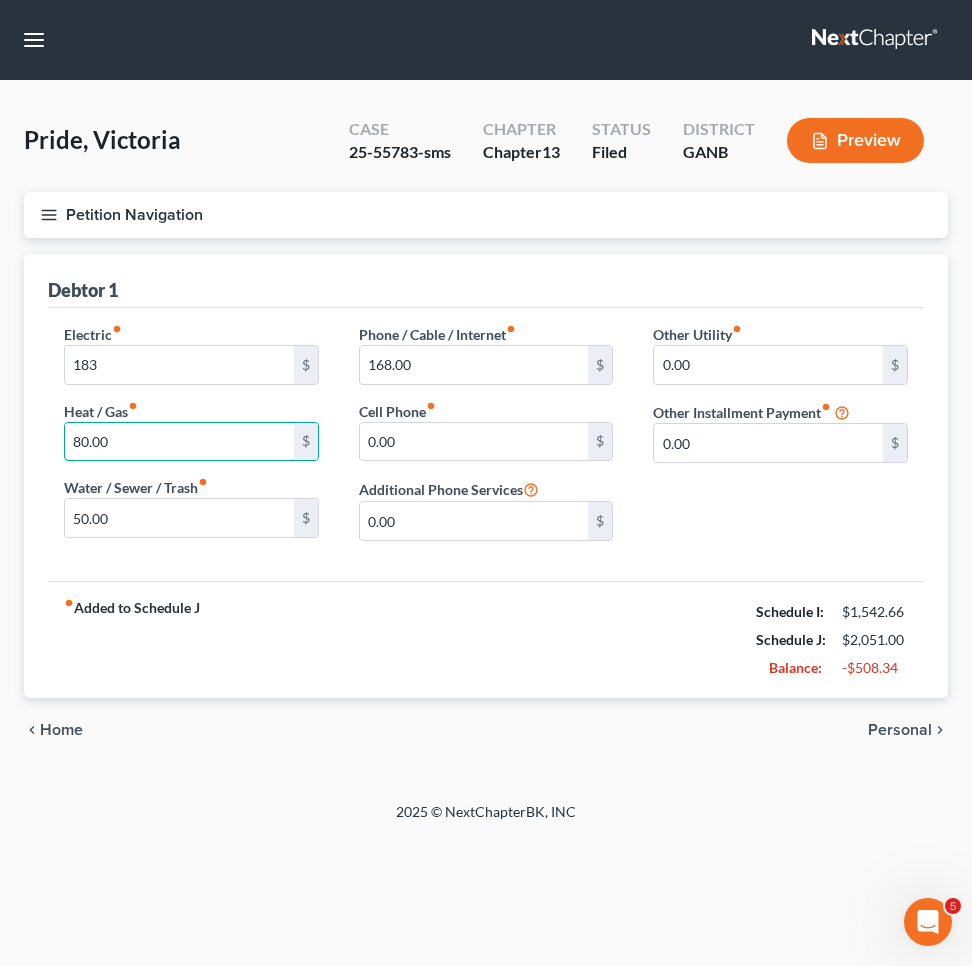 drag, startPoint x: 91, startPoint y: 442, endPoint x: 0, endPoint y: 436, distance: 91.197586 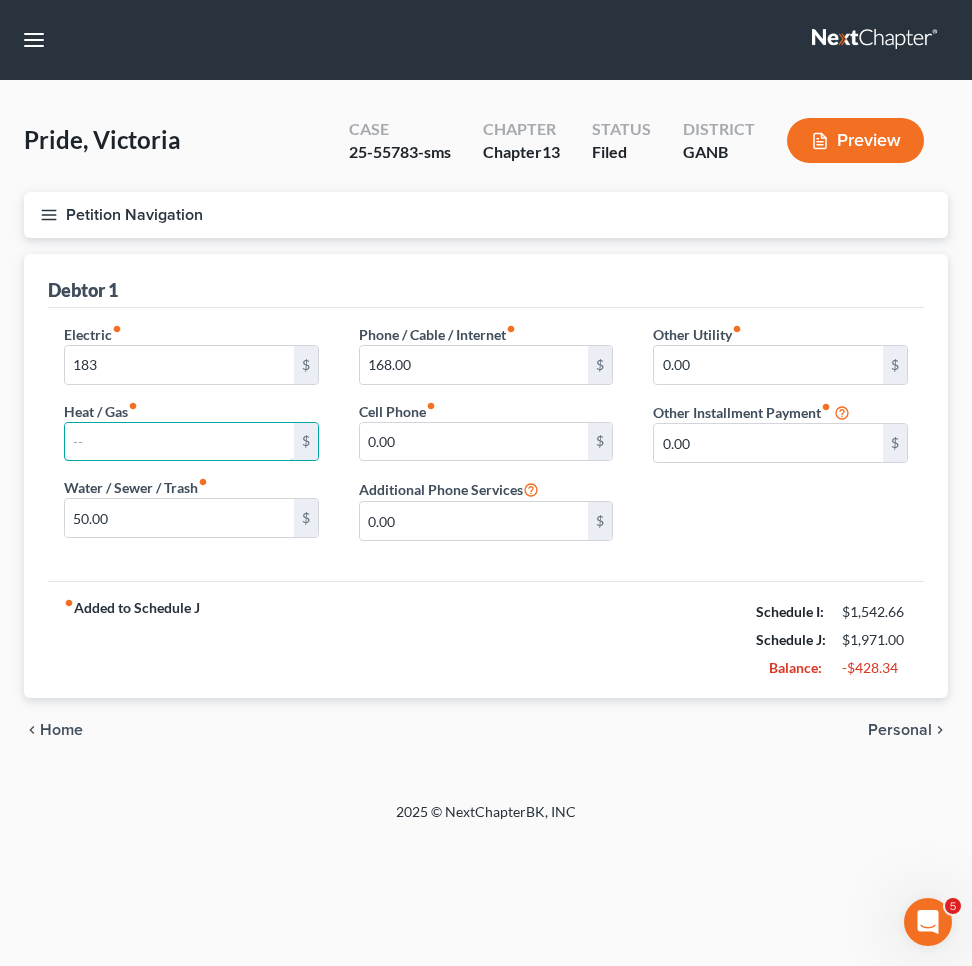 type 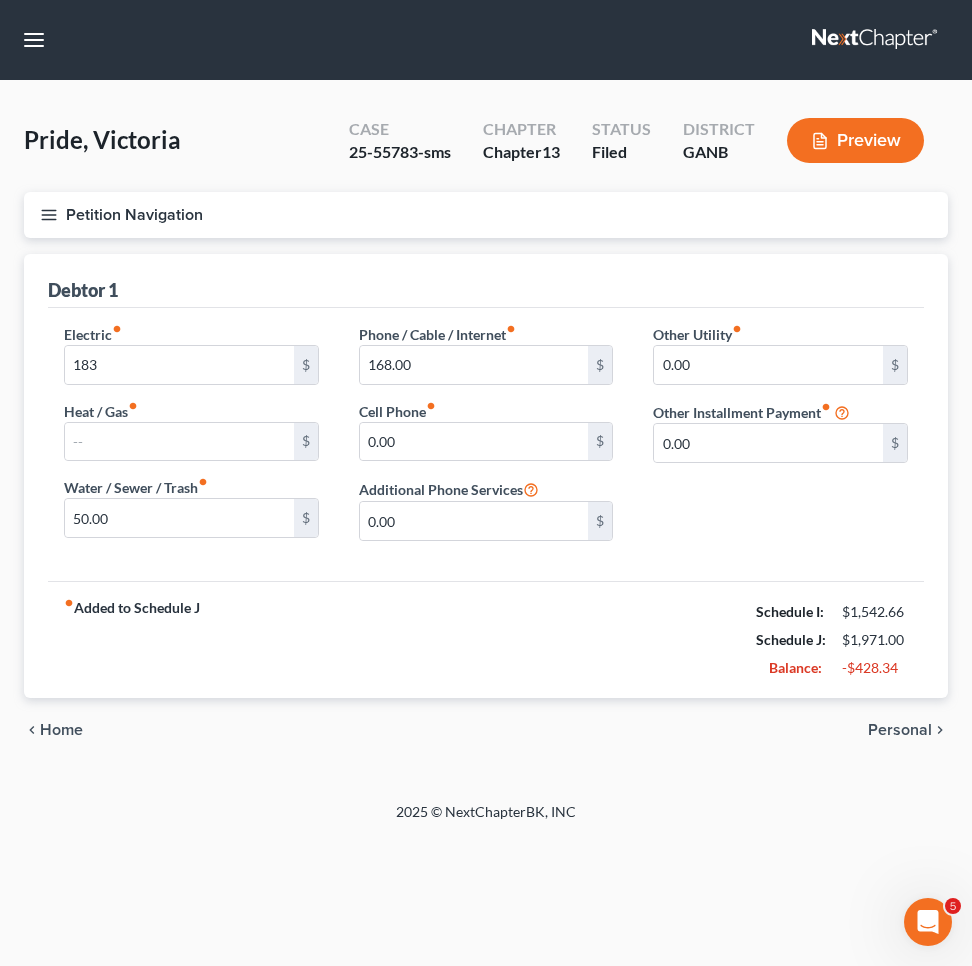 click on "Personal" at bounding box center [900, 730] 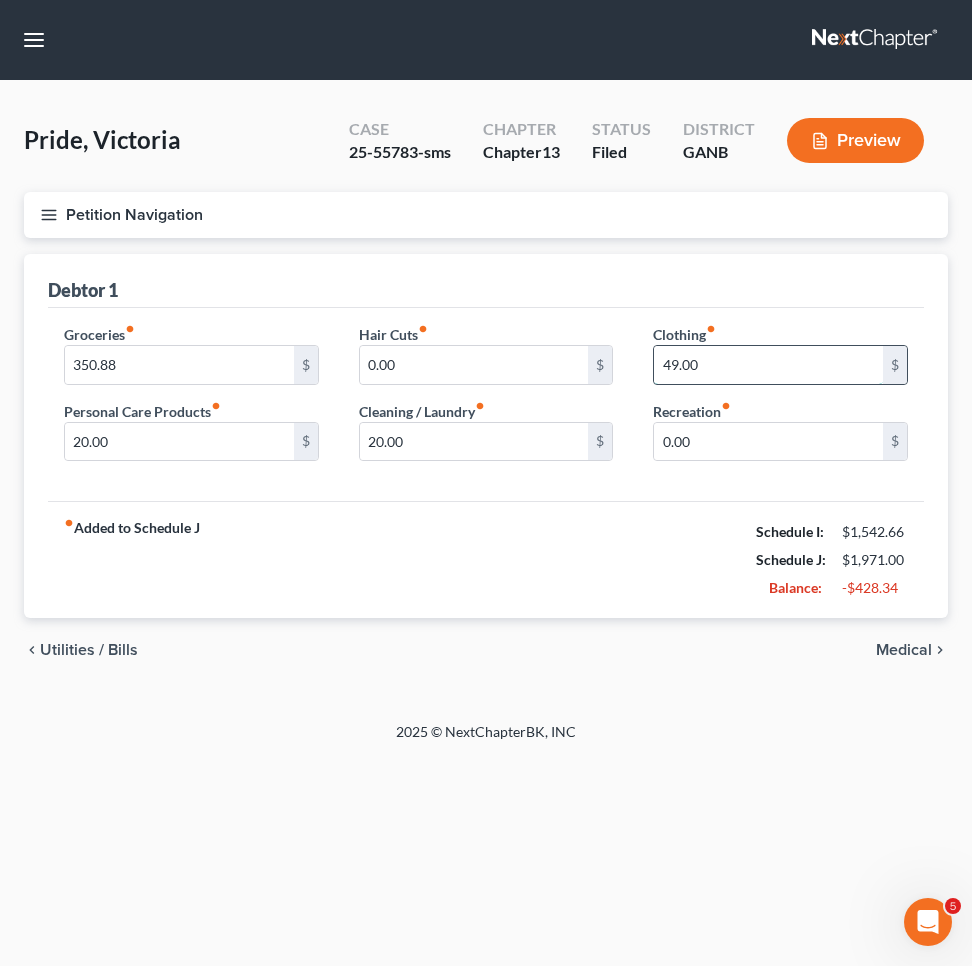 click on "49.00" at bounding box center (768, 365) 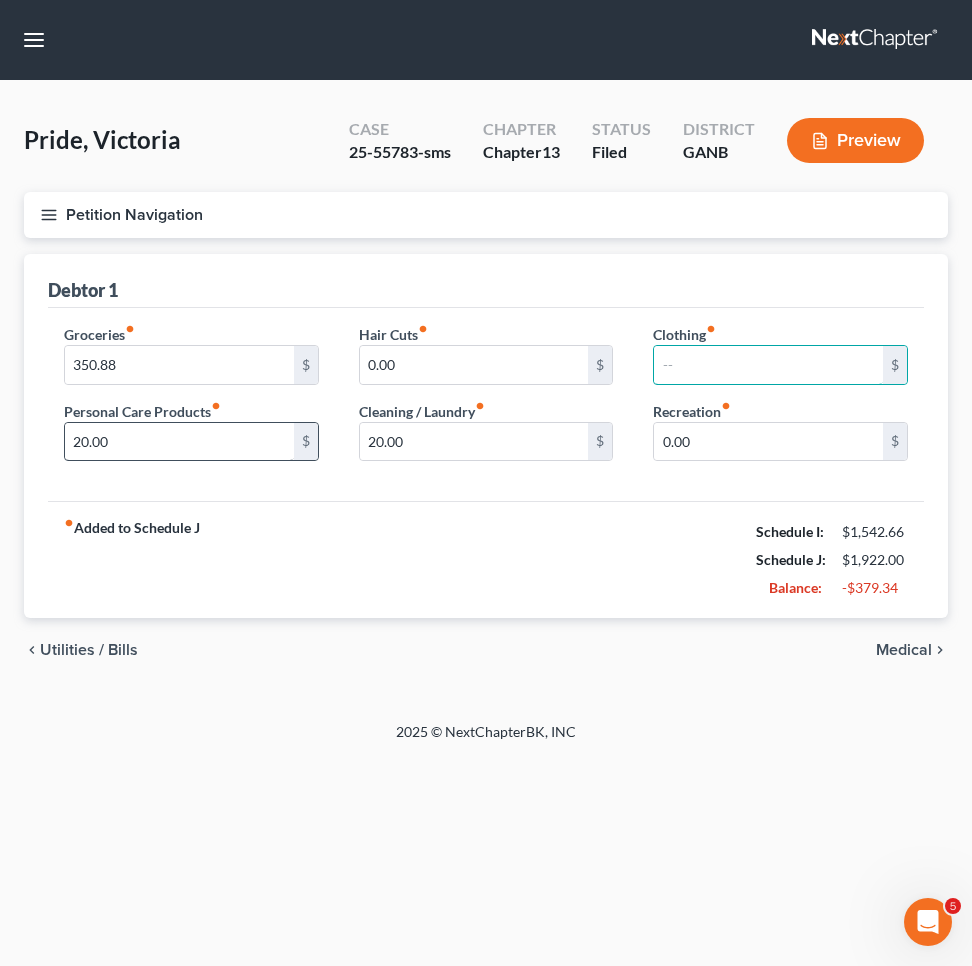 type 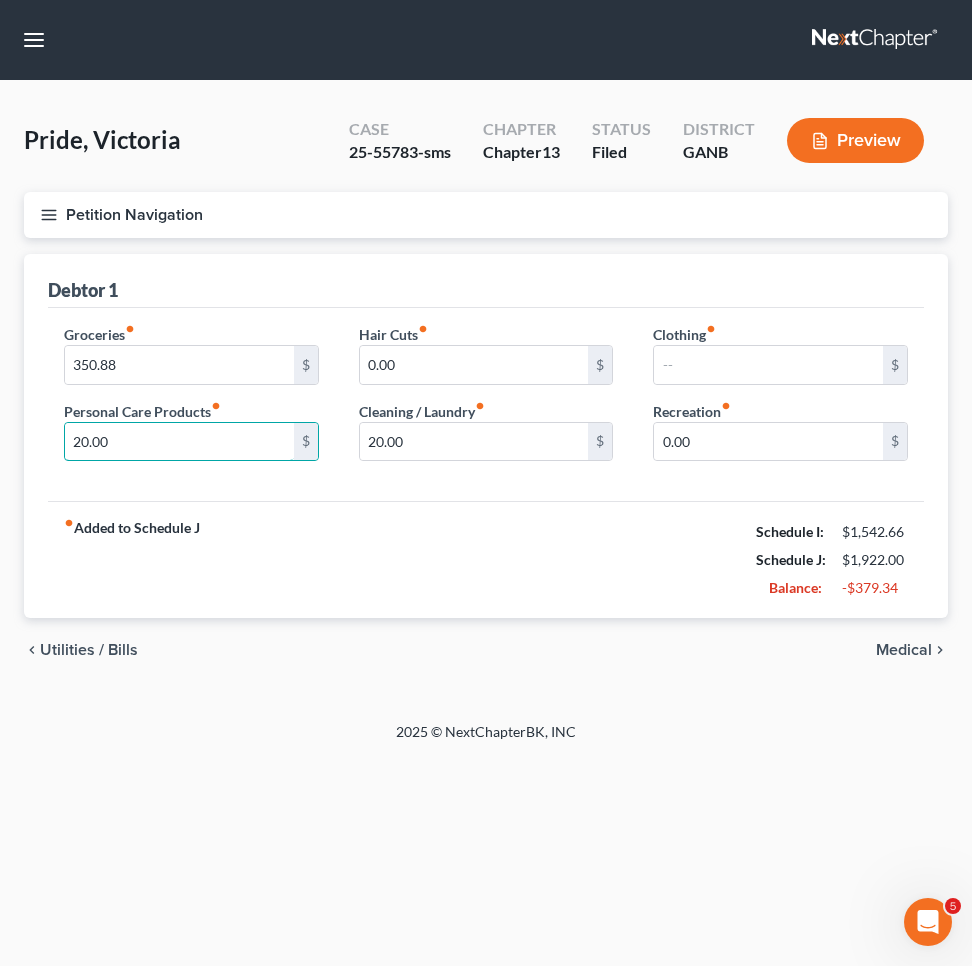 drag, startPoint x: 263, startPoint y: 435, endPoint x: 0, endPoint y: 429, distance: 263.06842 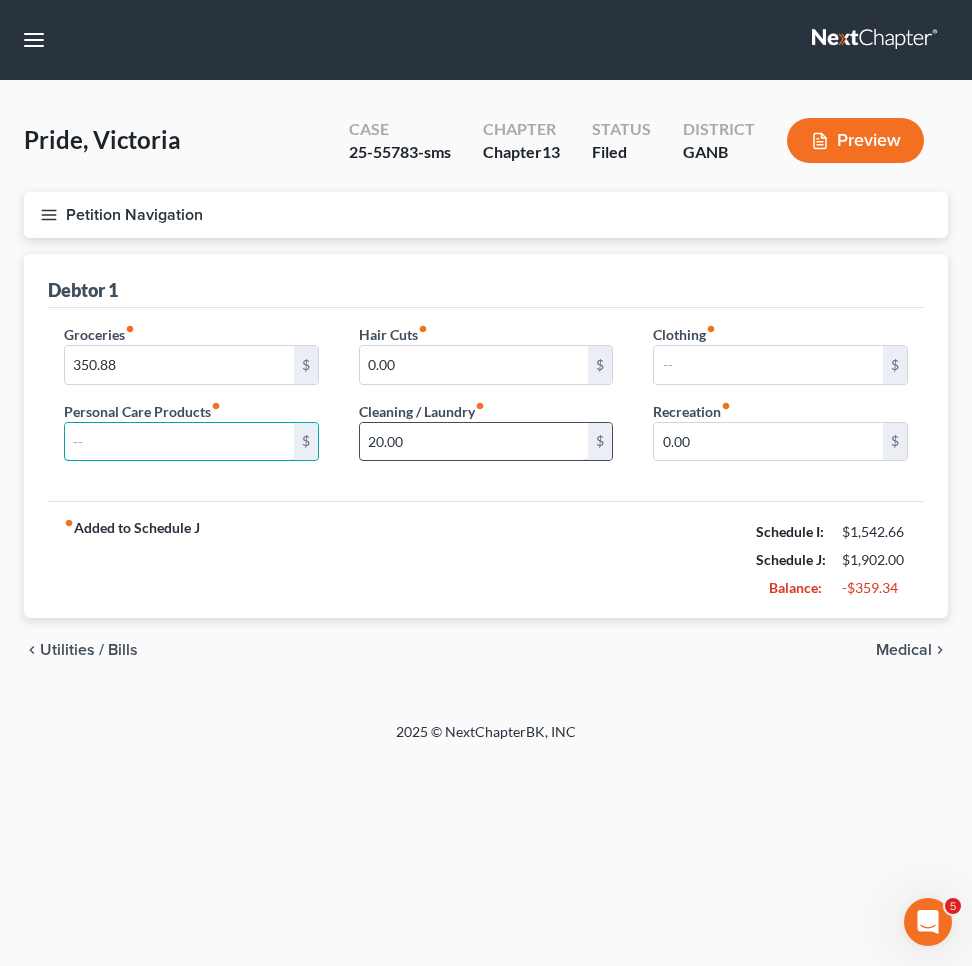 type 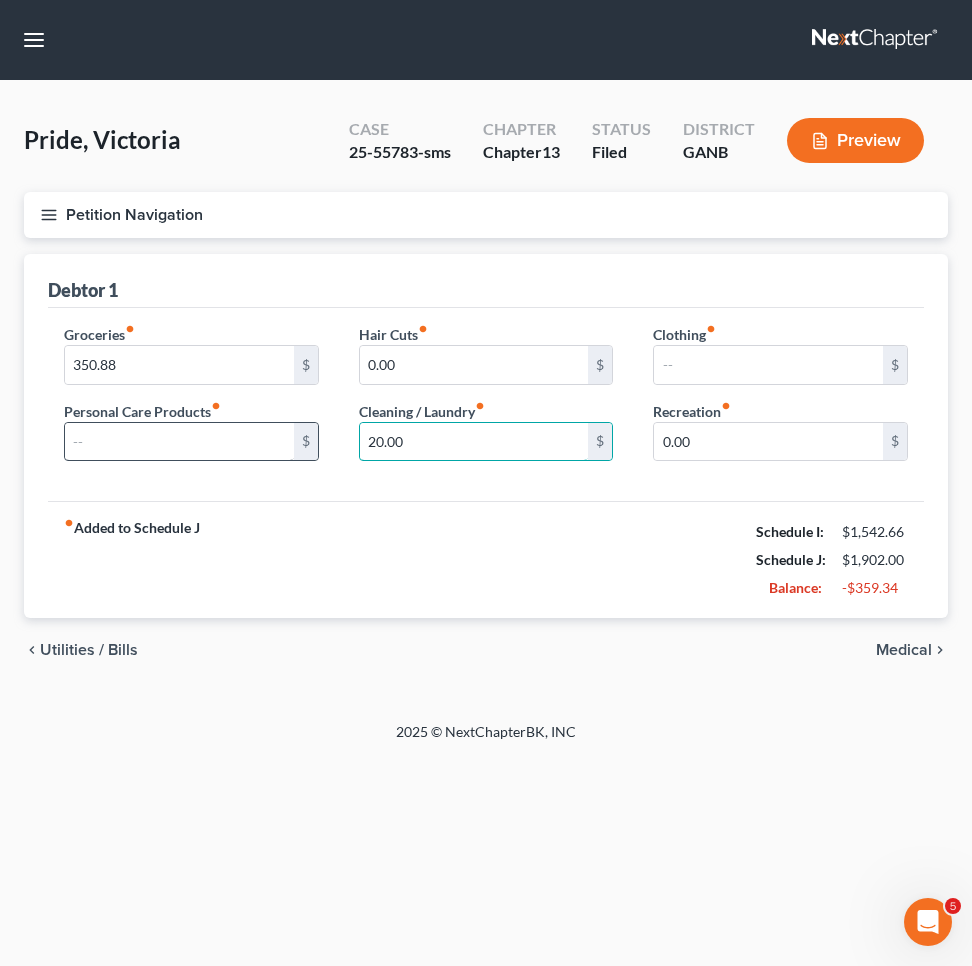 drag, startPoint x: 422, startPoint y: 442, endPoint x: 235, endPoint y: 436, distance: 187.09624 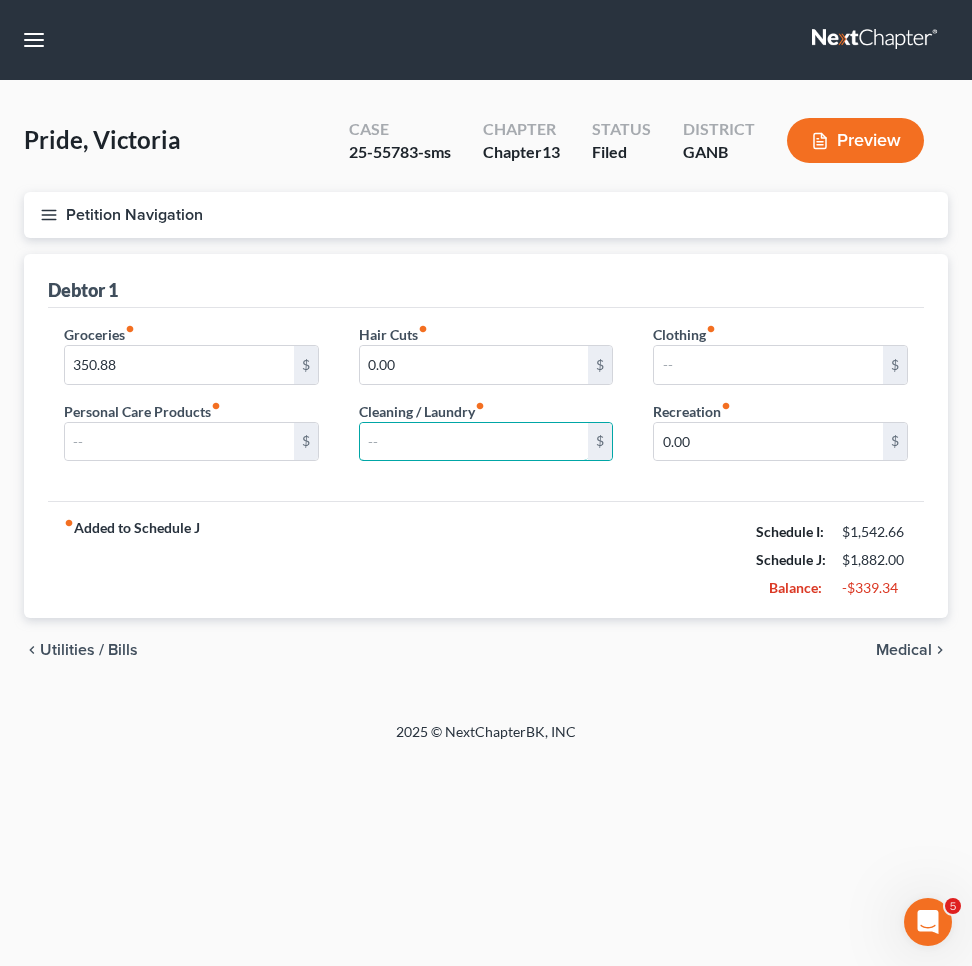 type 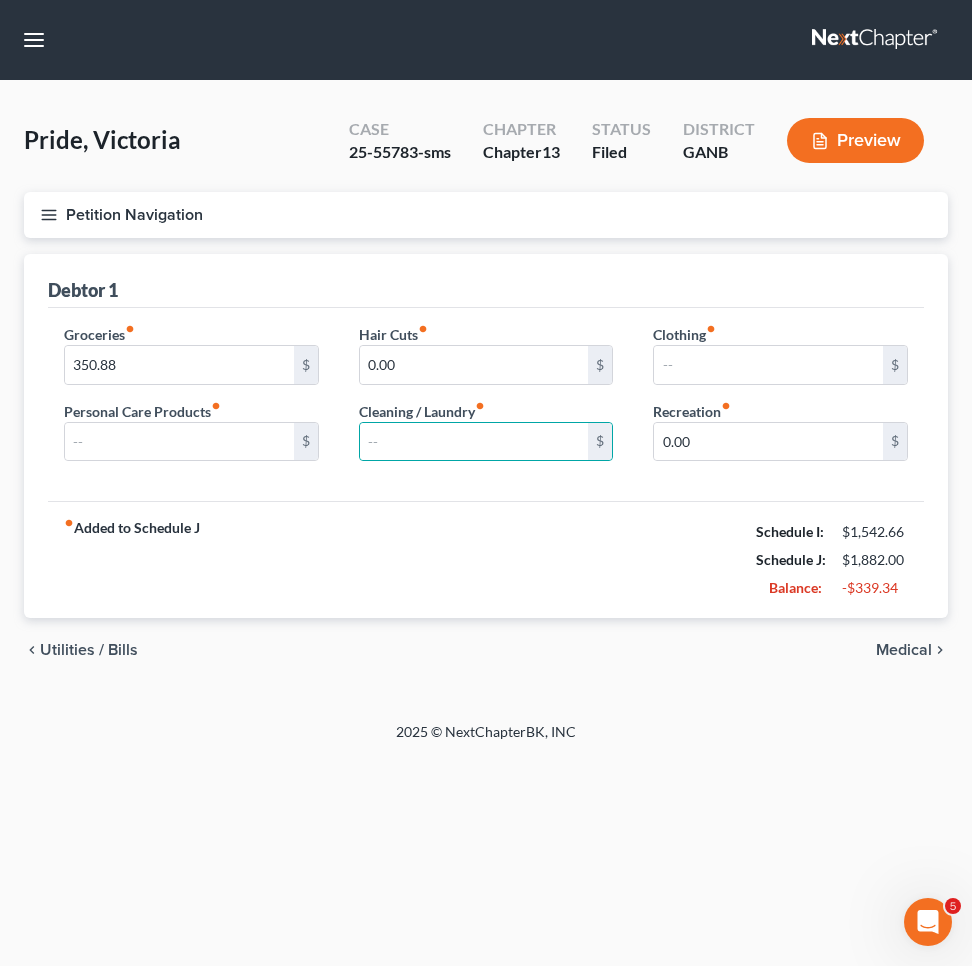 click on "Medical" at bounding box center [904, 650] 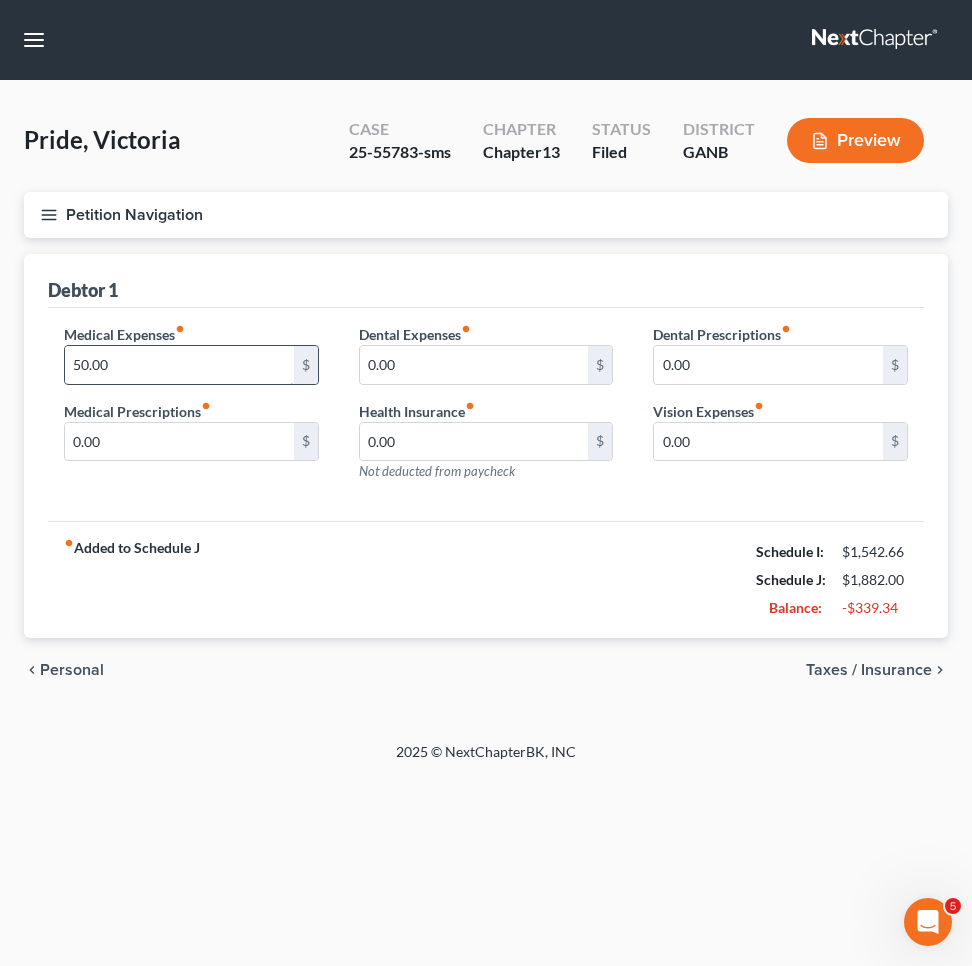 click on "50.00" at bounding box center (179, 365) 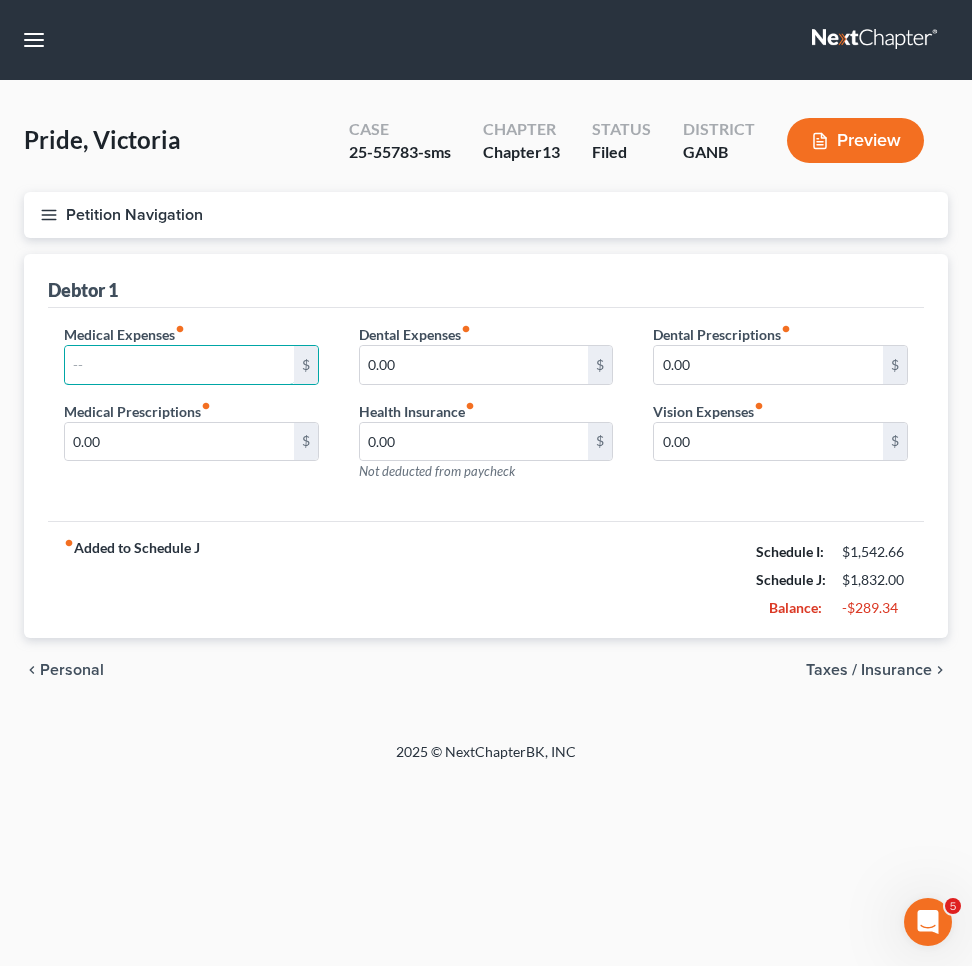type 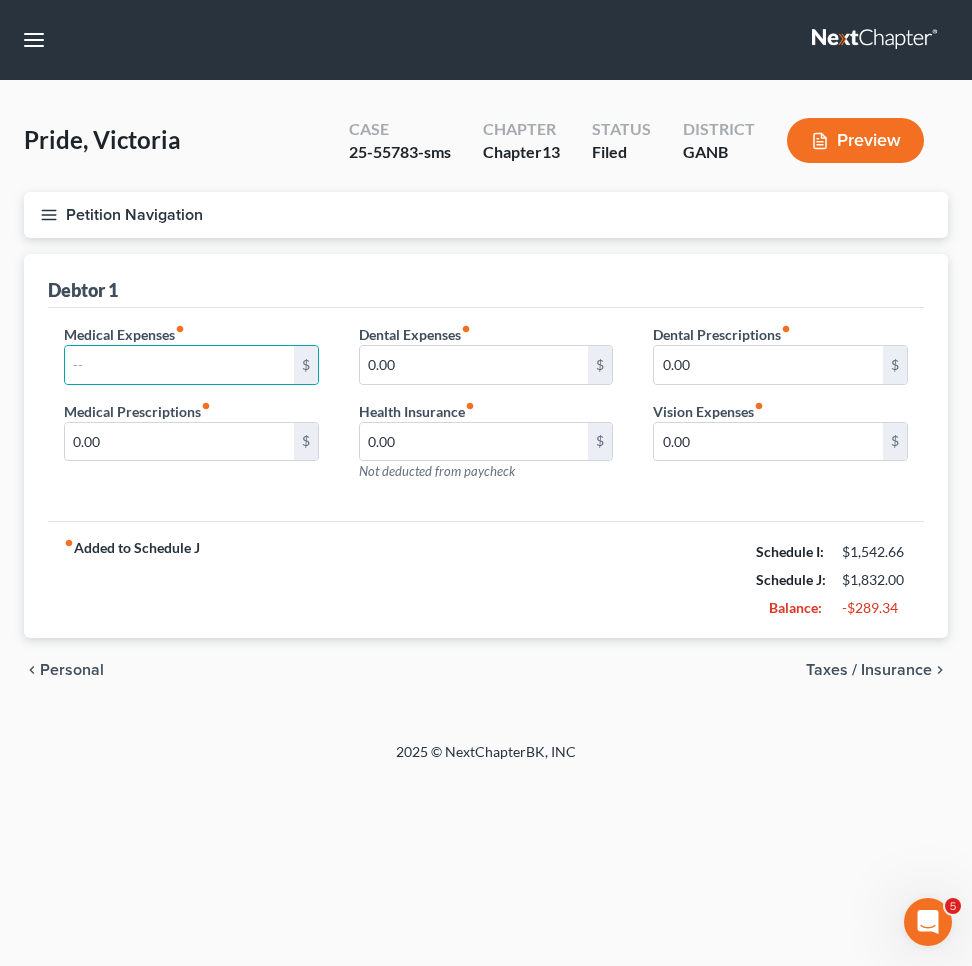 click on "fiber_manual_record  Added to Schedule J Schedule I: $1,542.66 Schedule J: $1,832.00 Balance: -$289.34" at bounding box center [486, 579] 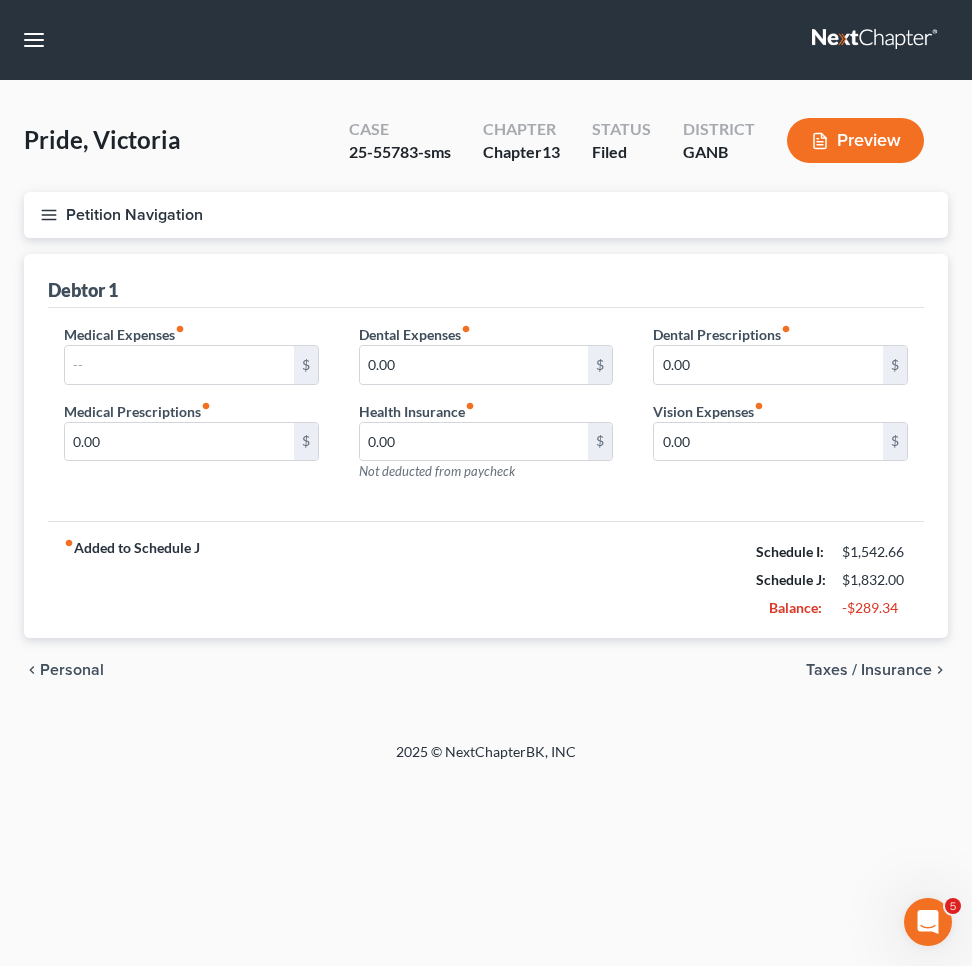 click on "Taxes / Insurance" at bounding box center [869, 670] 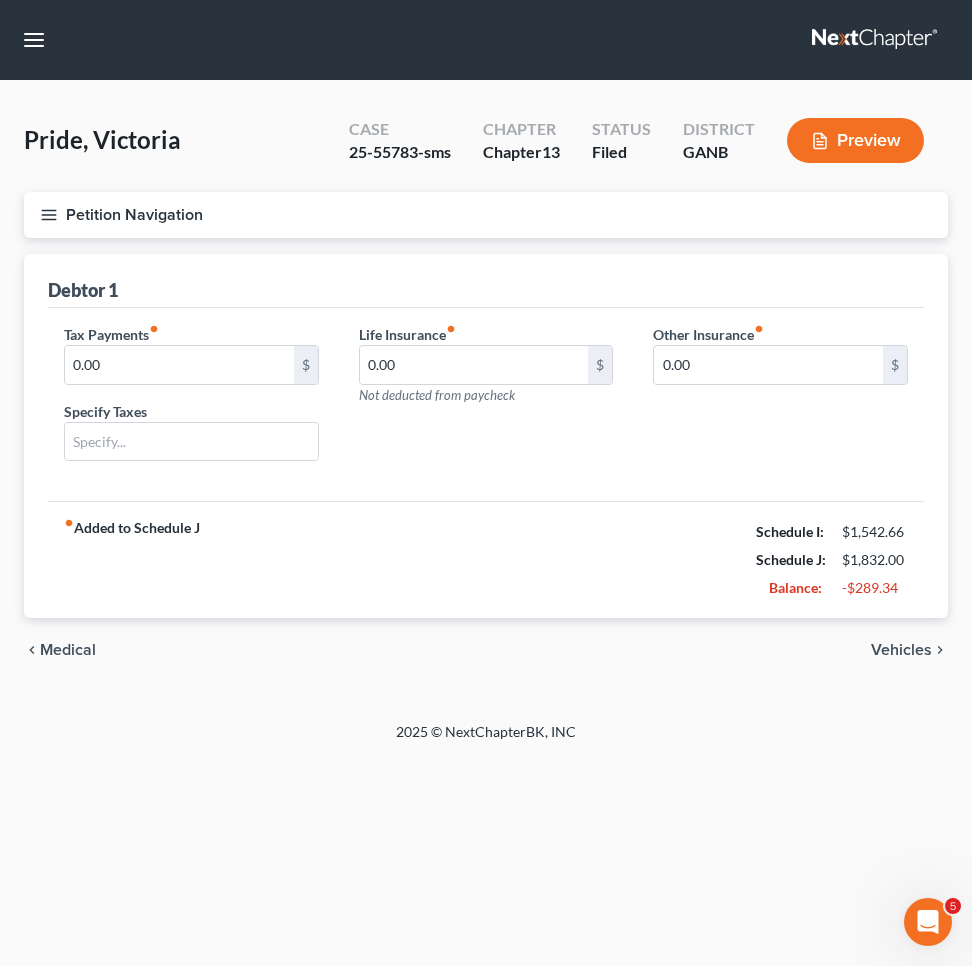 click on "Vehicles" at bounding box center [901, 650] 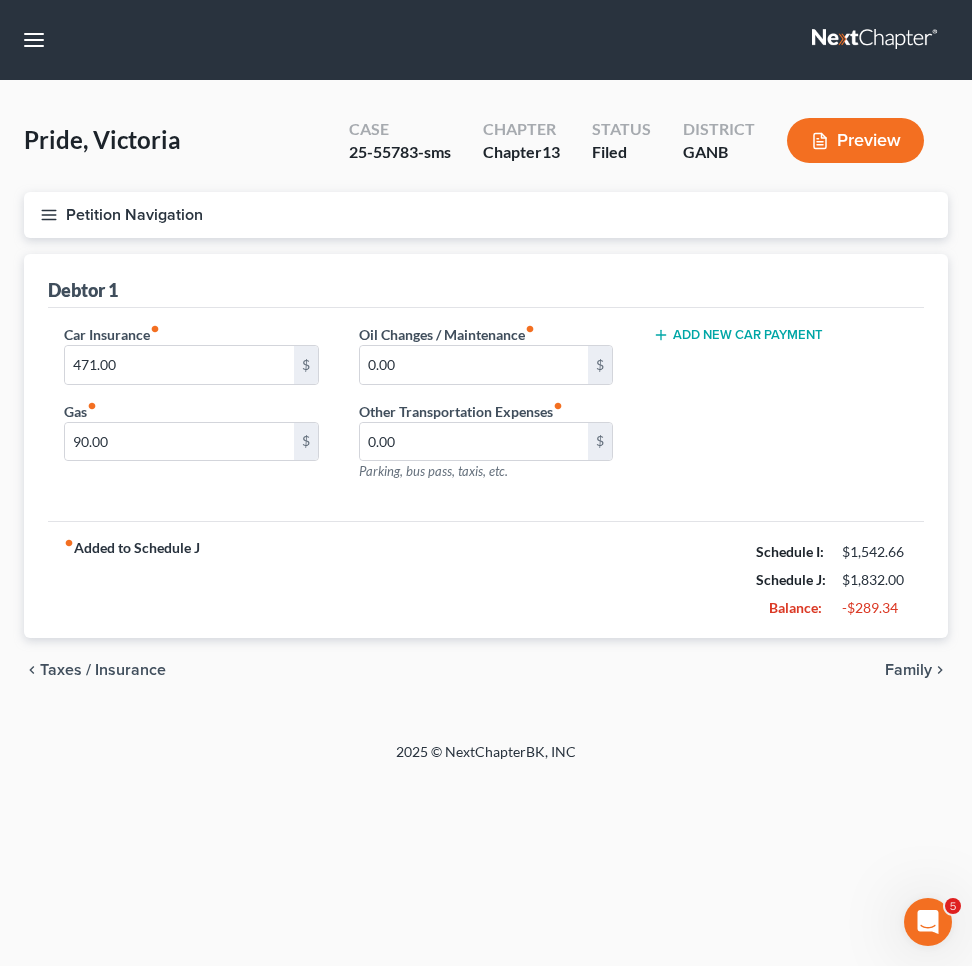 click on "Petition Navigation" at bounding box center [486, 215] 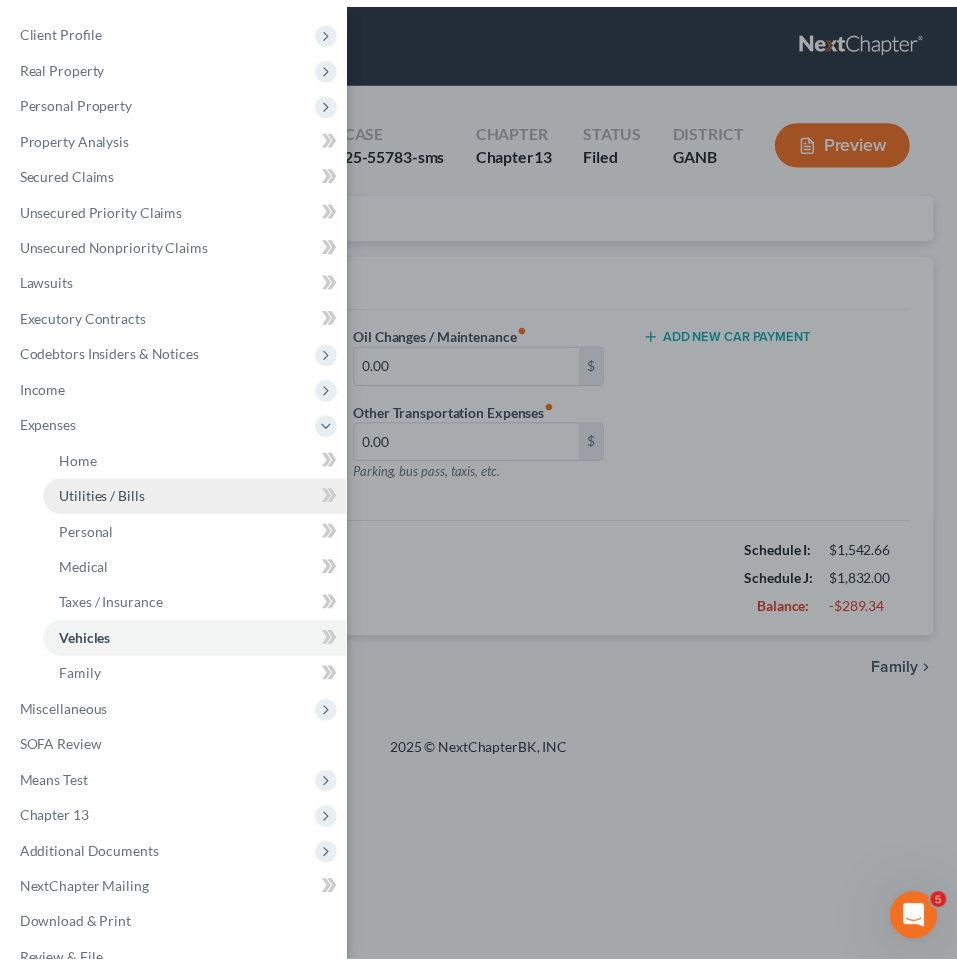 scroll, scrollTop: 92, scrollLeft: 0, axis: vertical 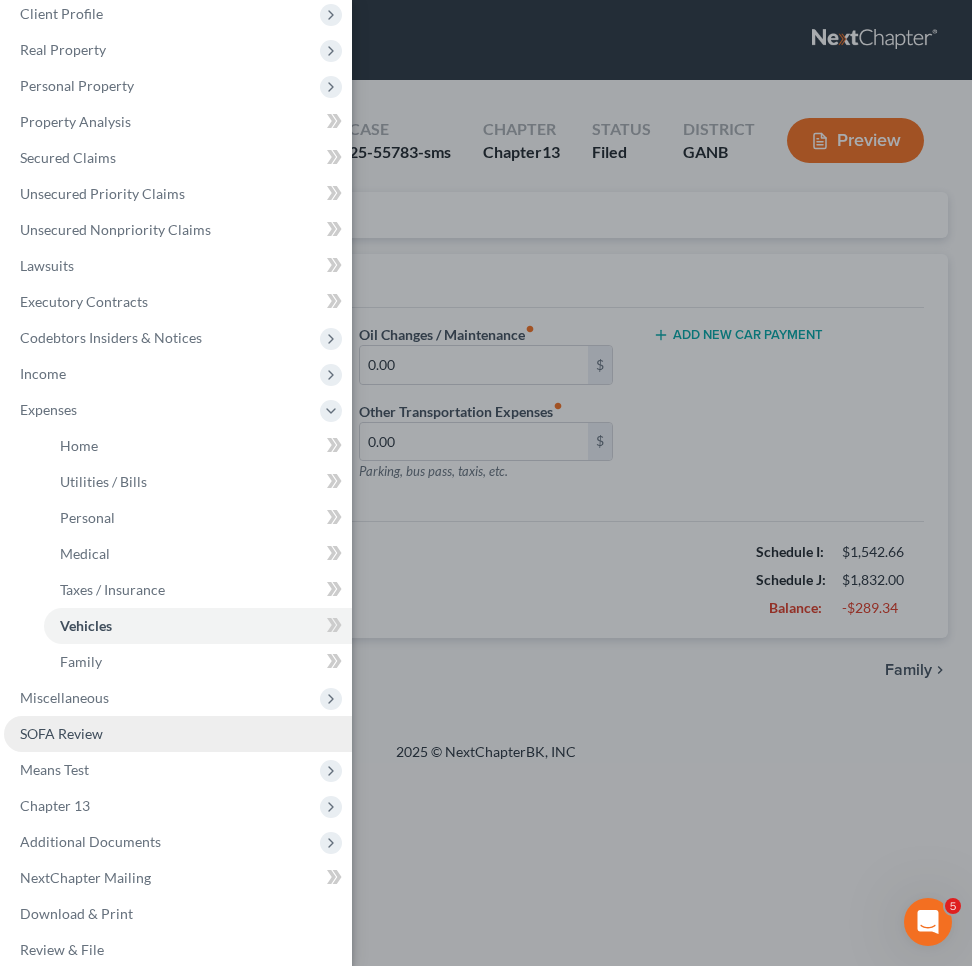 click on "SOFA Review" at bounding box center [178, 734] 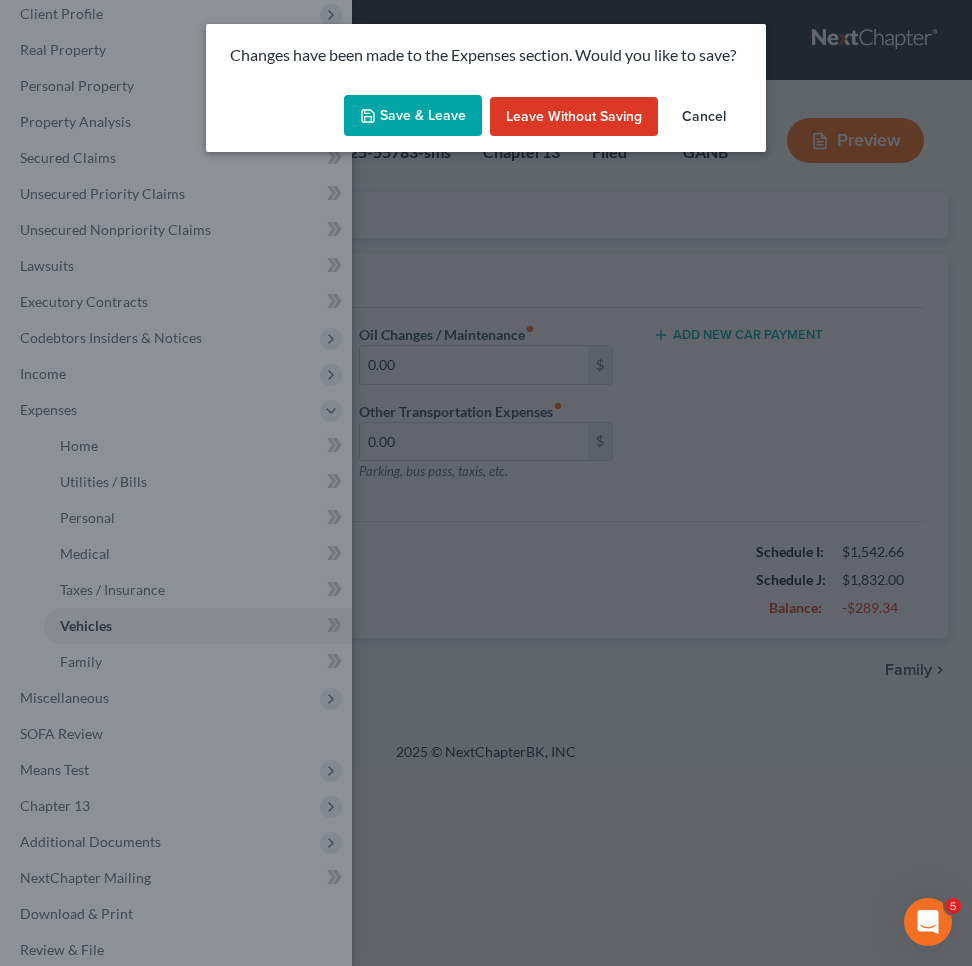 click on "Save & Leave" at bounding box center [413, 116] 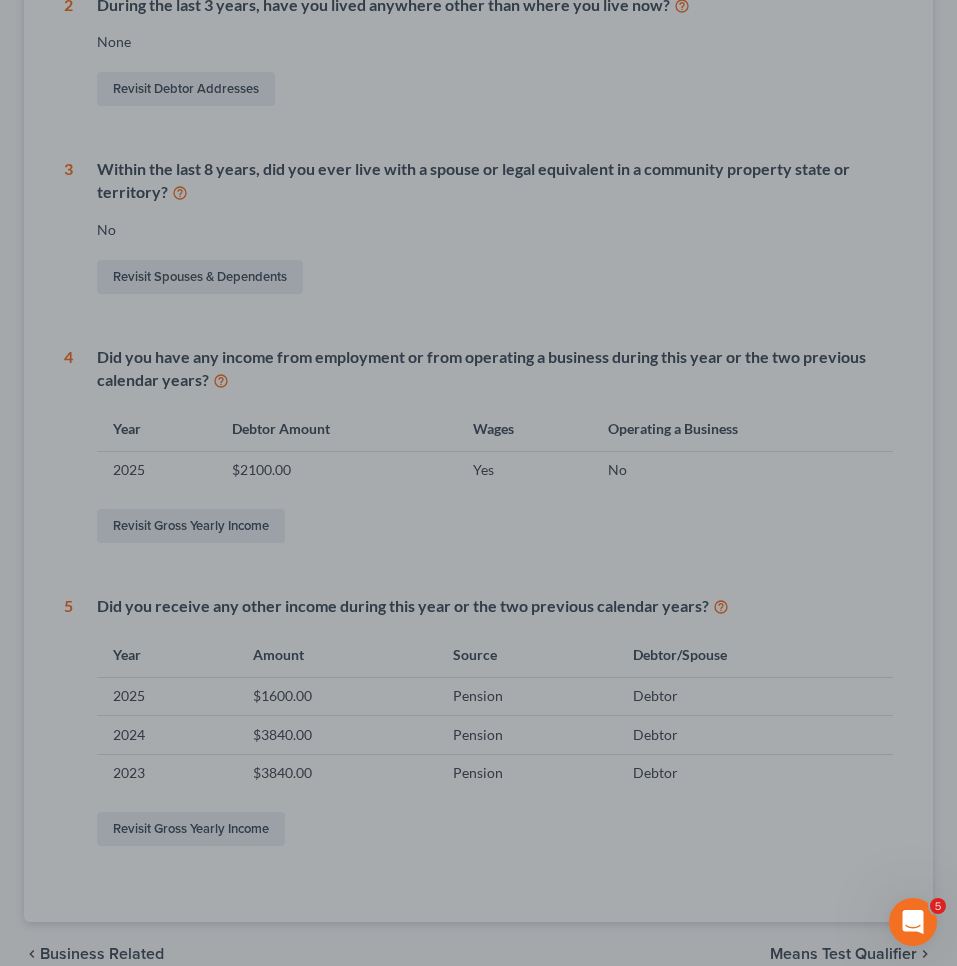 scroll, scrollTop: 615, scrollLeft: 0, axis: vertical 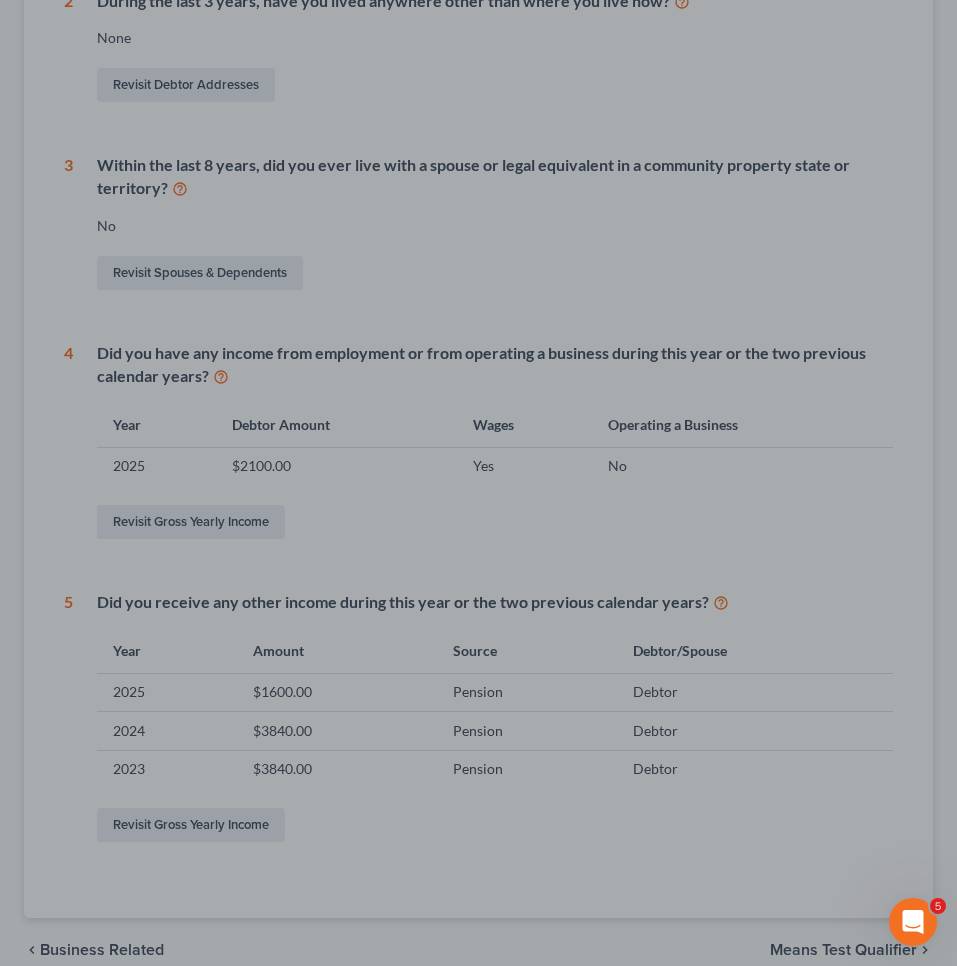 click at bounding box center (478, 483) 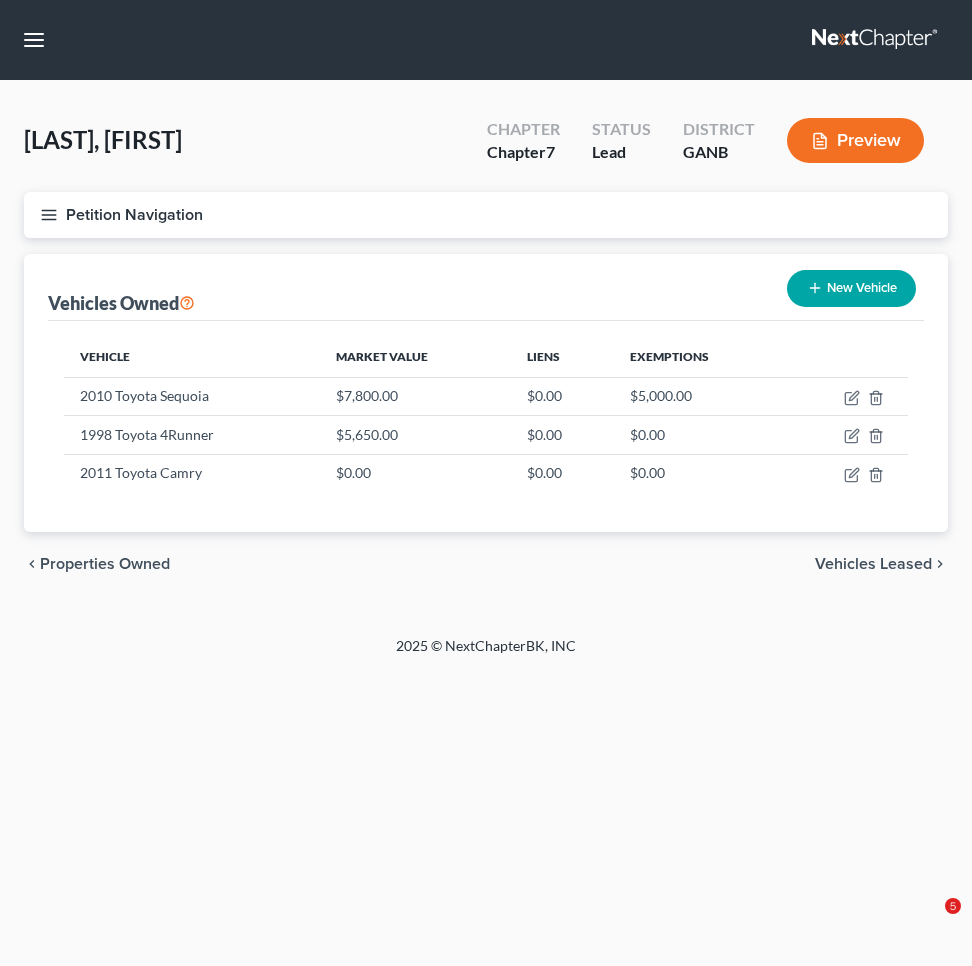 scroll, scrollTop: 0, scrollLeft: 0, axis: both 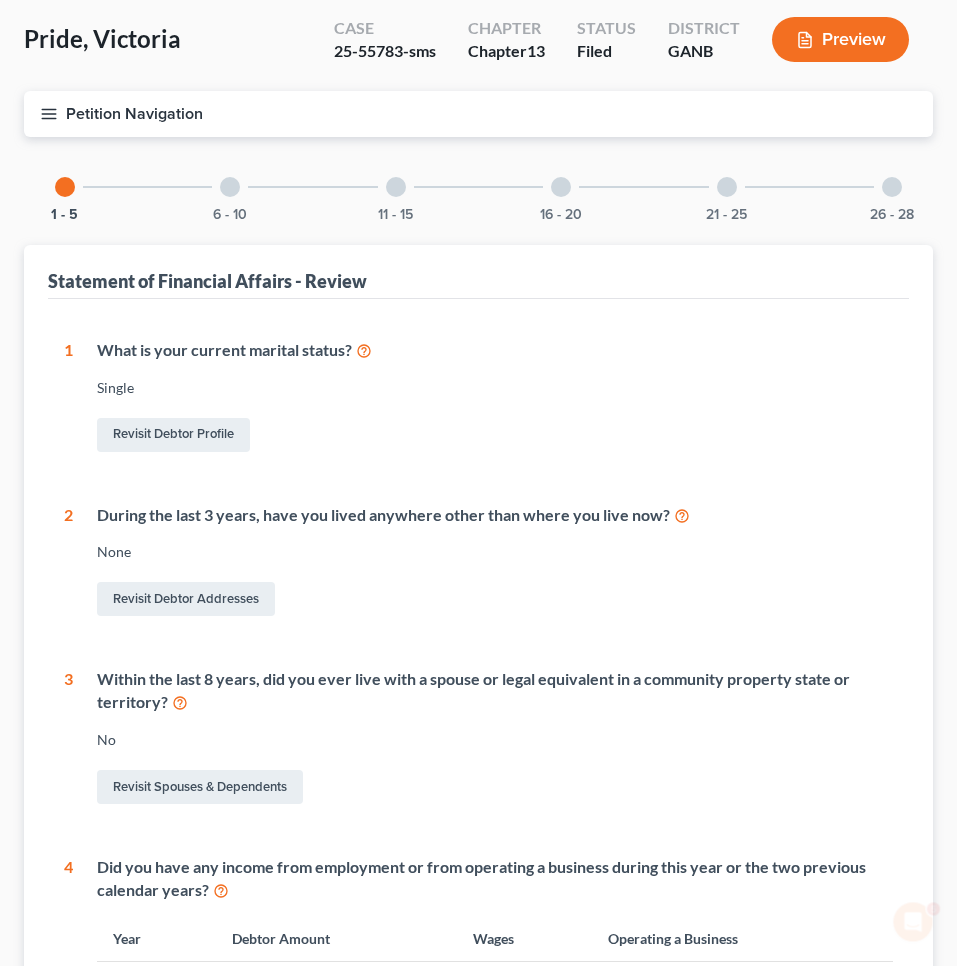 click on "6 - 10" at bounding box center (230, 187) 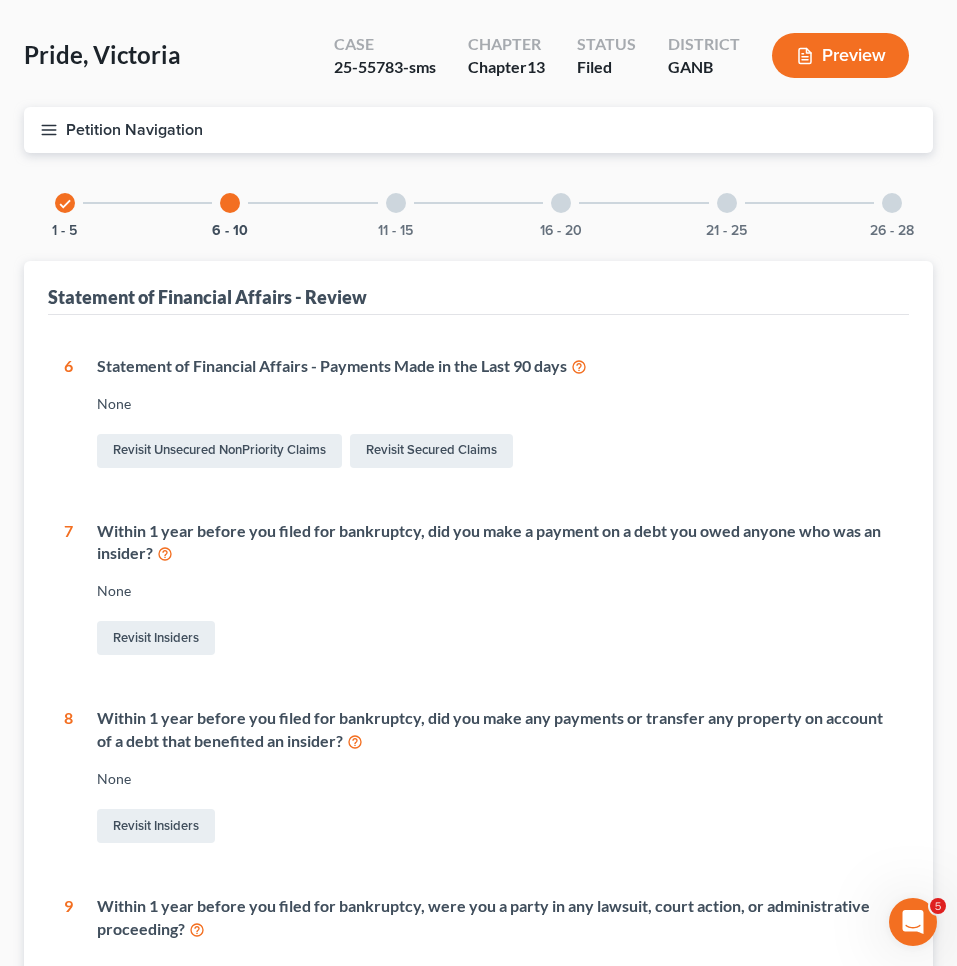 scroll, scrollTop: 0, scrollLeft: 0, axis: both 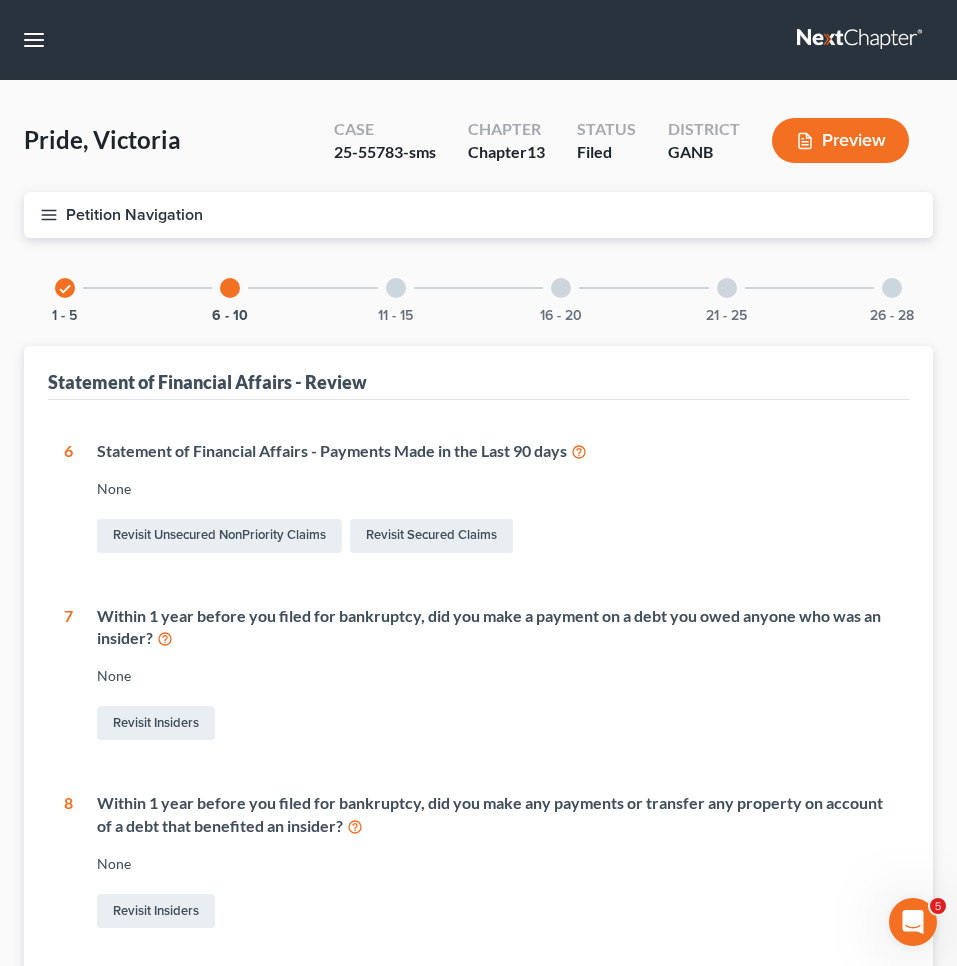click on "Petition Navigation" at bounding box center (478, 215) 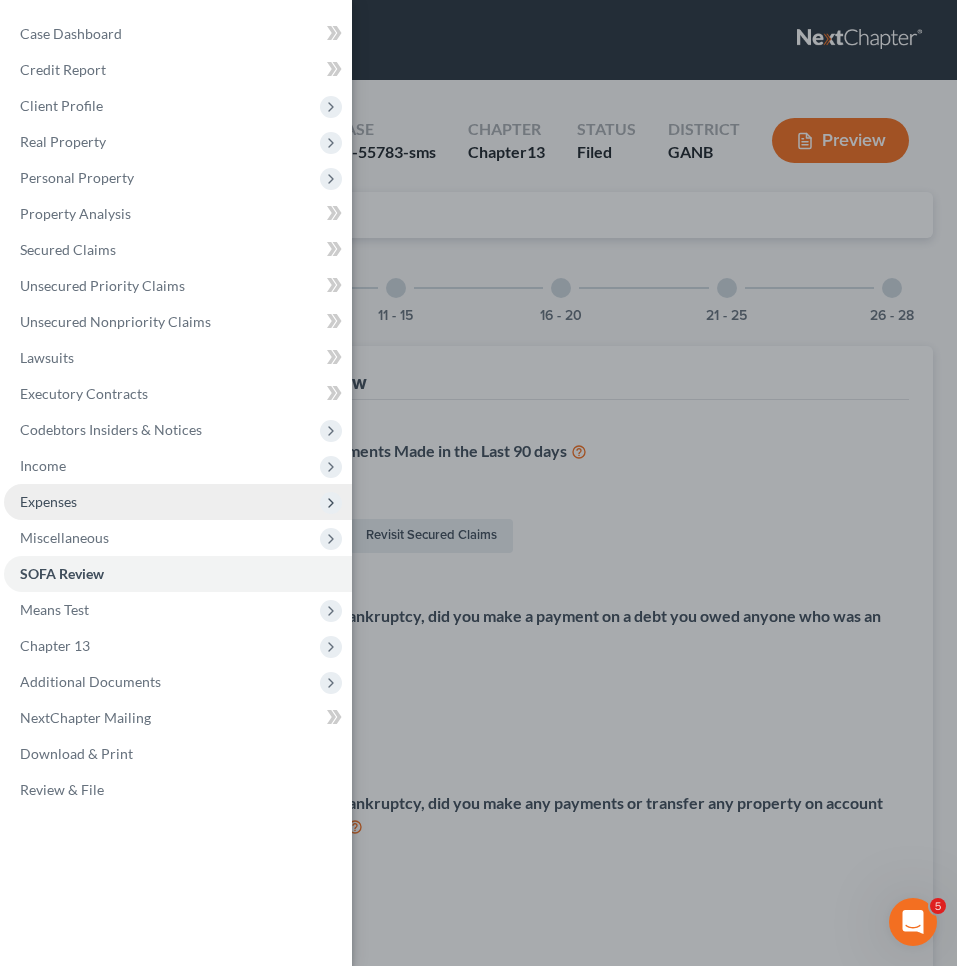 click on "Expenses" at bounding box center [178, 502] 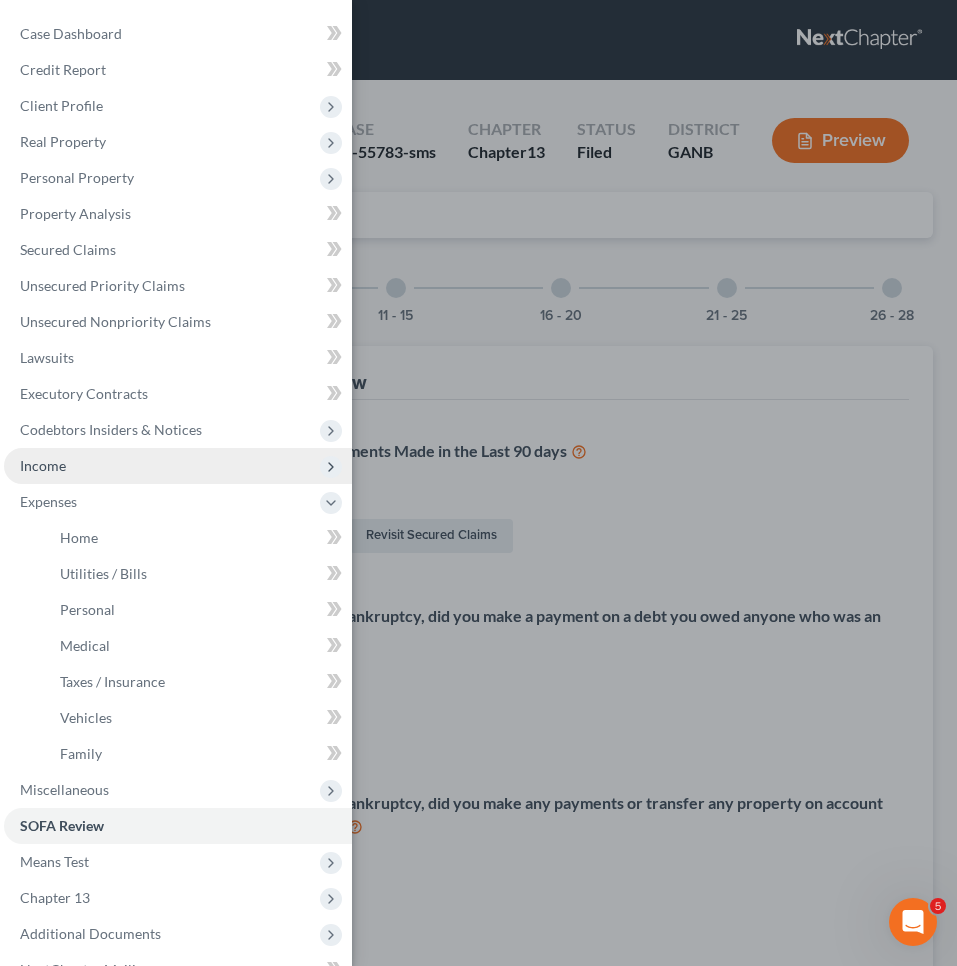 click on "Income" at bounding box center (178, 466) 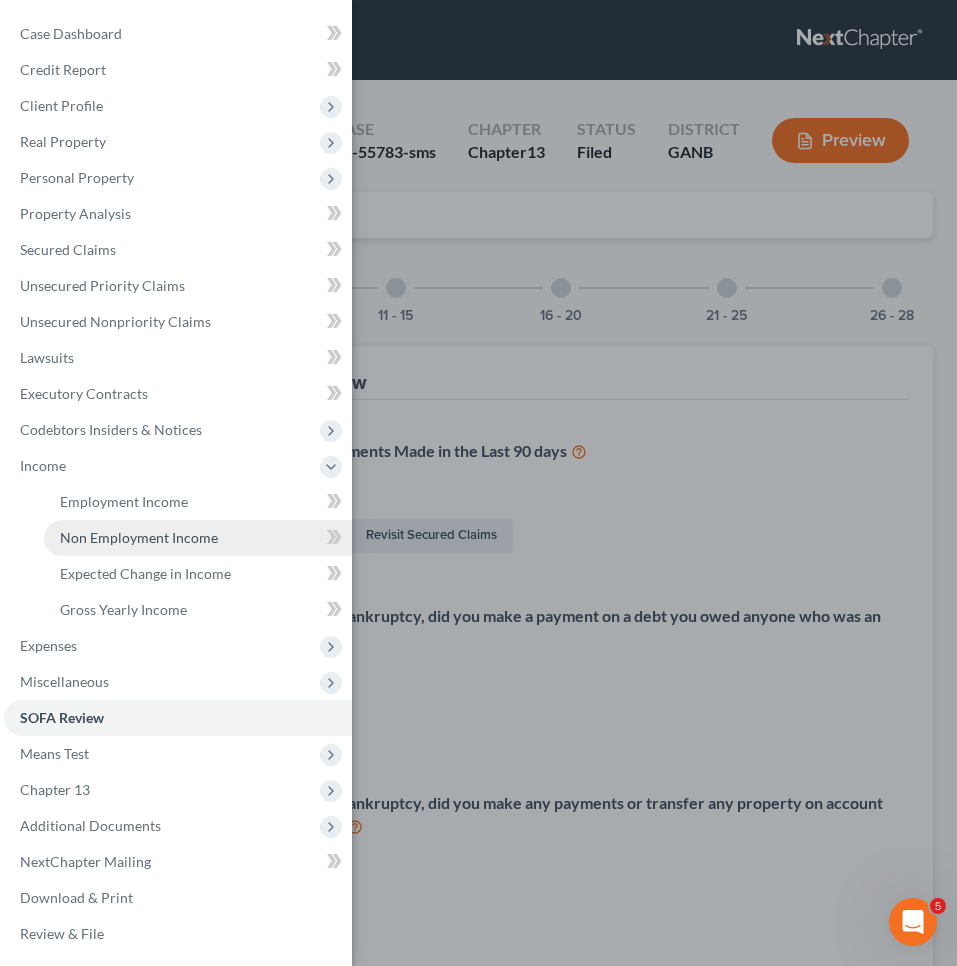 click on "Non Employment Income" at bounding box center (139, 537) 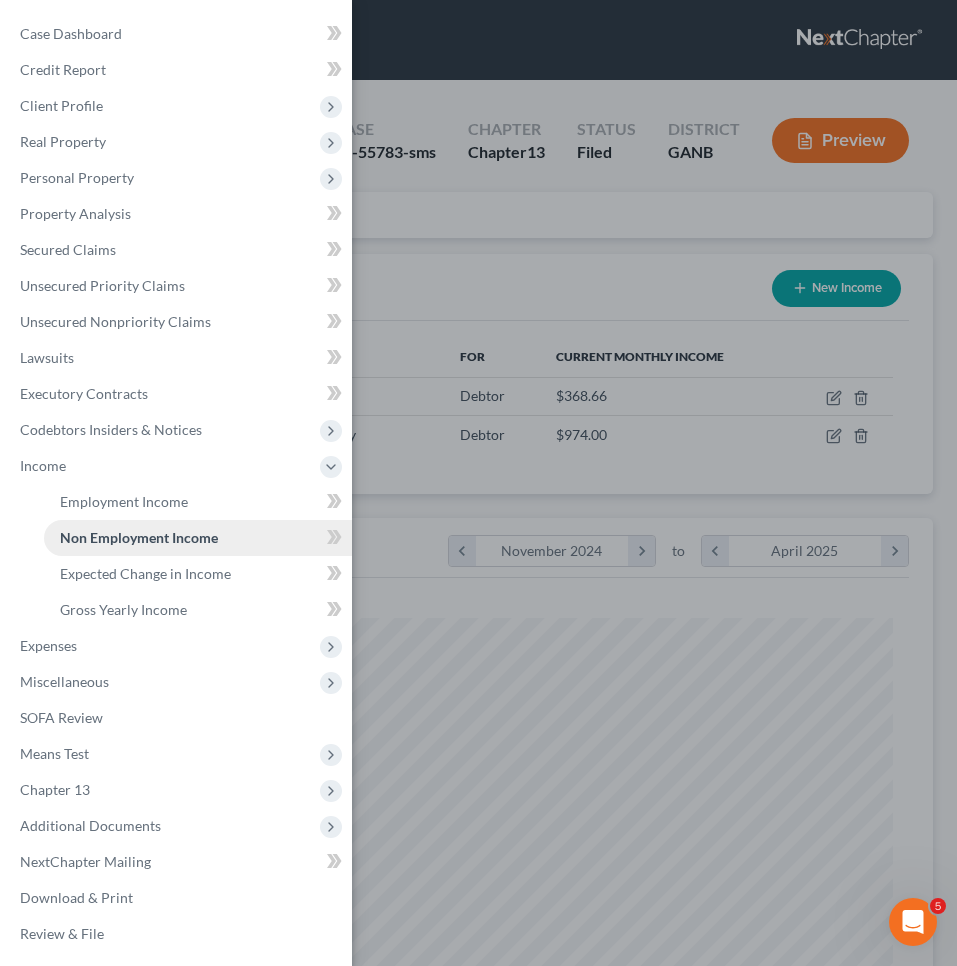 scroll, scrollTop: 999586, scrollLeft: 999131, axis: both 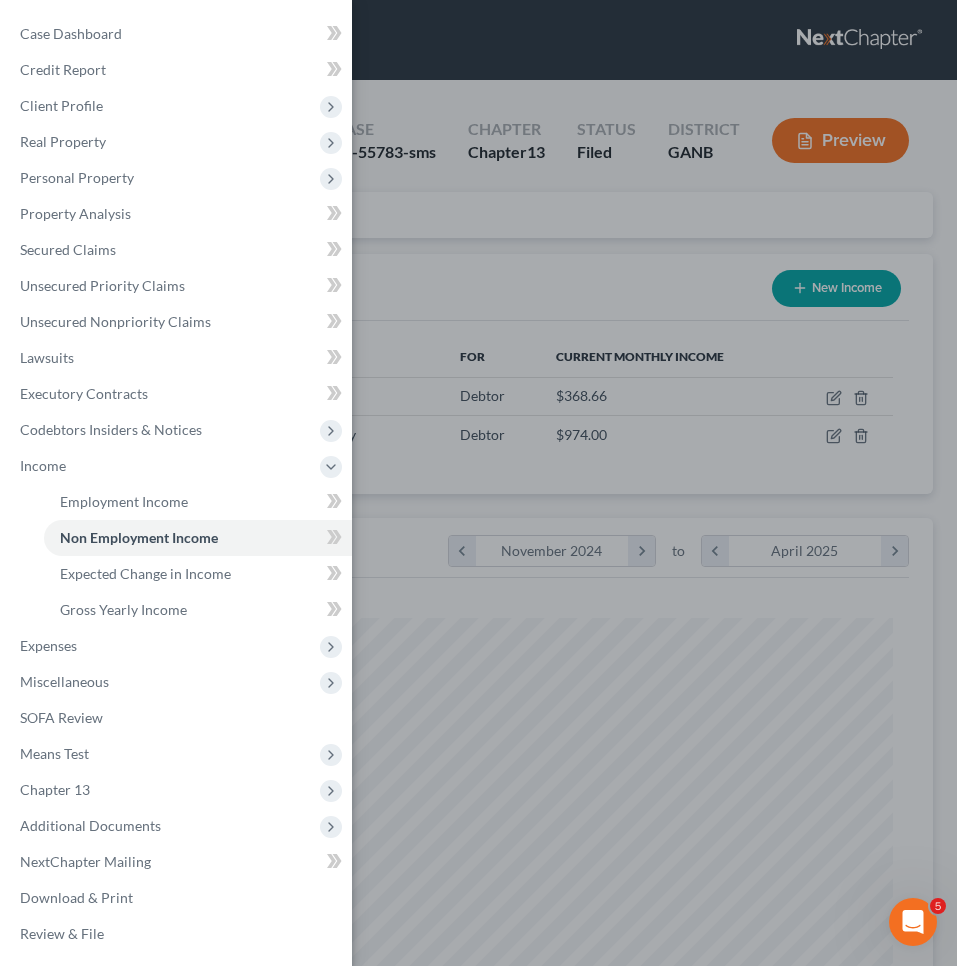 click on "Case Dashboard
Payments
Invoices
Payments
Payments
Credit Report
Client Profile" at bounding box center (478, 483) 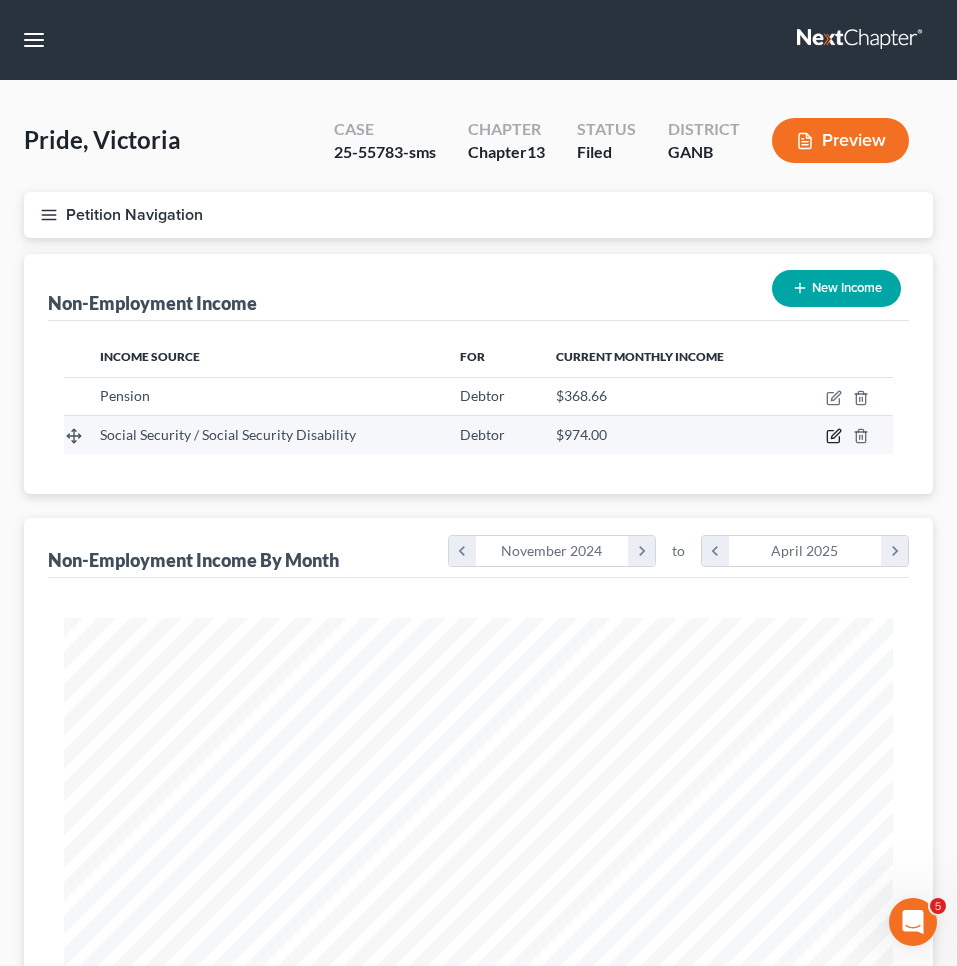click 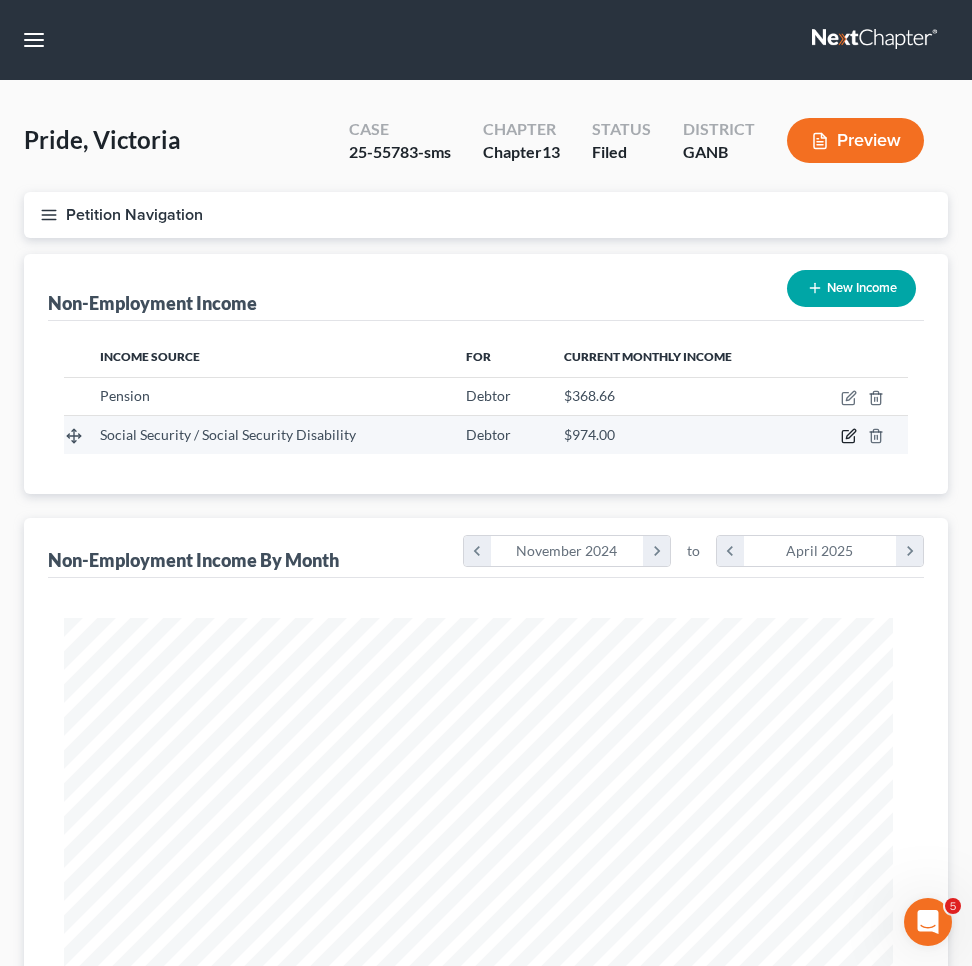 scroll, scrollTop: 999578, scrollLeft: 999116, axis: both 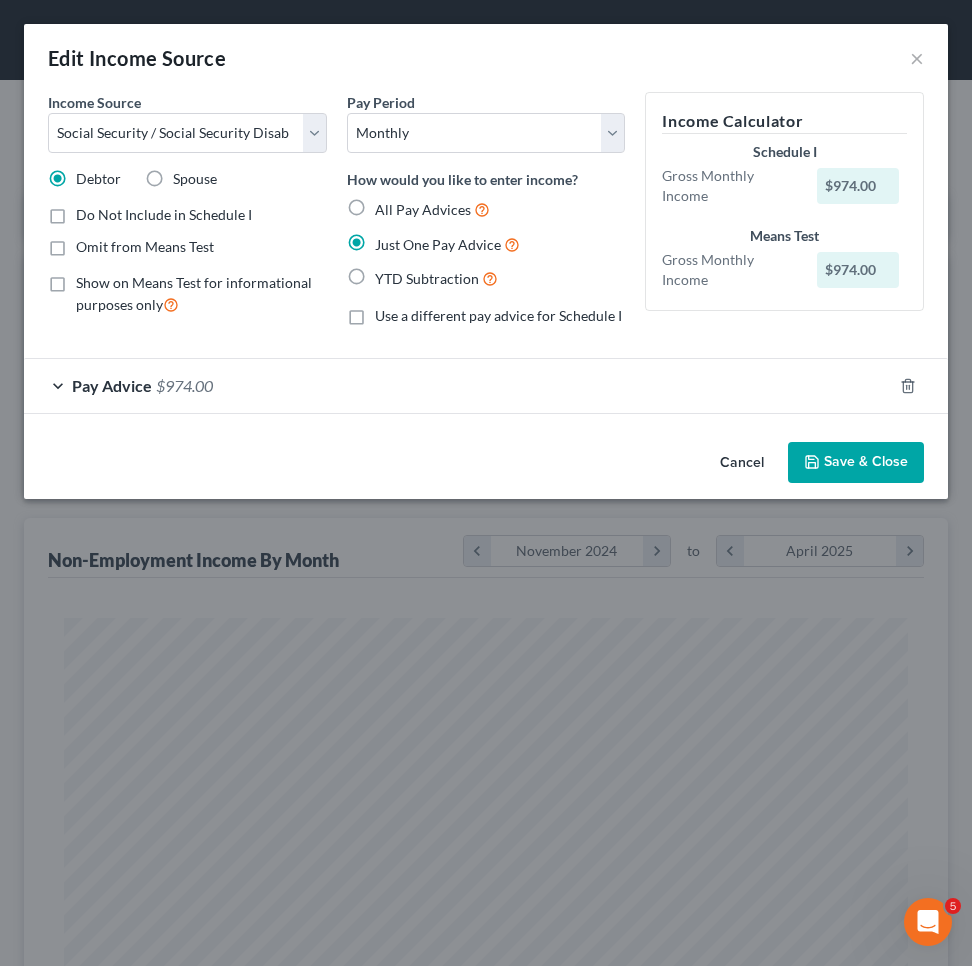 click on "Pay Advice $974.00" at bounding box center [458, 385] 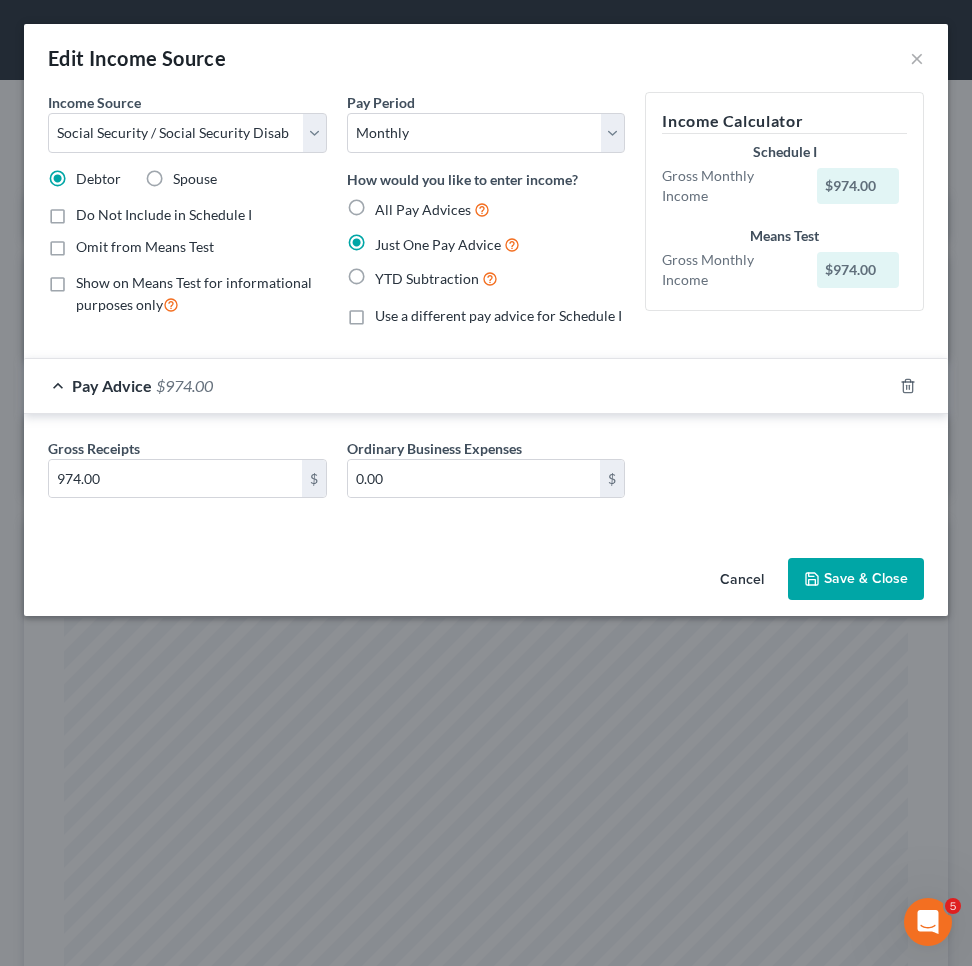 click on "Save & Close" at bounding box center [856, 579] 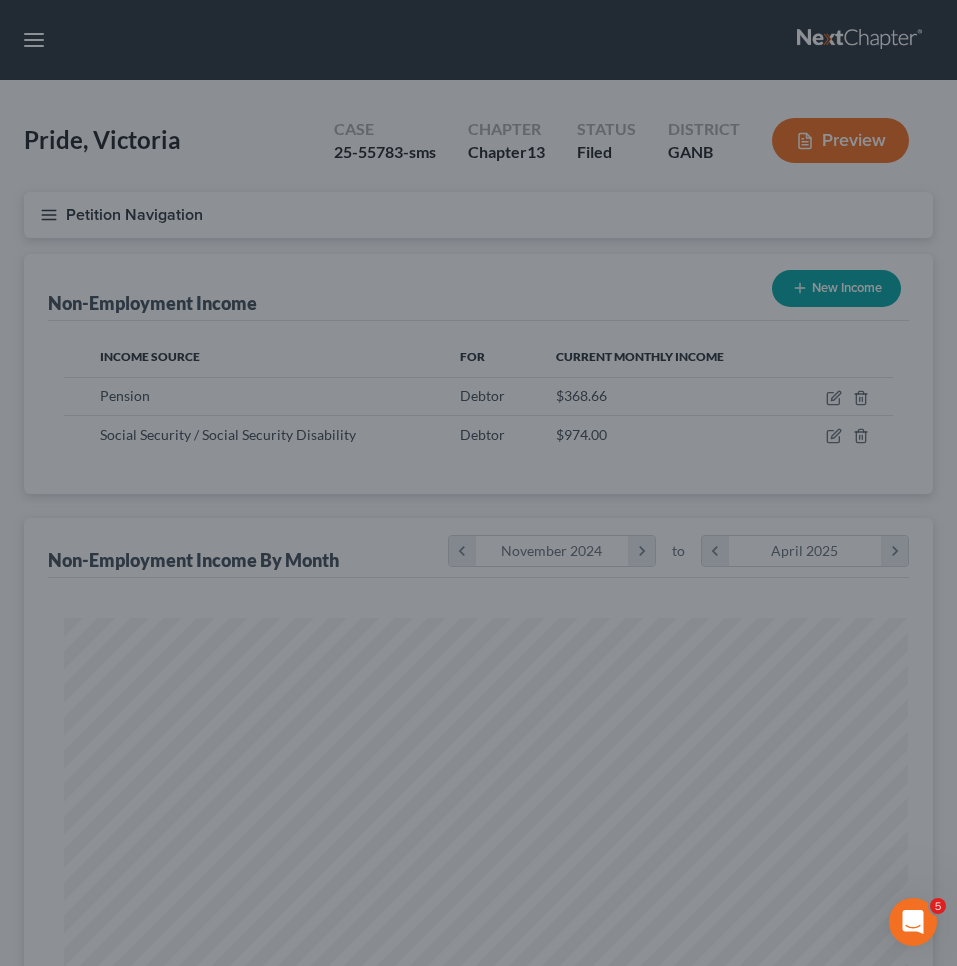 scroll, scrollTop: 414, scrollLeft: 869, axis: both 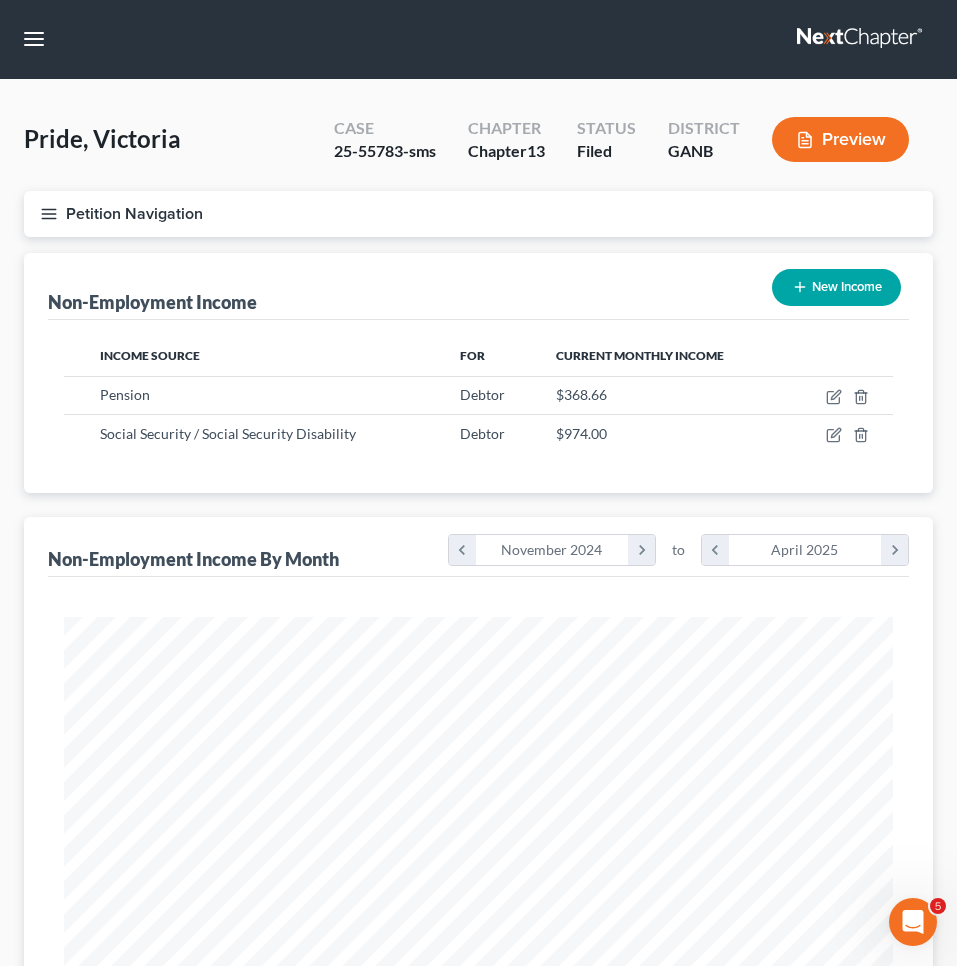 click on "Petition Navigation" at bounding box center [478, 214] 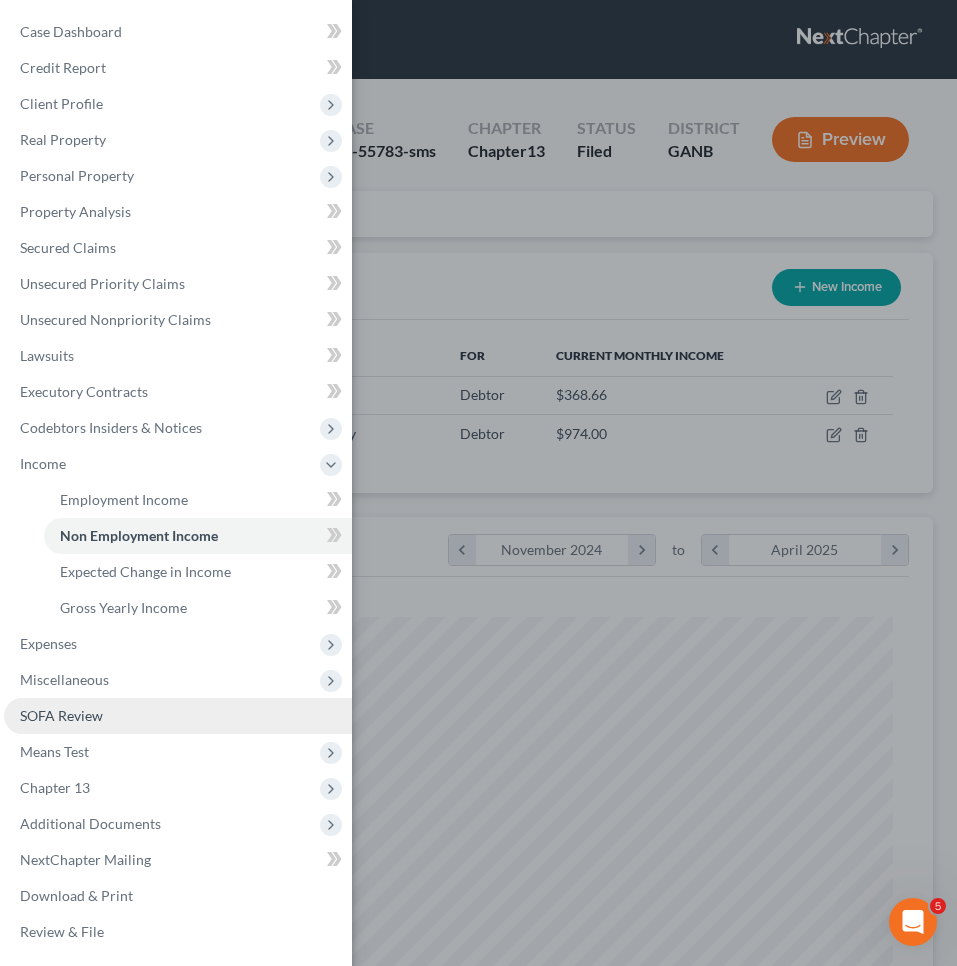 scroll, scrollTop: 2, scrollLeft: 0, axis: vertical 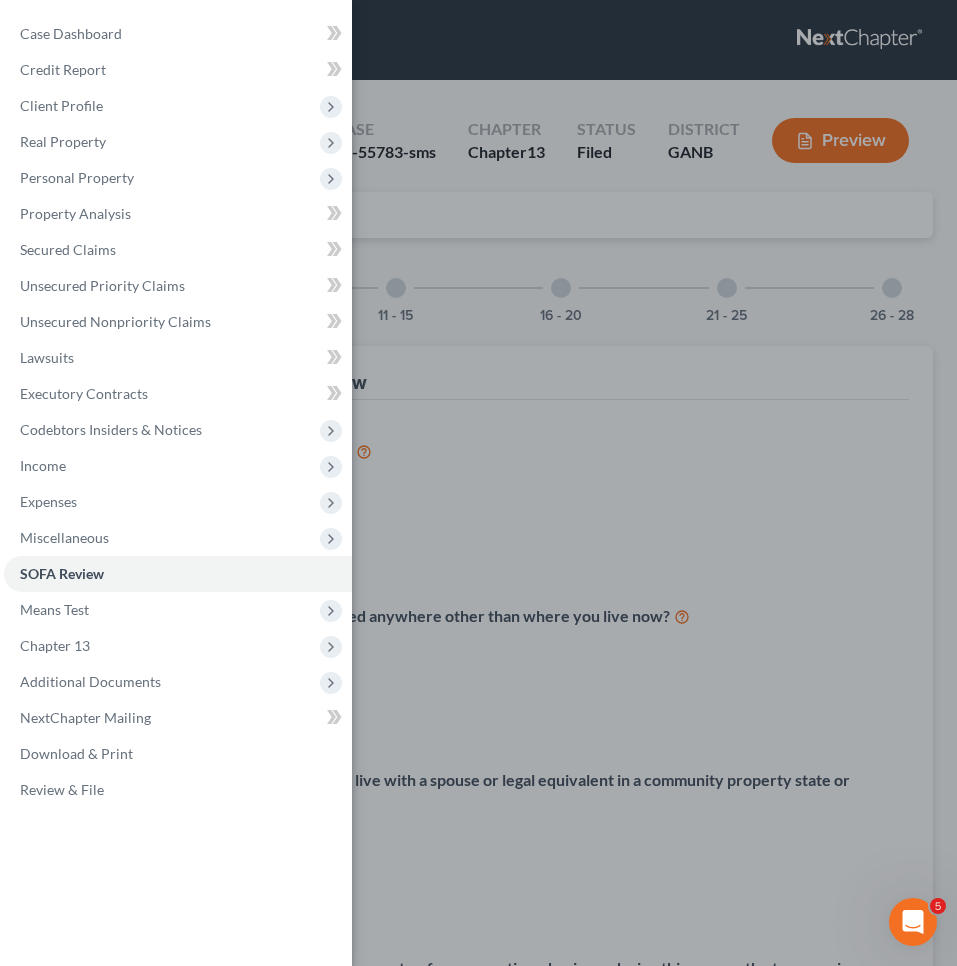 click on "Case Dashboard
Payments
Invoices
Payments
Payments
Credit Report
Client Profile" at bounding box center [478, 483] 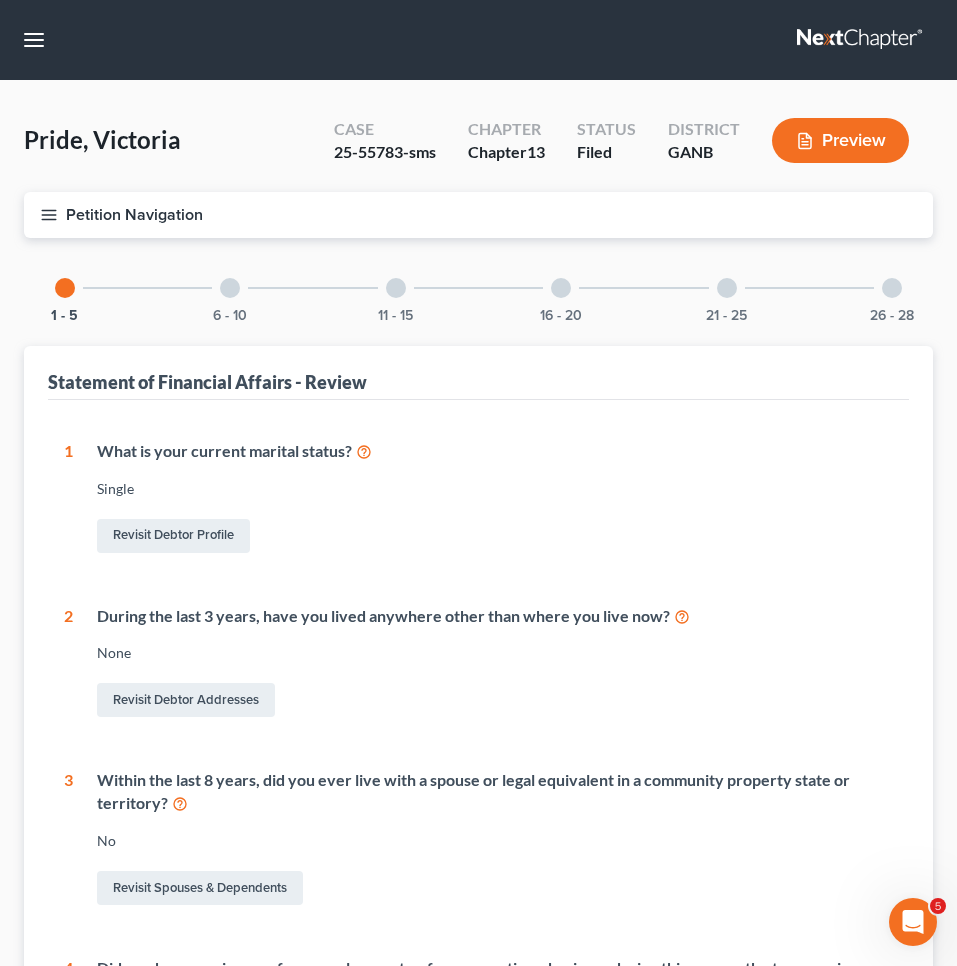scroll, scrollTop: 0, scrollLeft: 0, axis: both 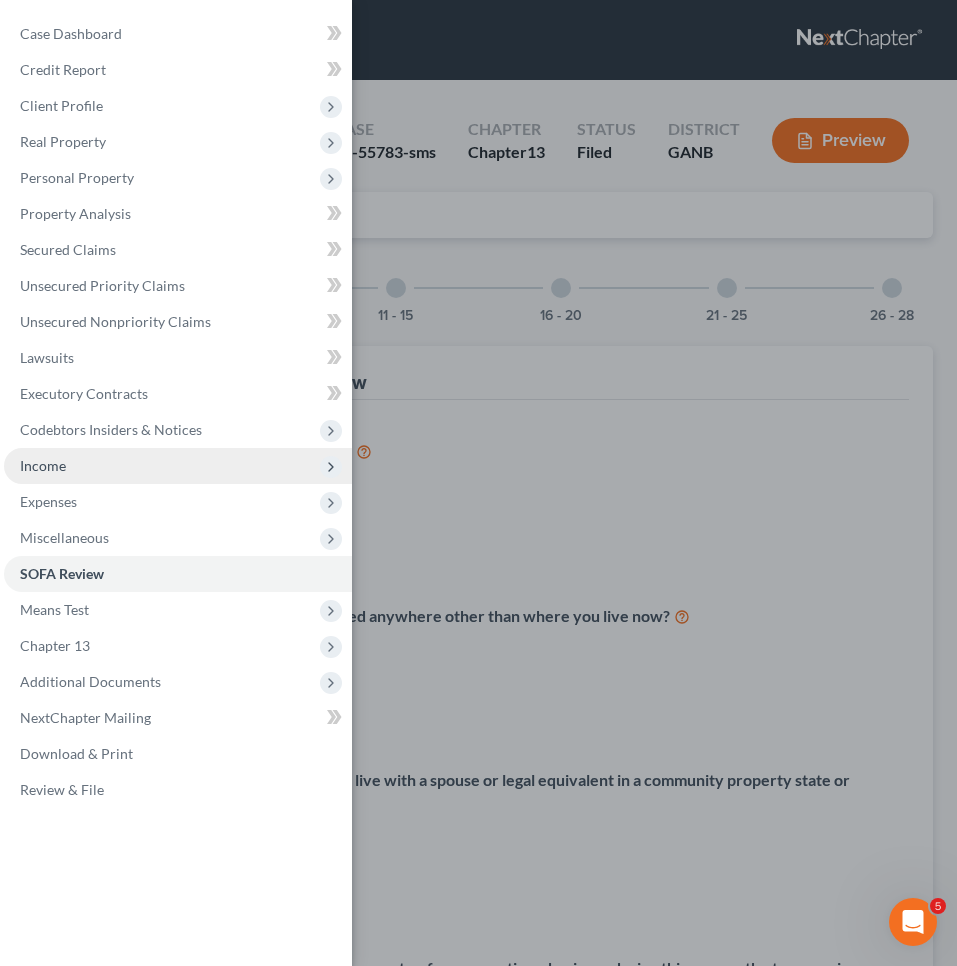click on "Income" at bounding box center [178, 466] 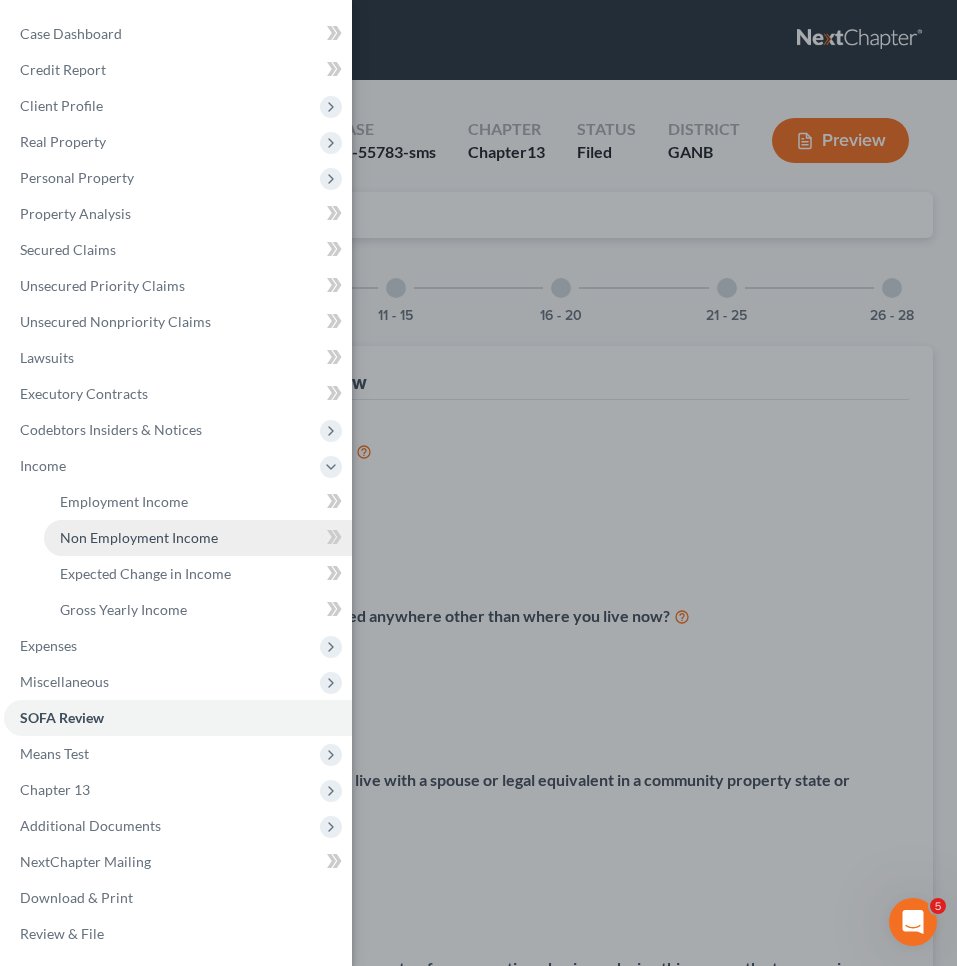 click on "Non Employment Income" at bounding box center [139, 537] 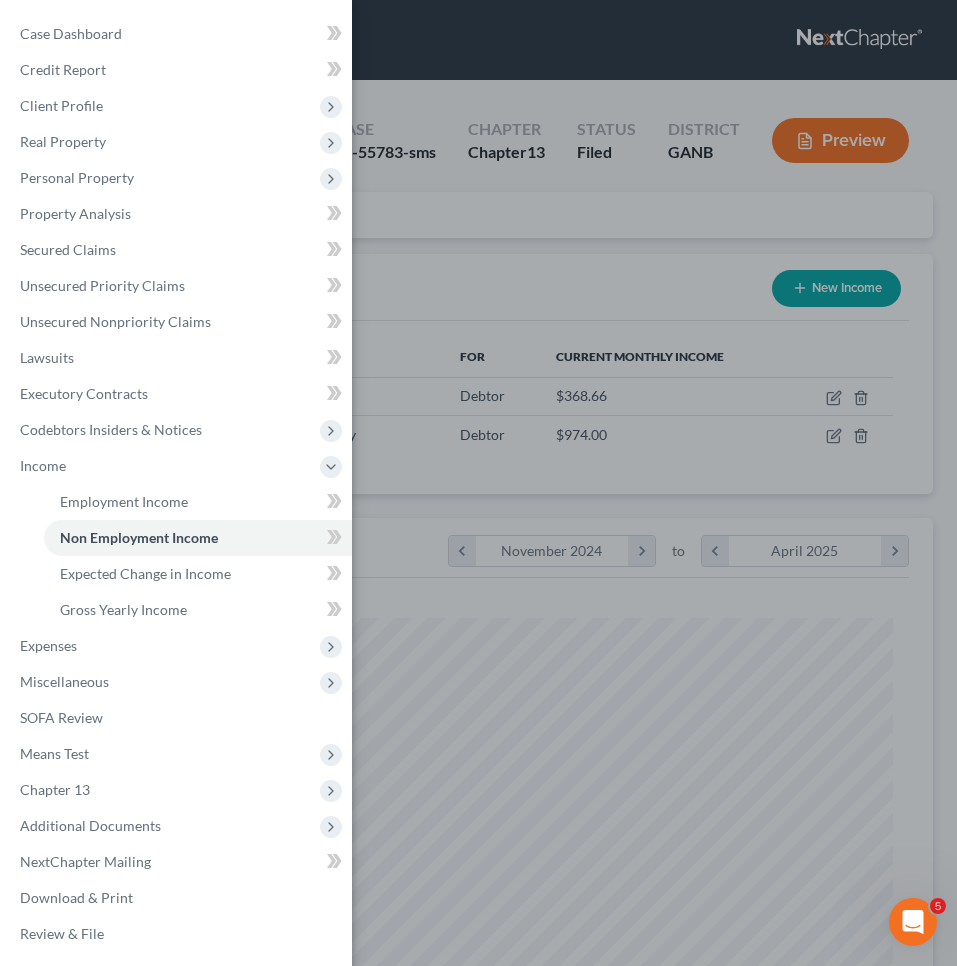 scroll, scrollTop: 999586, scrollLeft: 999131, axis: both 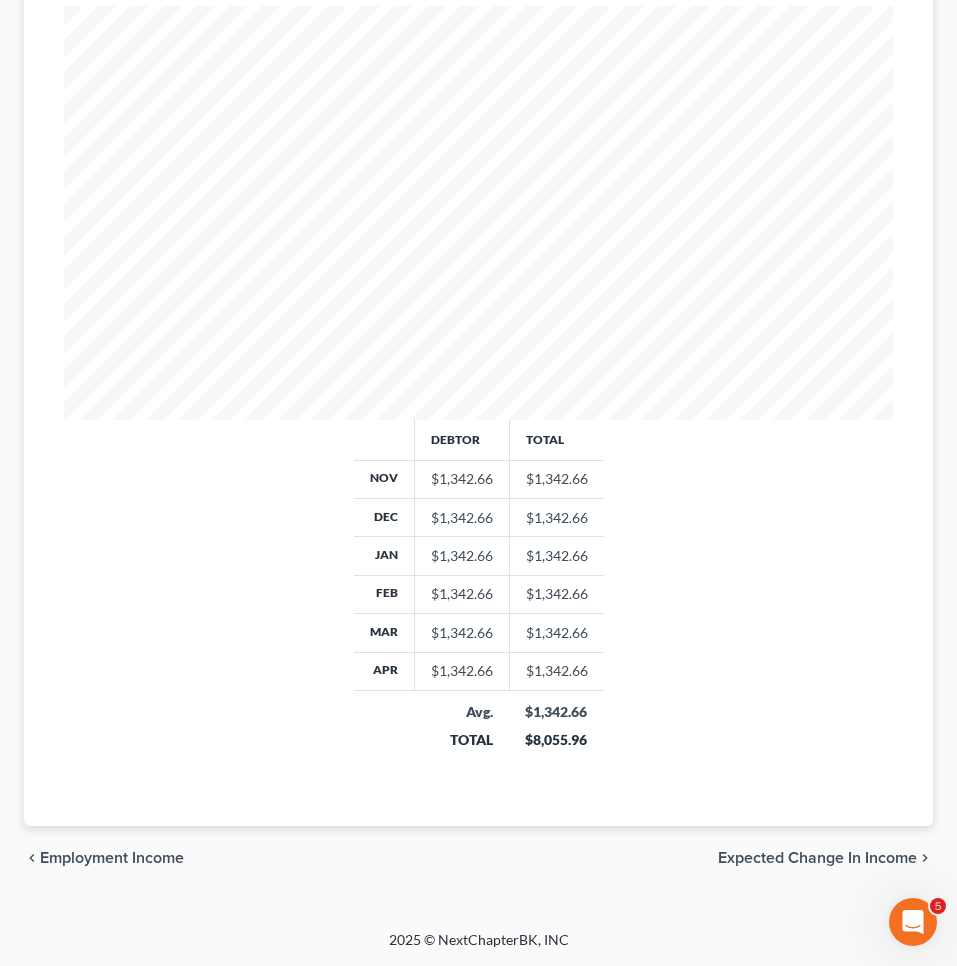 click on "Expected Change in Income" at bounding box center (817, 858) 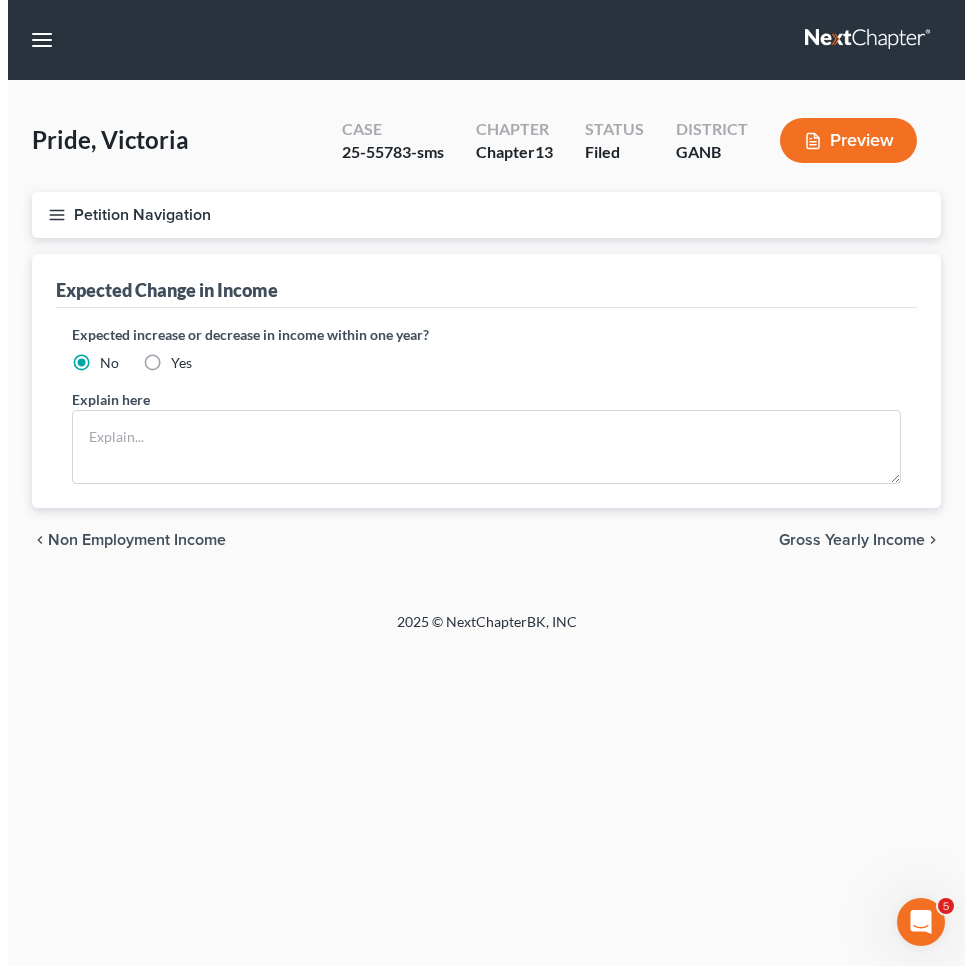 scroll, scrollTop: 0, scrollLeft: 0, axis: both 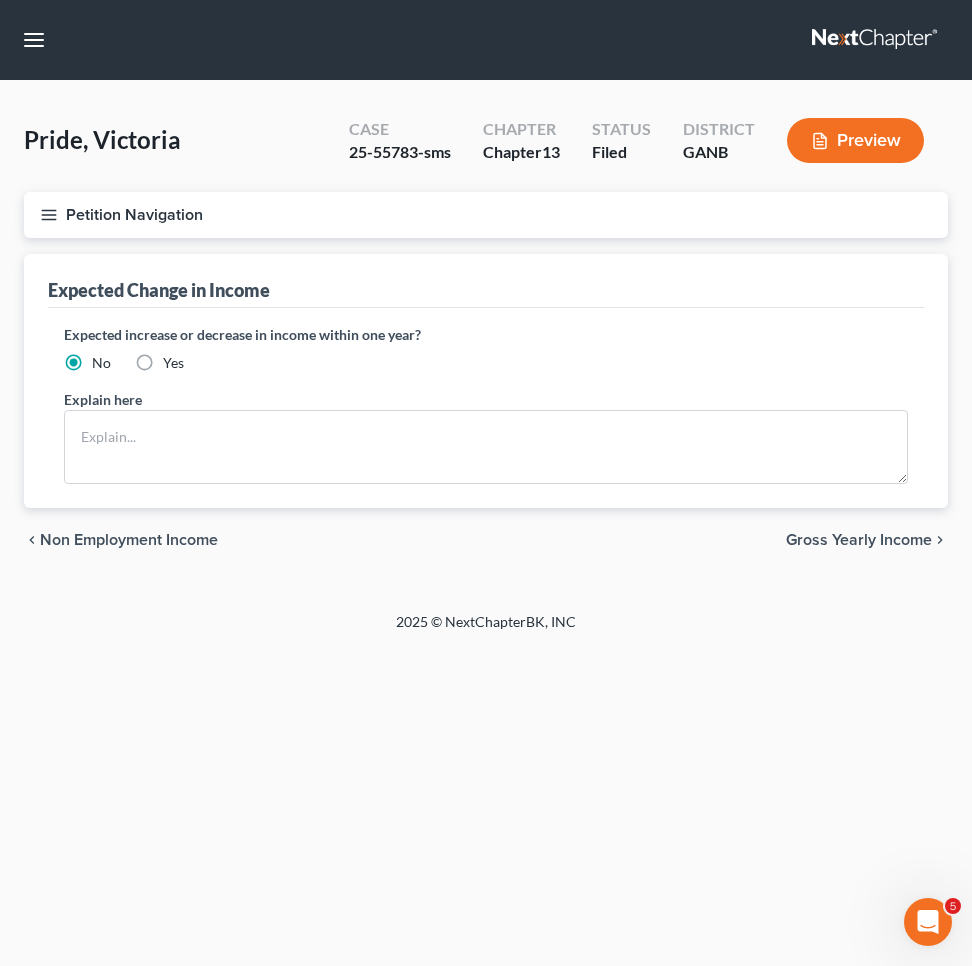 click on "Gross Yearly Income" at bounding box center (859, 540) 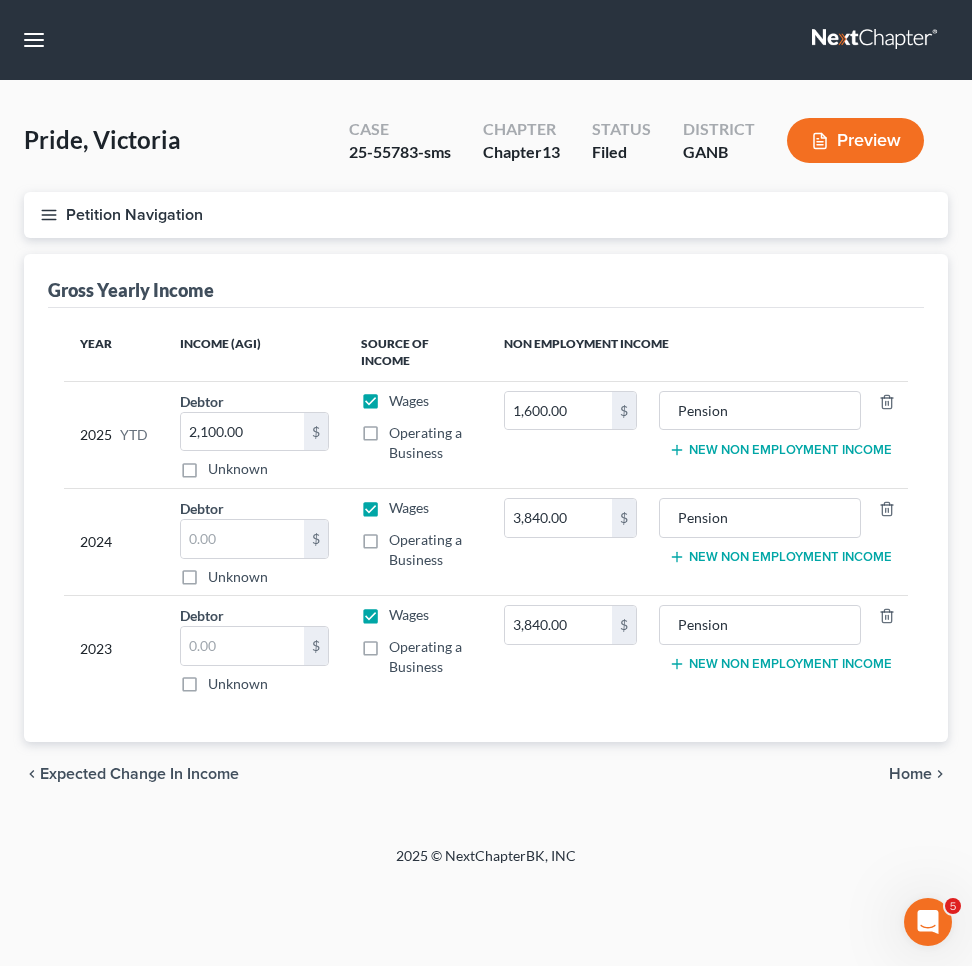 click on "New Non Employment Income" at bounding box center [780, 450] 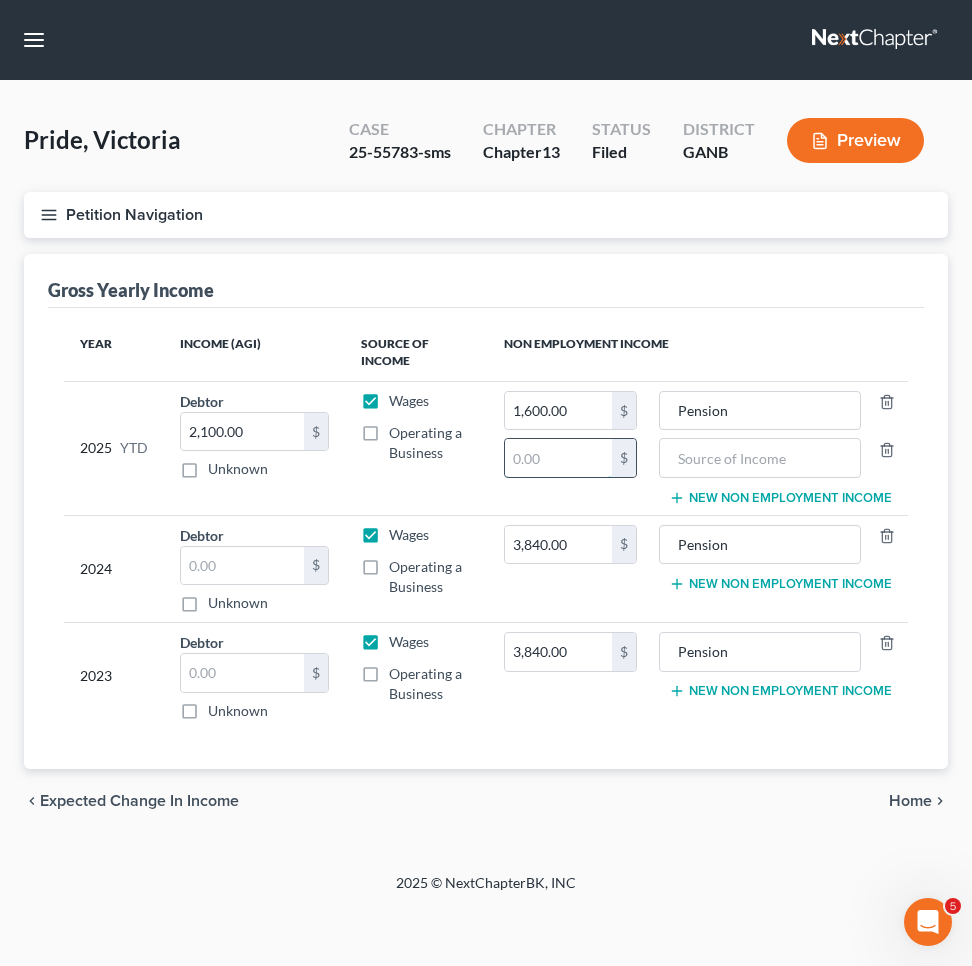 click at bounding box center [558, 458] 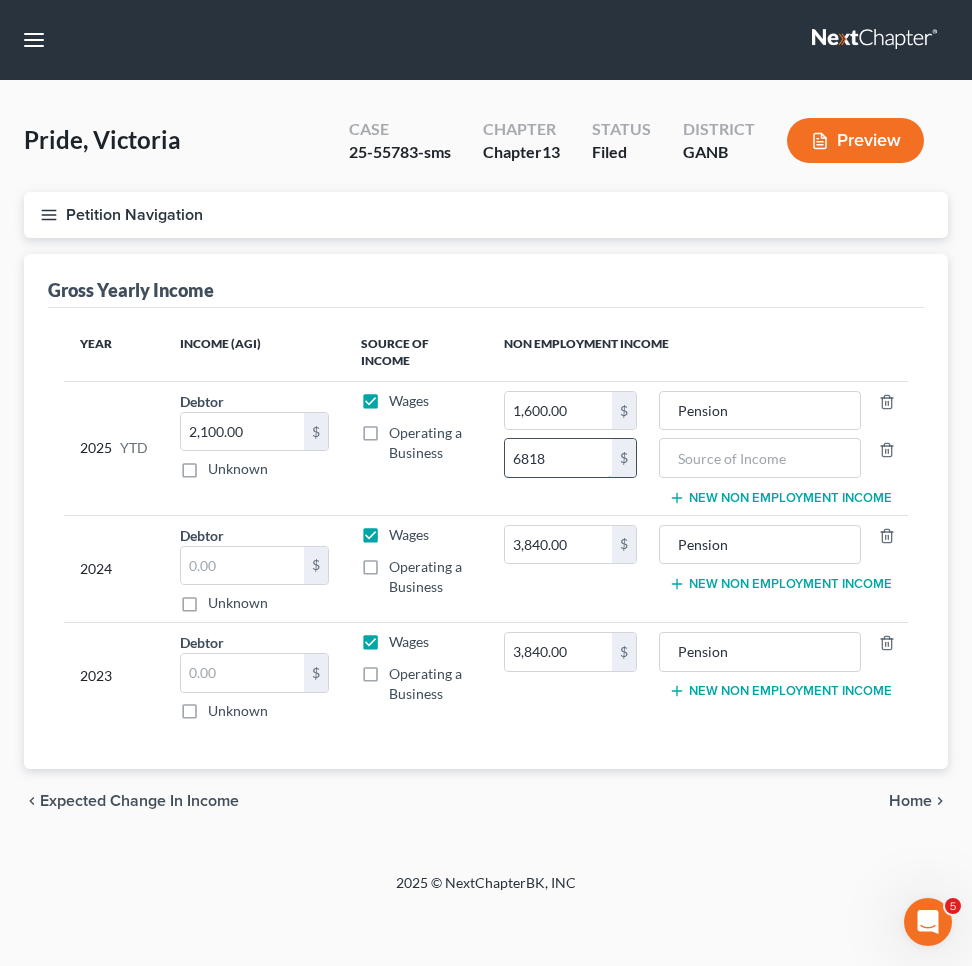 type on "6,818" 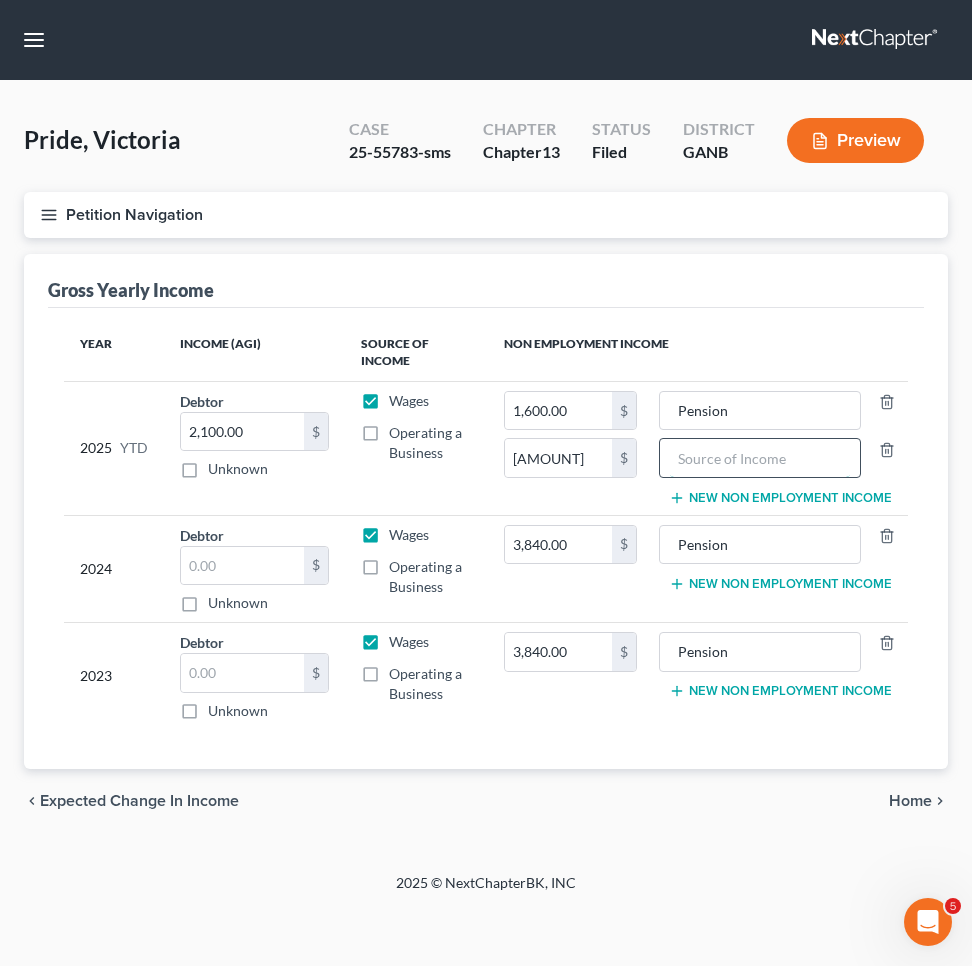 click at bounding box center (760, 458) 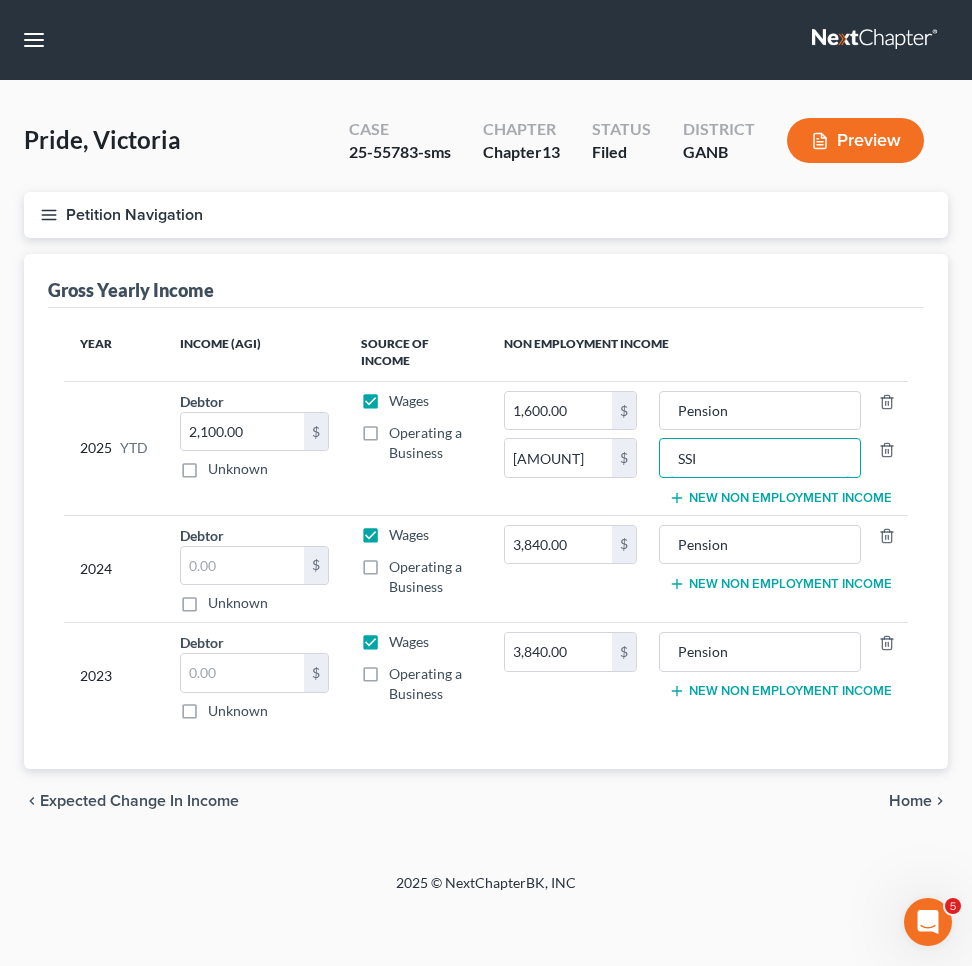 type on "SSI" 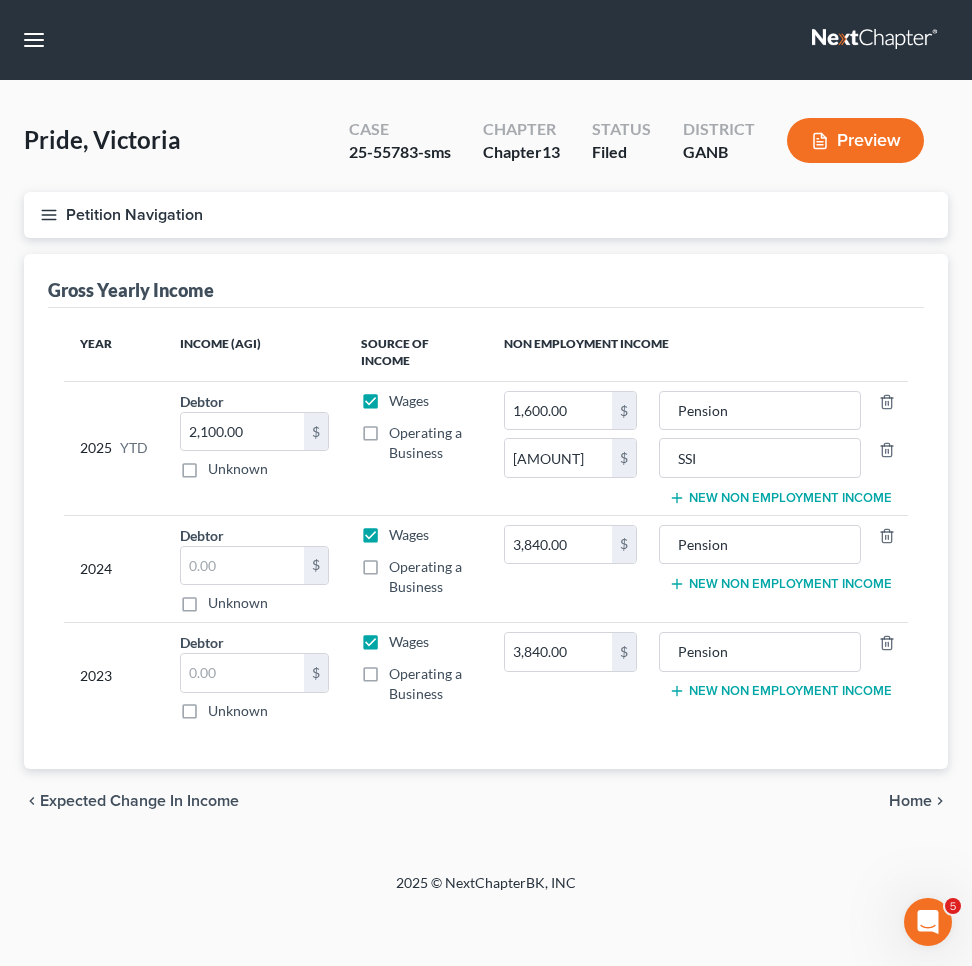 click on "New Non Employment Income" at bounding box center (780, 584) 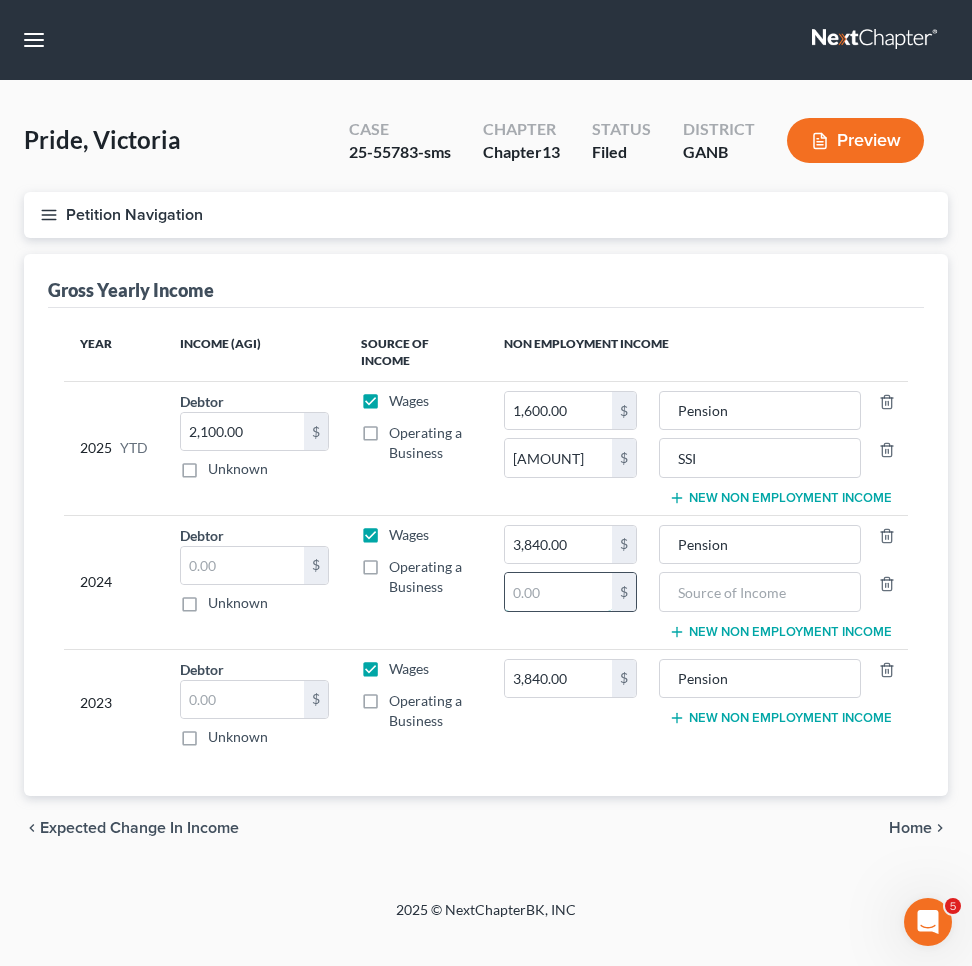 click at bounding box center (558, 592) 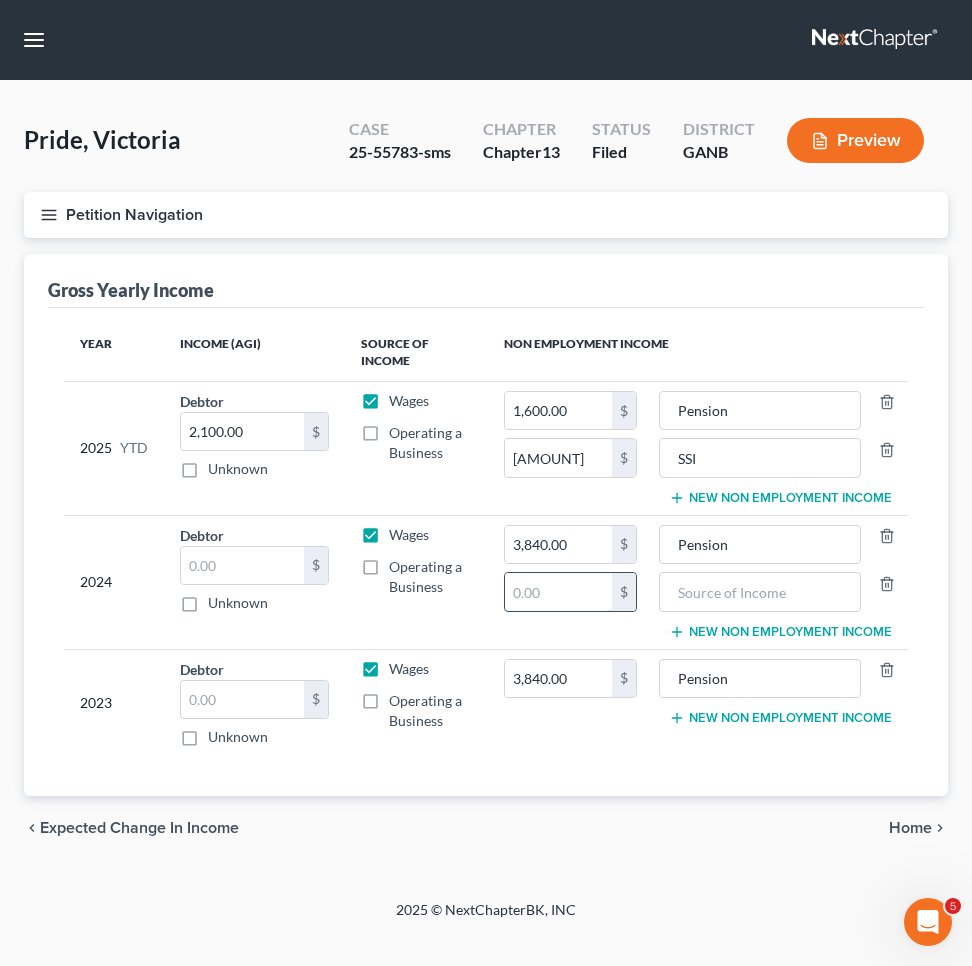 click at bounding box center (558, 592) 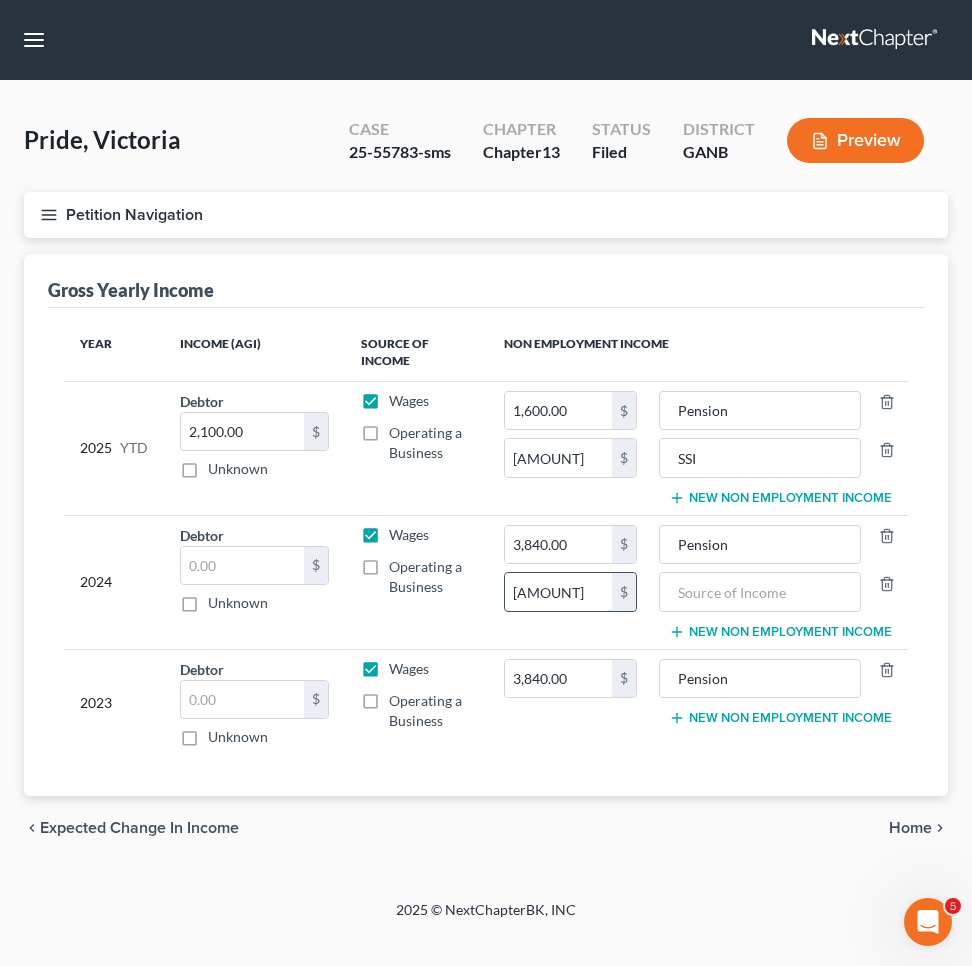 type on "11,640" 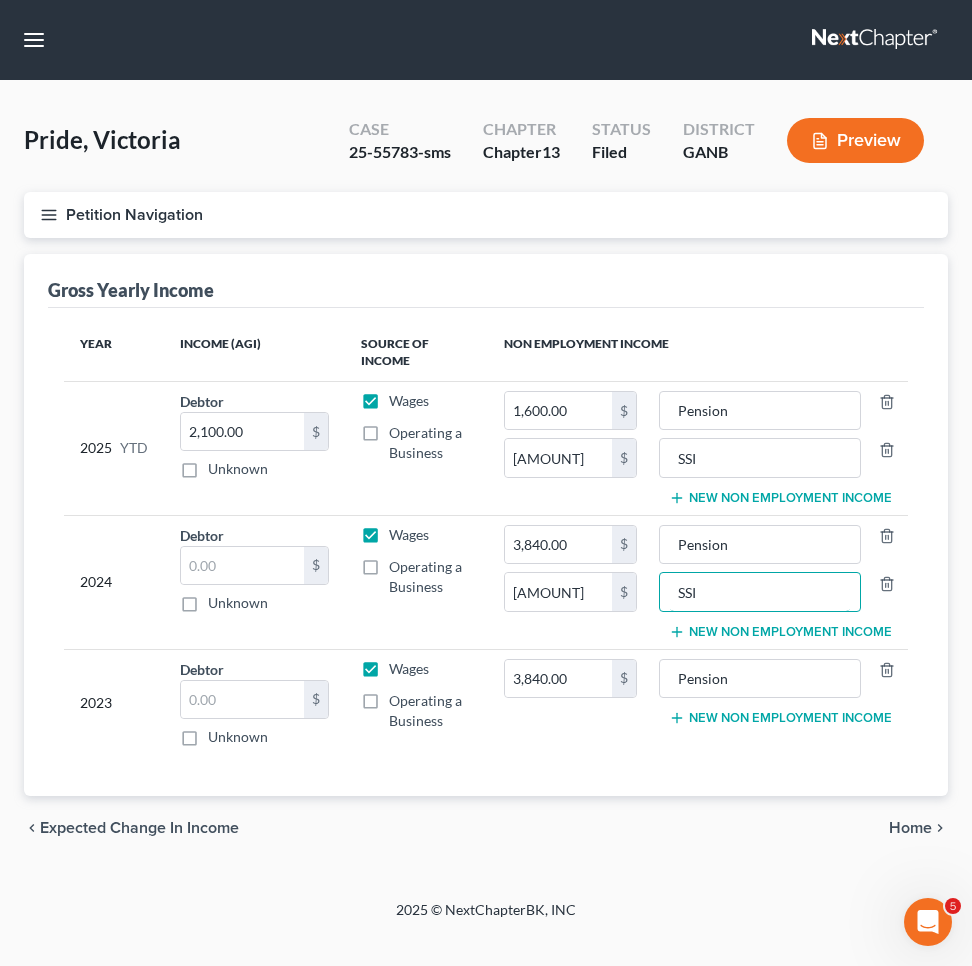 type on "SSI" 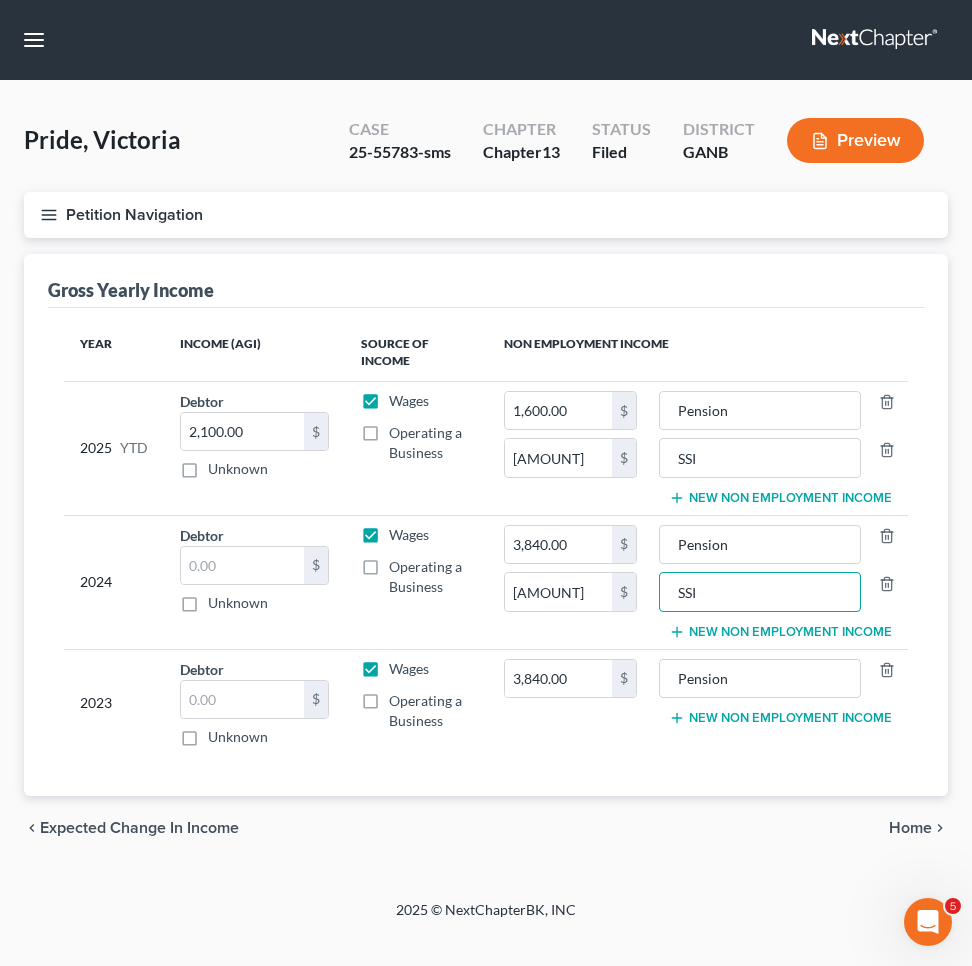 click on "New Non Employment Income" at bounding box center (780, 718) 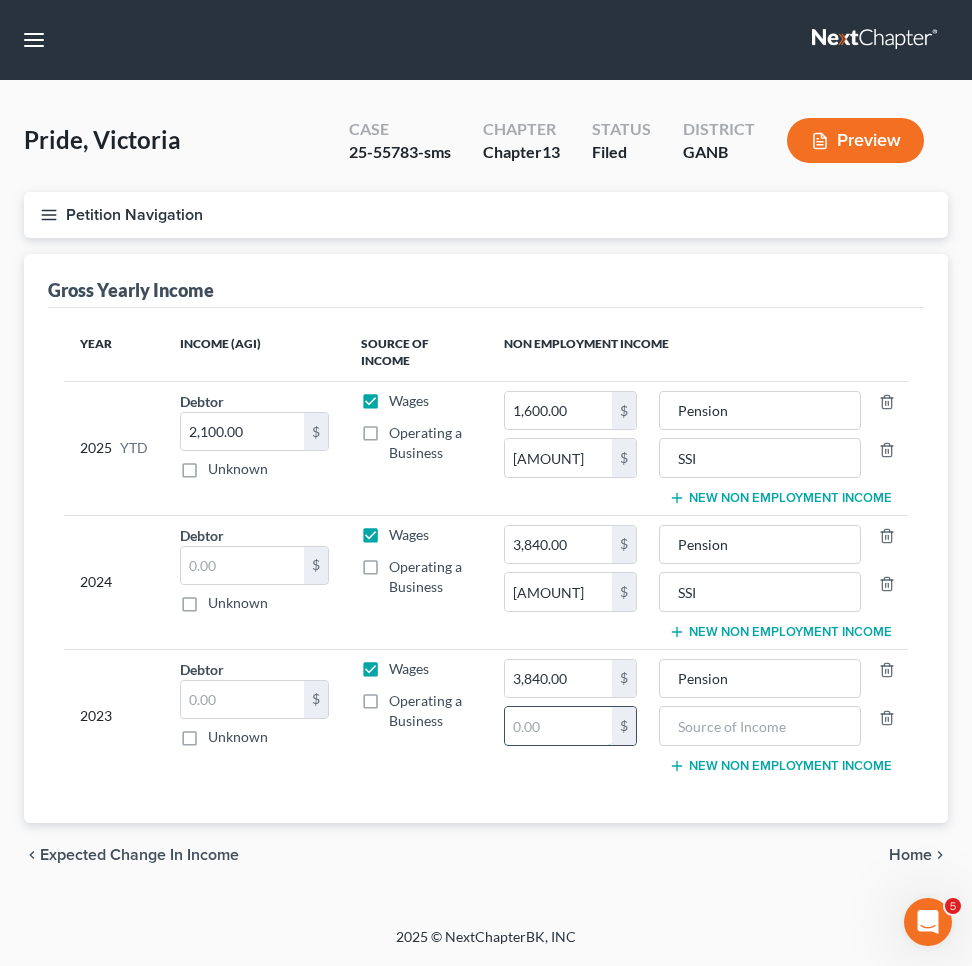 click at bounding box center (558, 726) 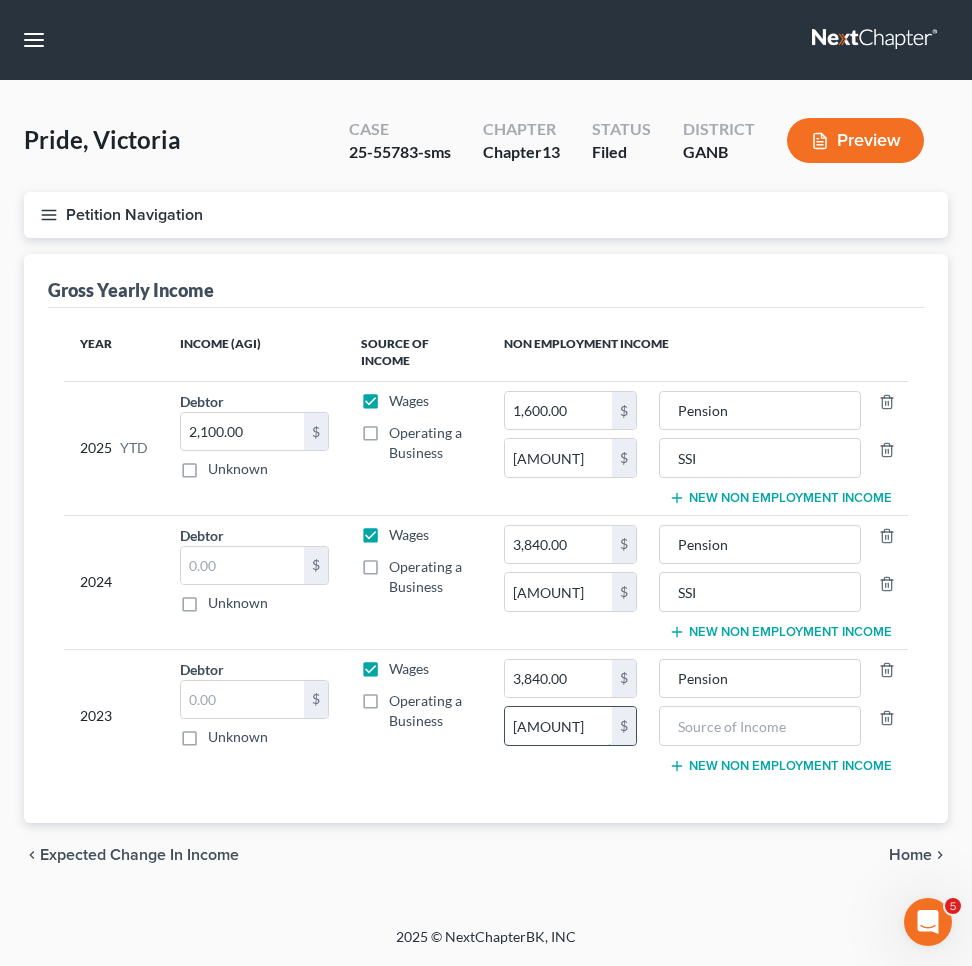 type on "11,640" 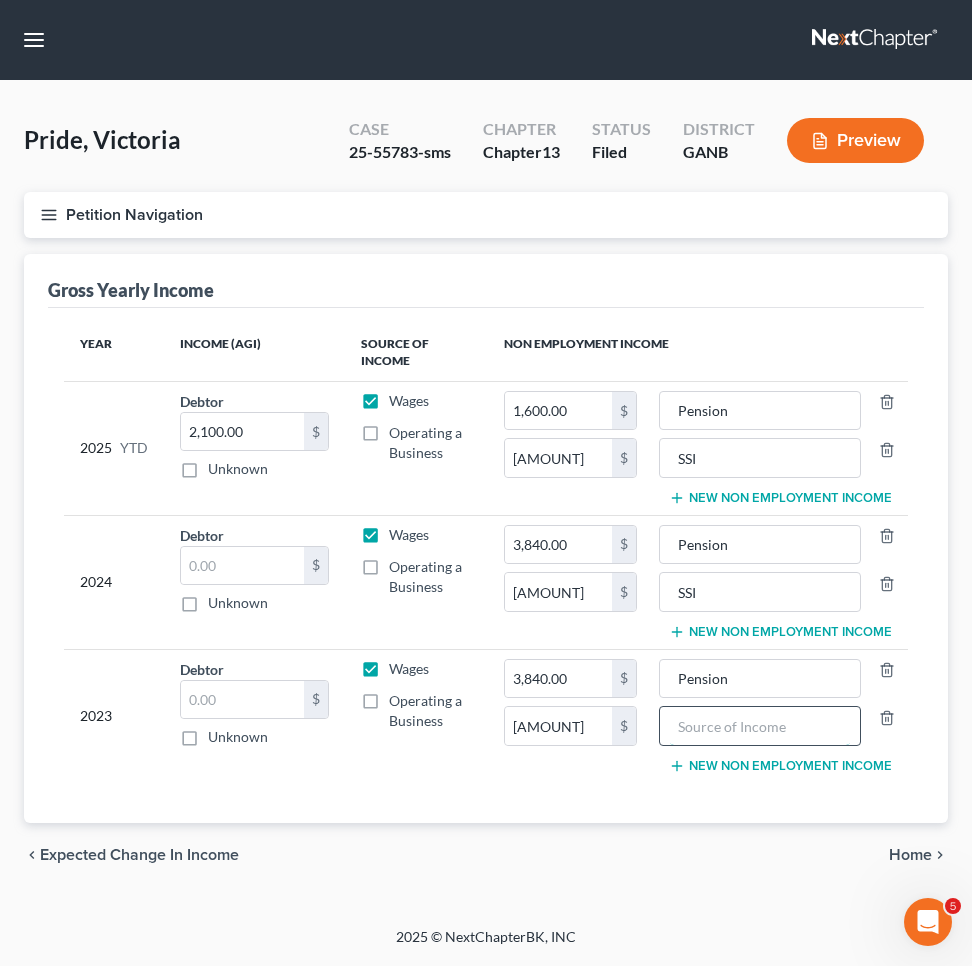 click at bounding box center (760, 726) 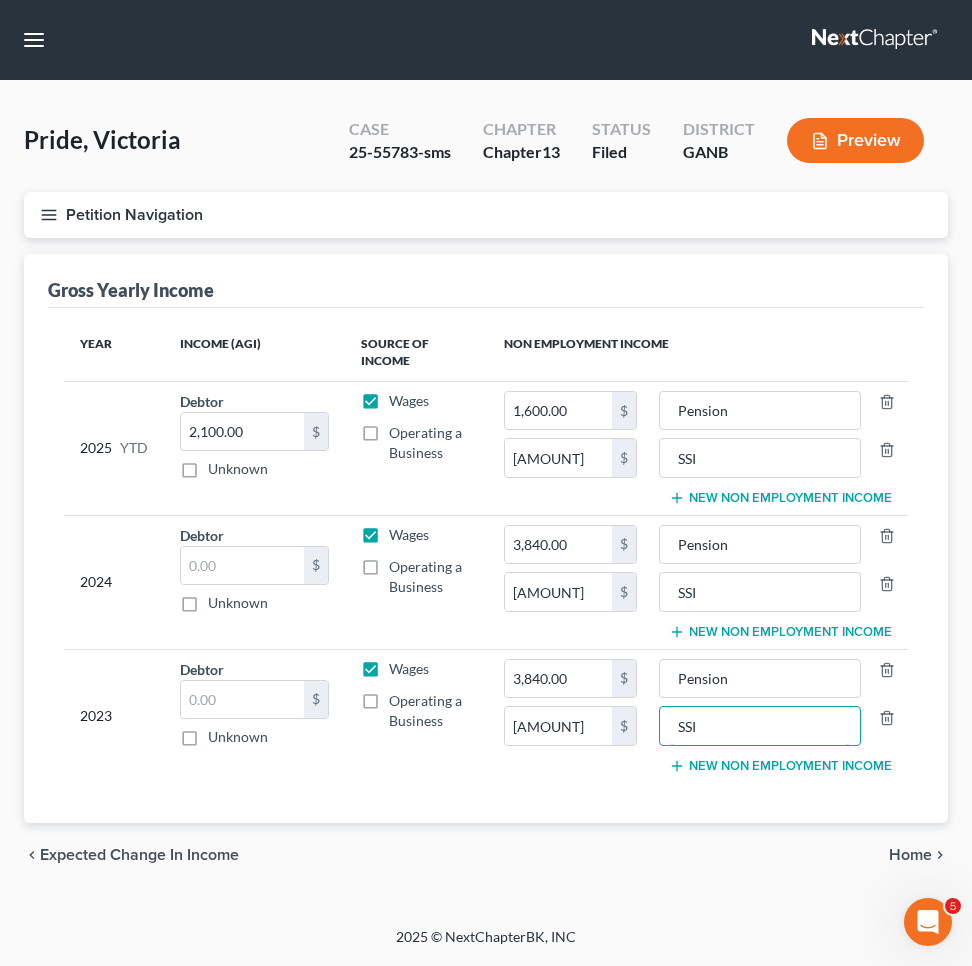 type on "SSI" 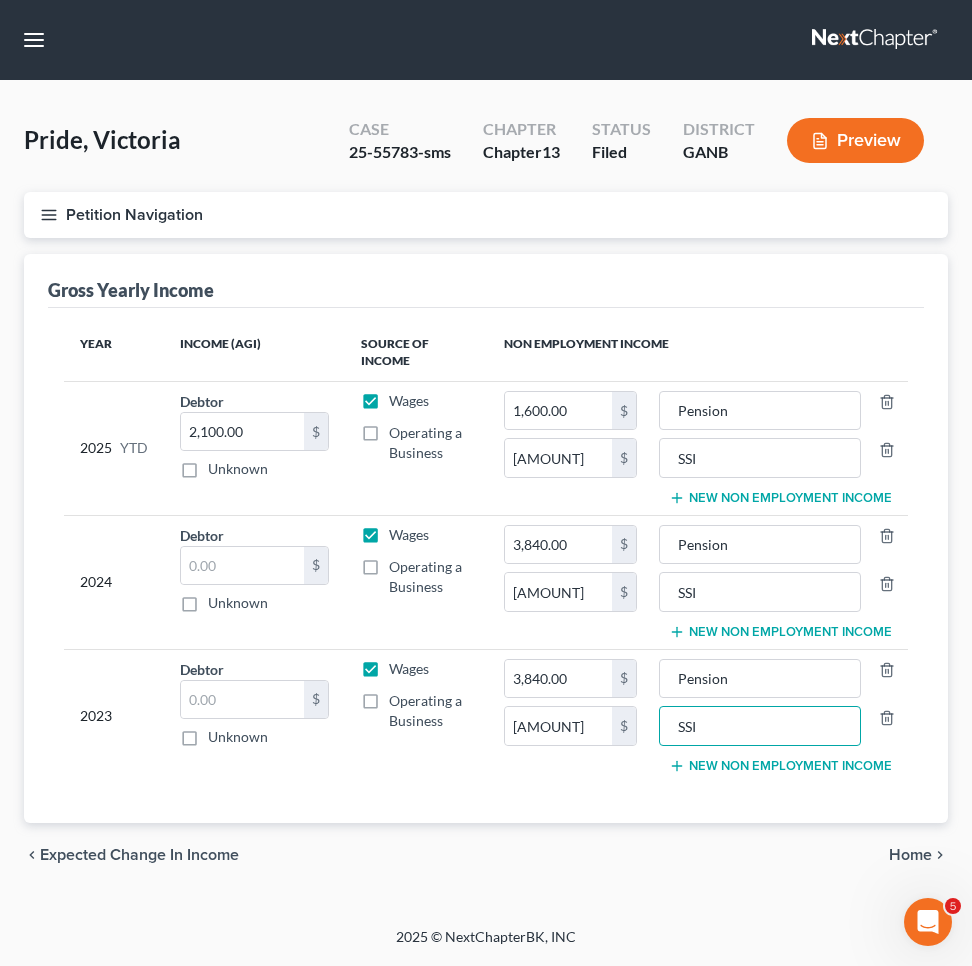click on "Home" at bounding box center [910, 855] 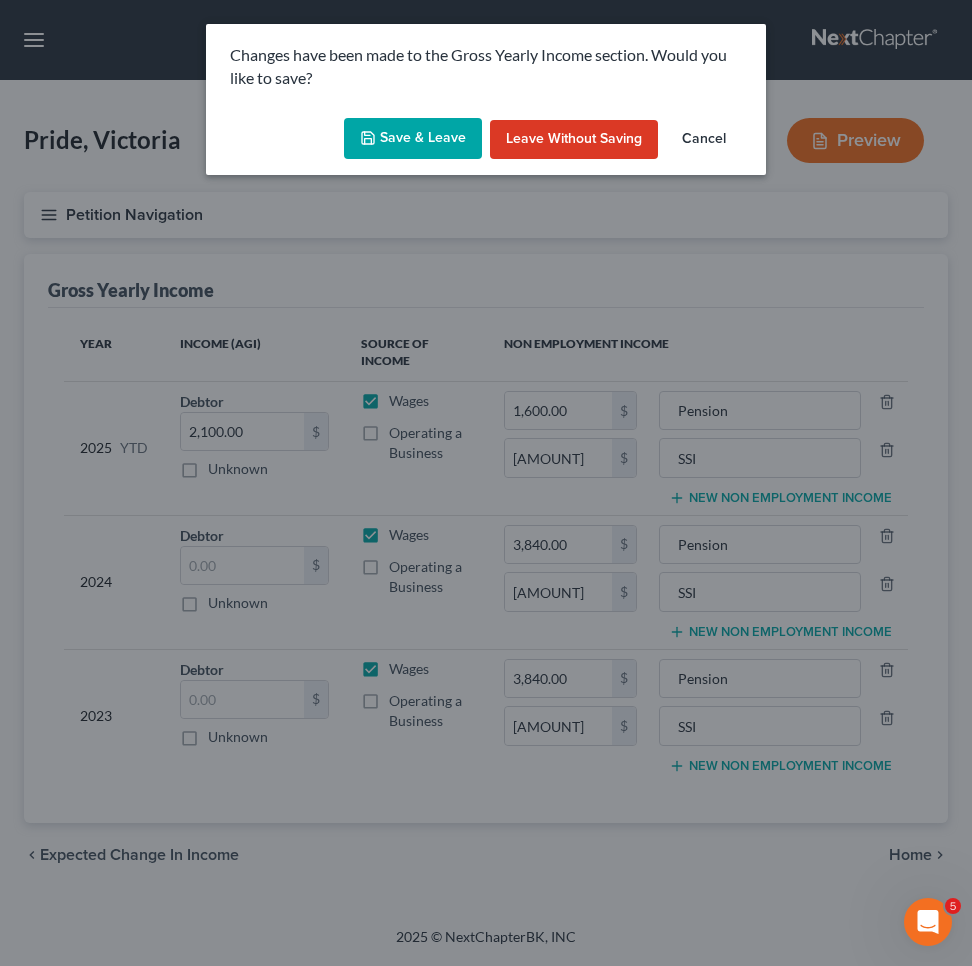 click on "Save & Leave" at bounding box center (413, 139) 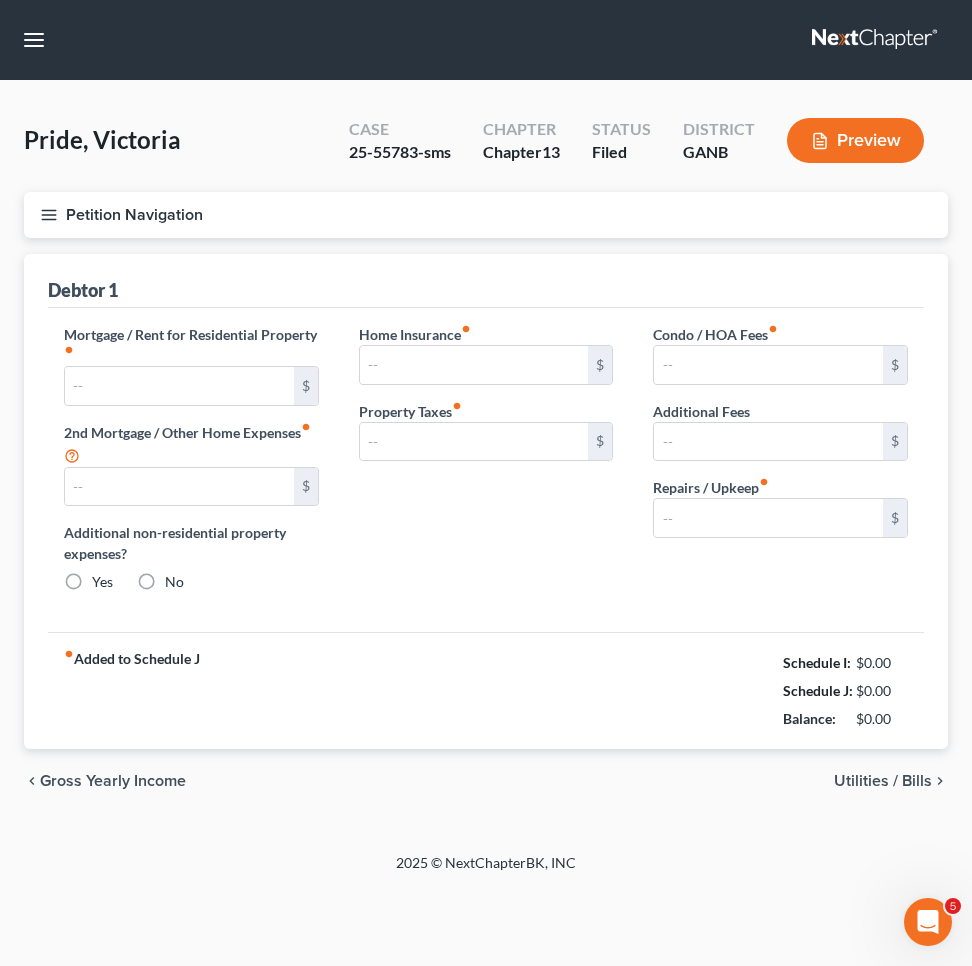 type on "449.12" 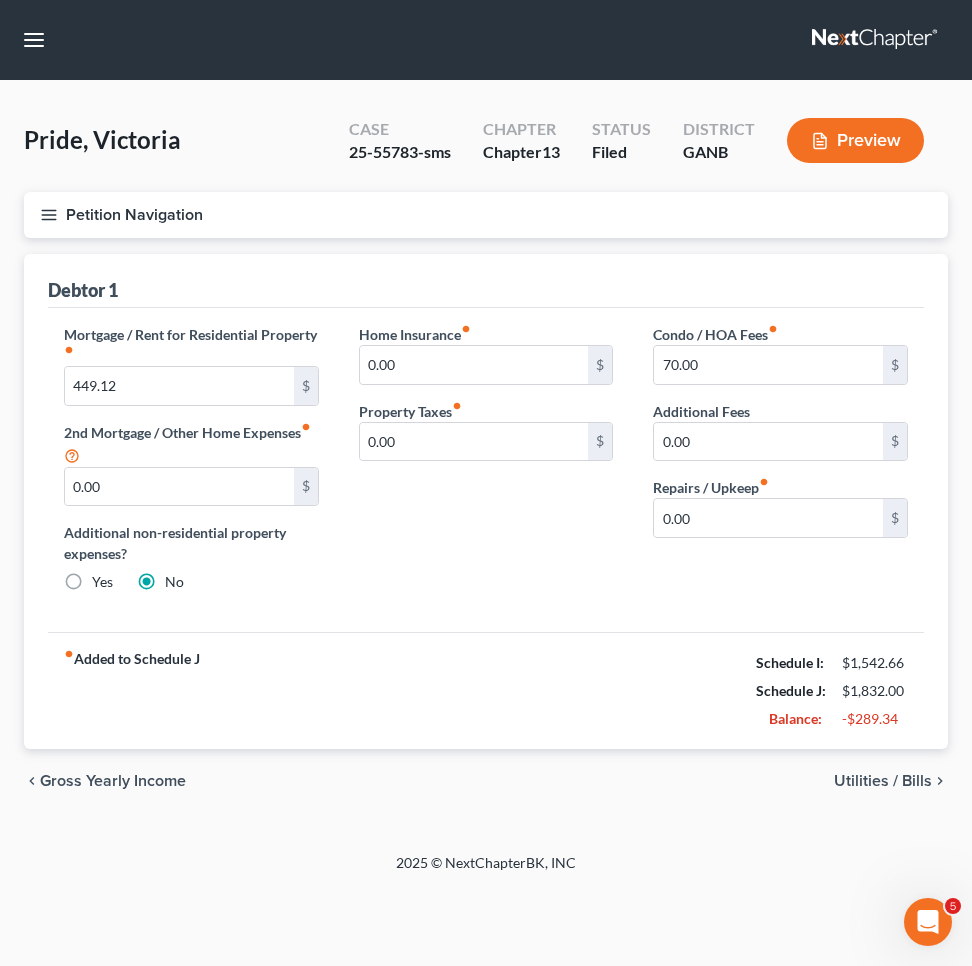 scroll, scrollTop: 0, scrollLeft: 0, axis: both 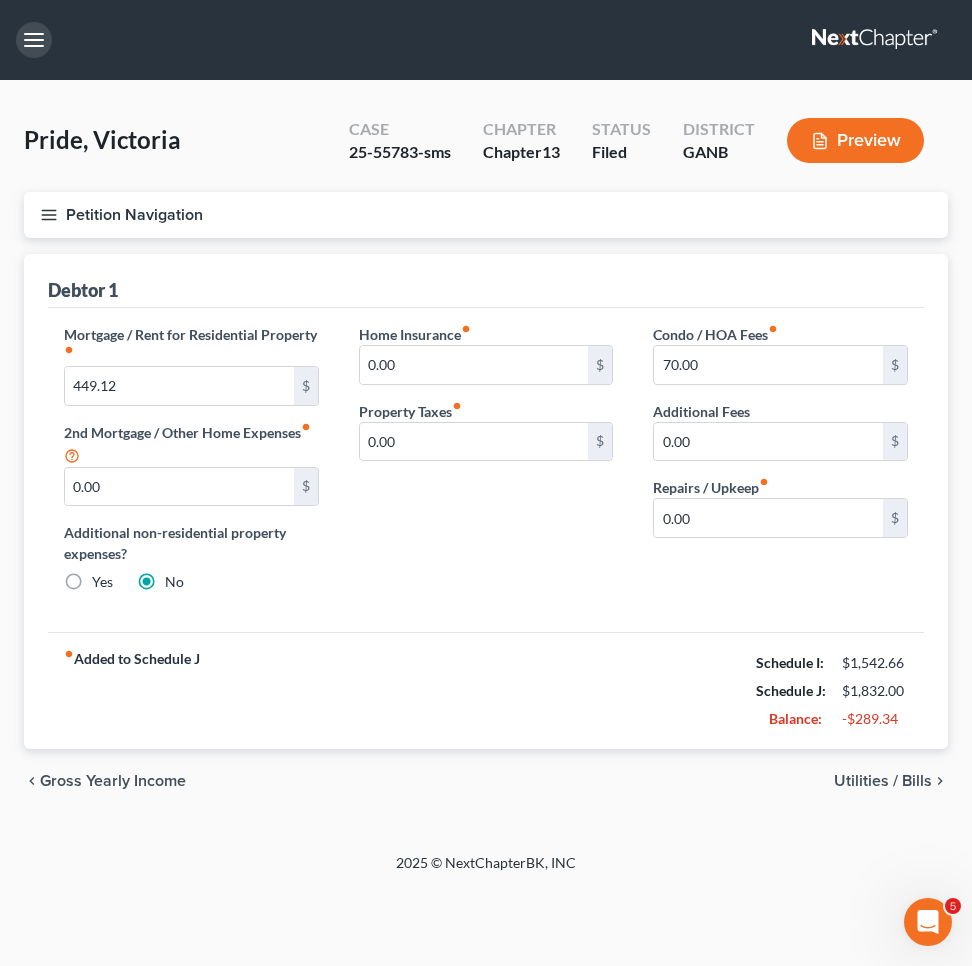 click at bounding box center (34, 40) 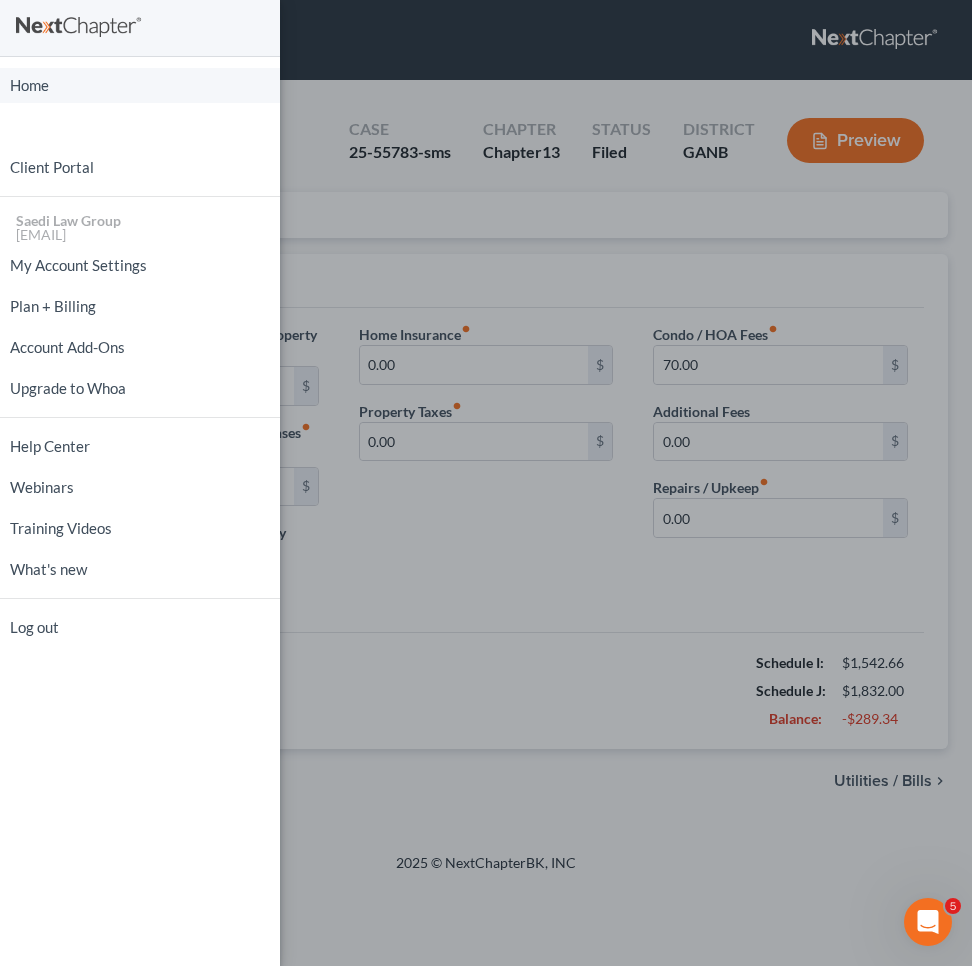 click on "Home" at bounding box center (140, 85) 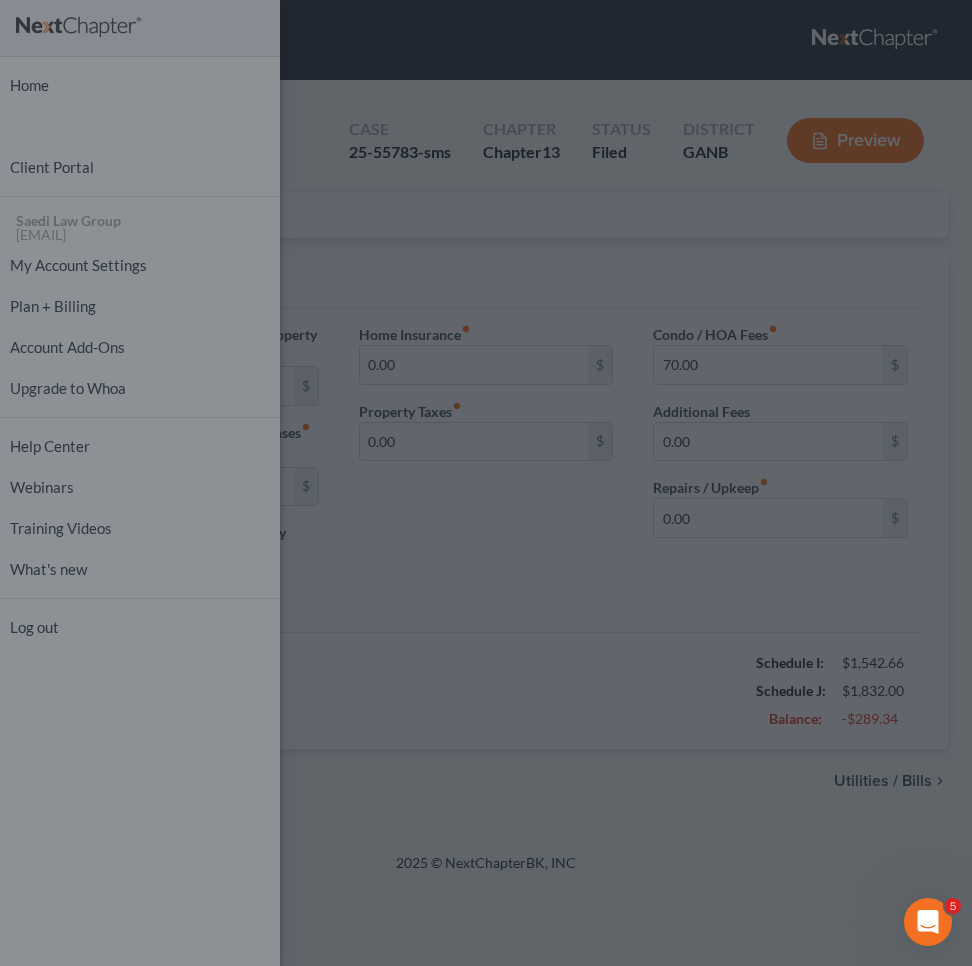 click at bounding box center [486, 483] 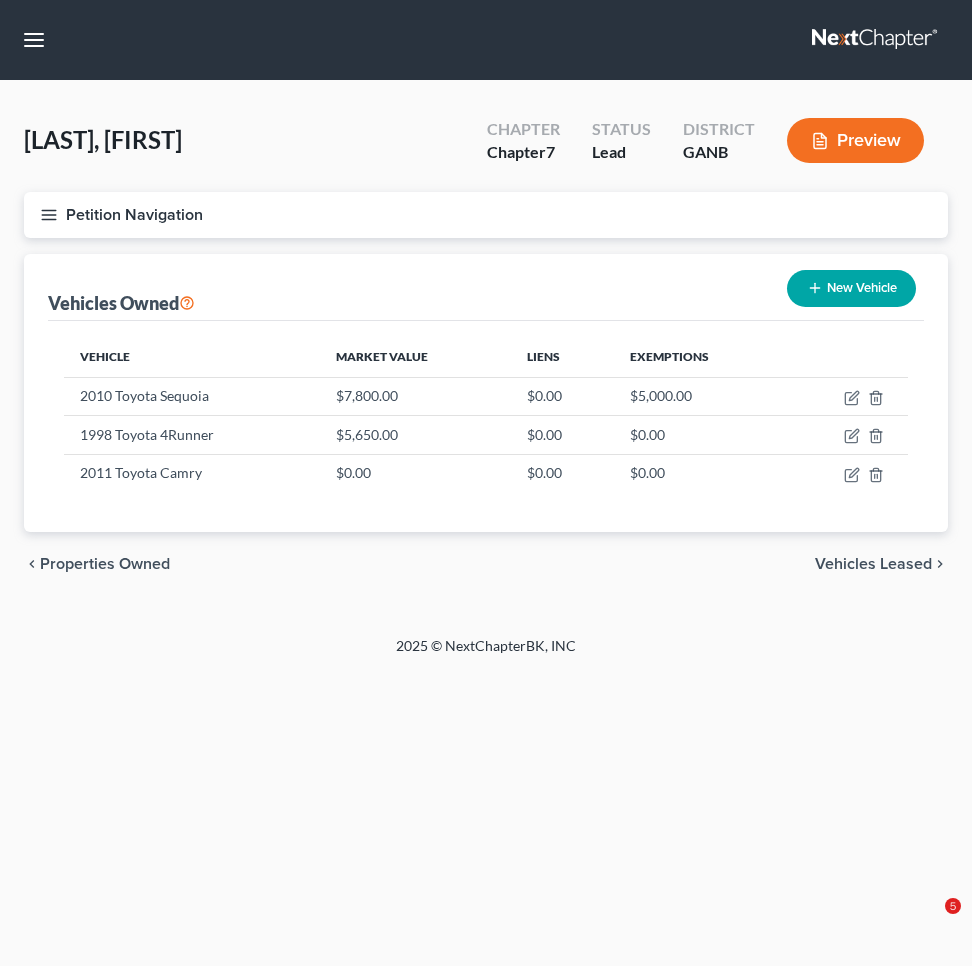 scroll, scrollTop: 0, scrollLeft: 0, axis: both 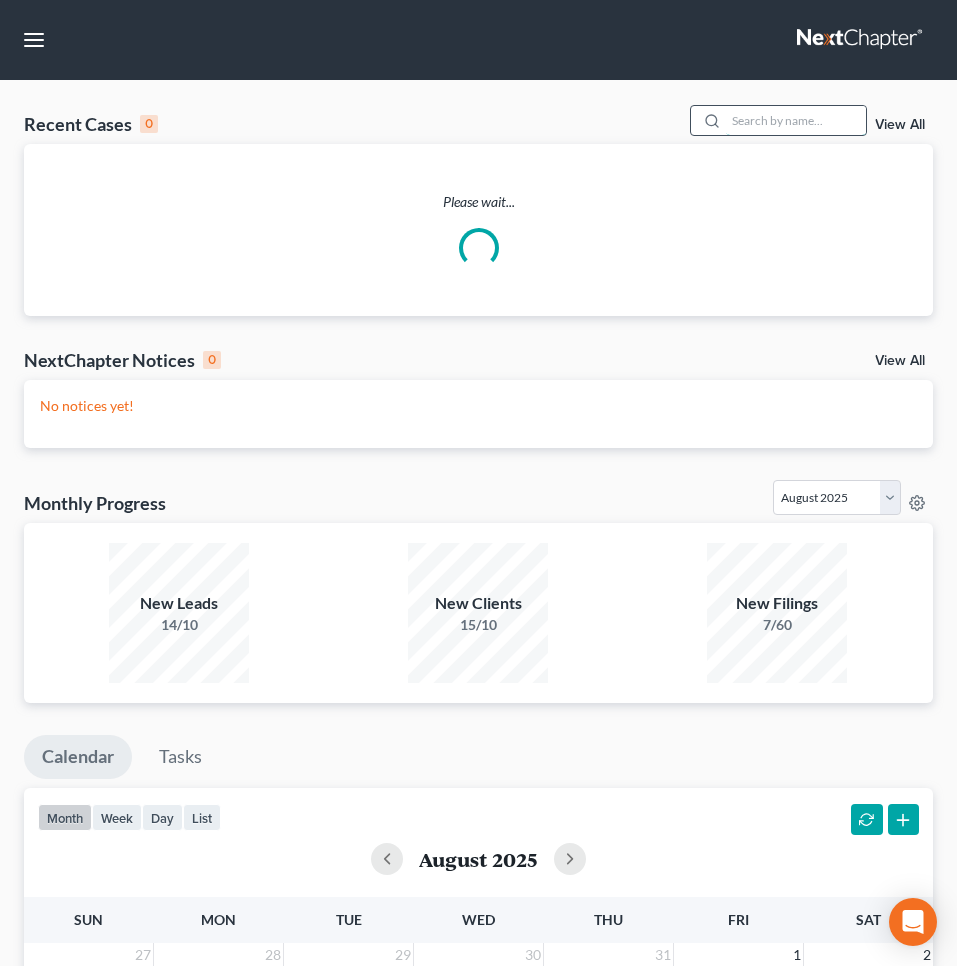 click at bounding box center [796, 120] 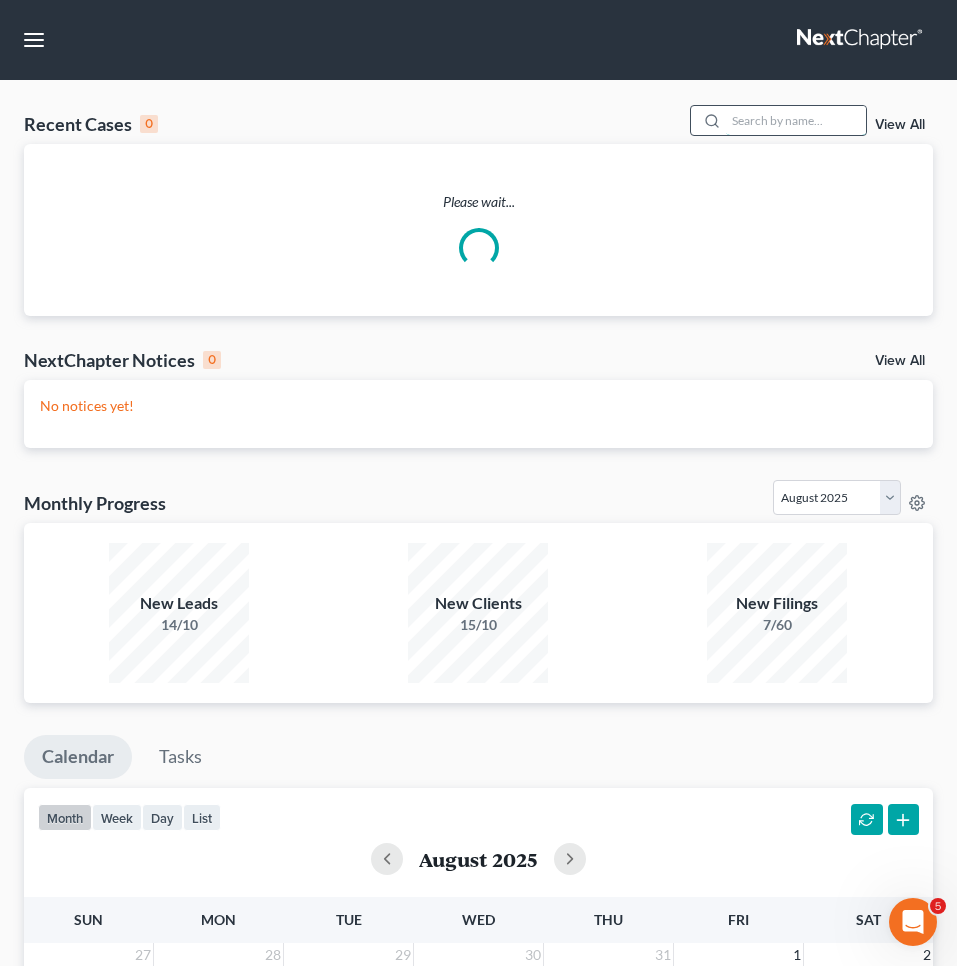 scroll, scrollTop: 0, scrollLeft: 0, axis: both 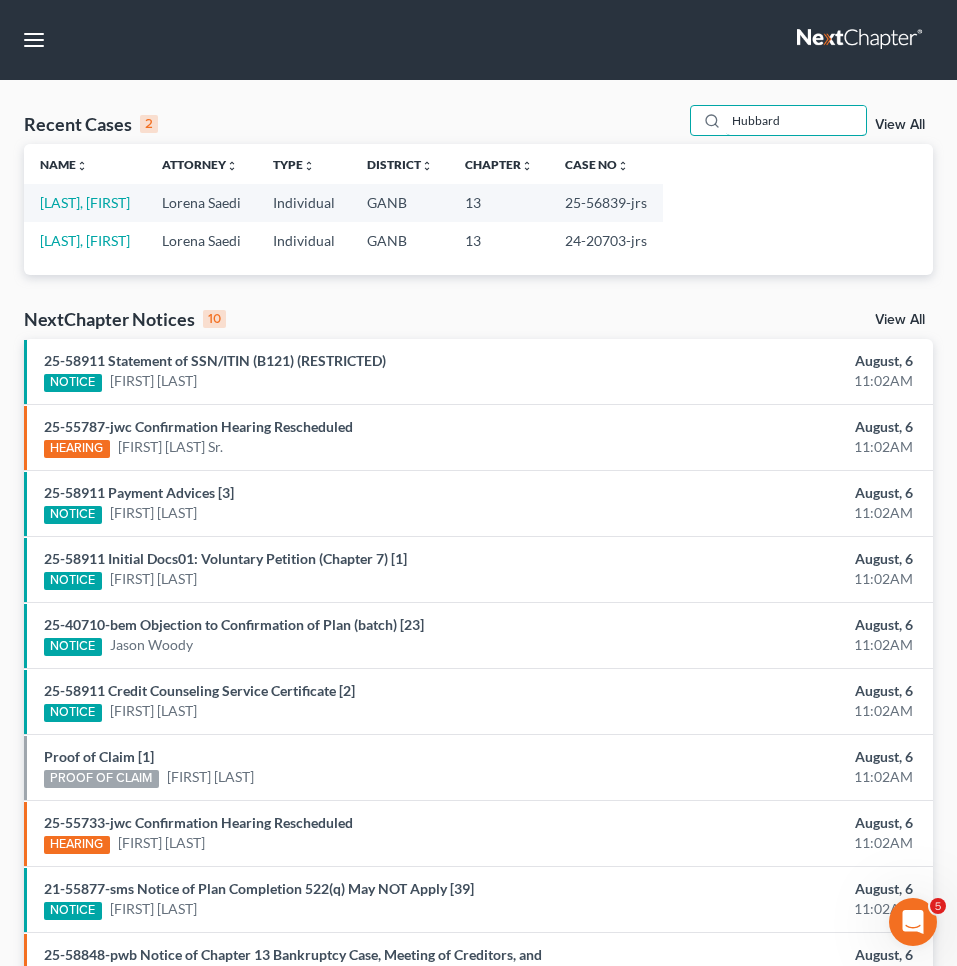 type on "Hubbard" 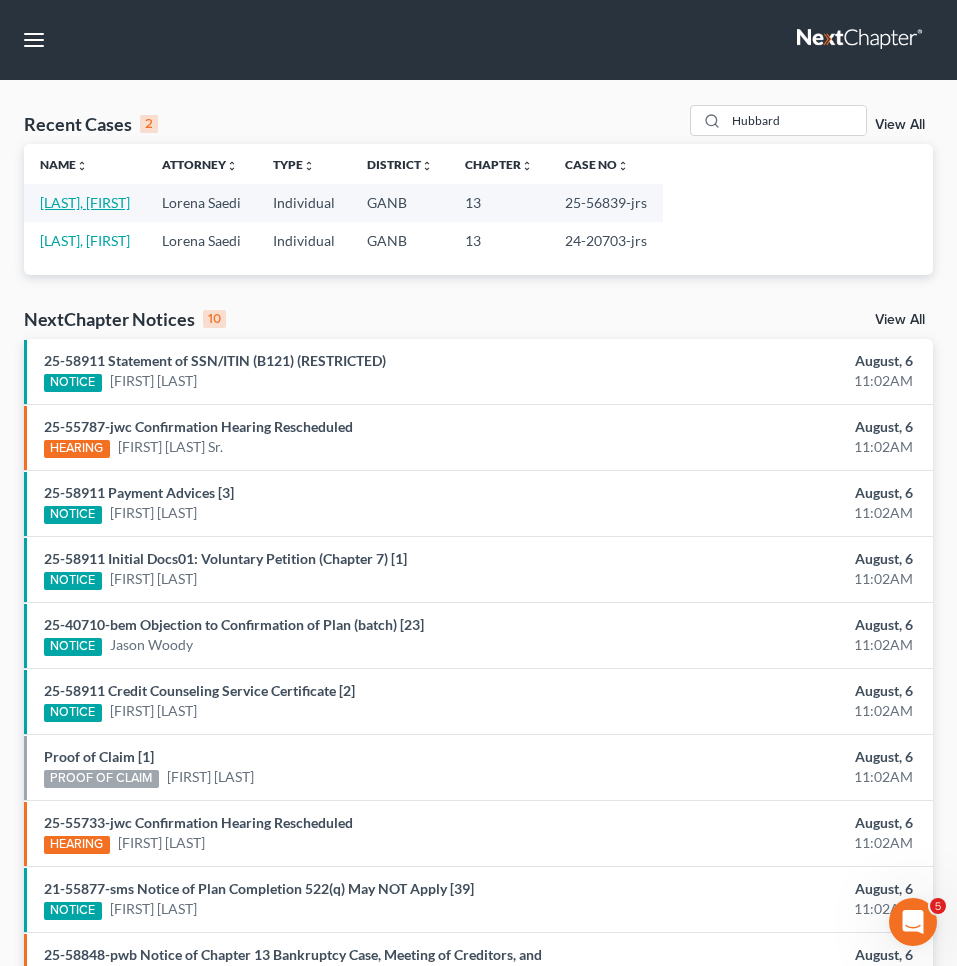 drag, startPoint x: 718, startPoint y: 151, endPoint x: 108, endPoint y: 206, distance: 612.4745 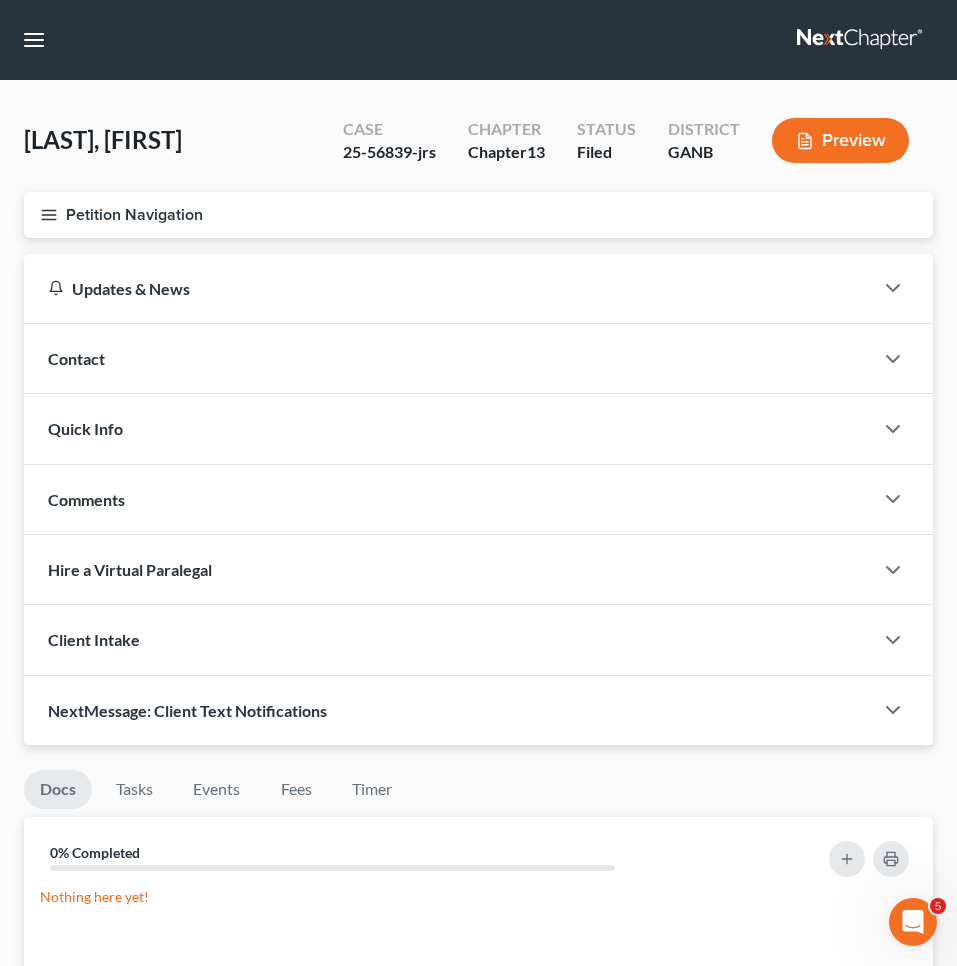 click on "Petition Navigation" at bounding box center [478, 215] 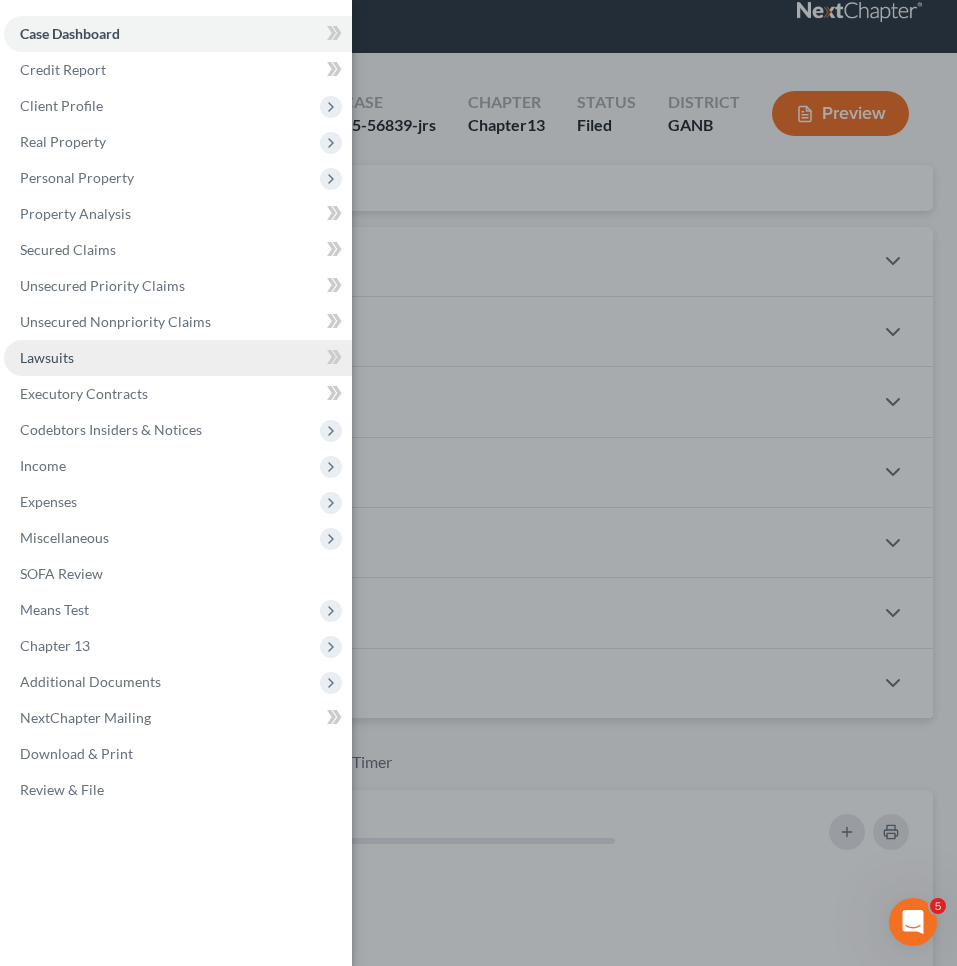 scroll, scrollTop: 32, scrollLeft: 0, axis: vertical 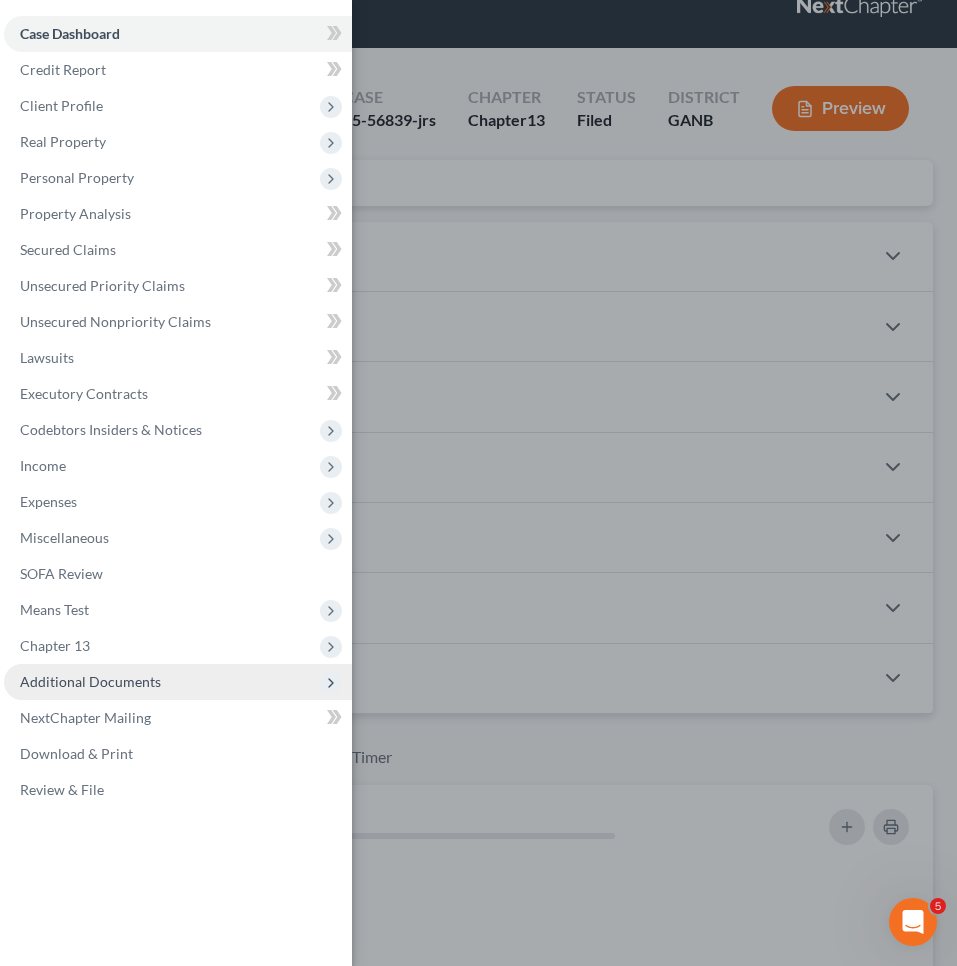 click on "Additional Documents" at bounding box center (90, 681) 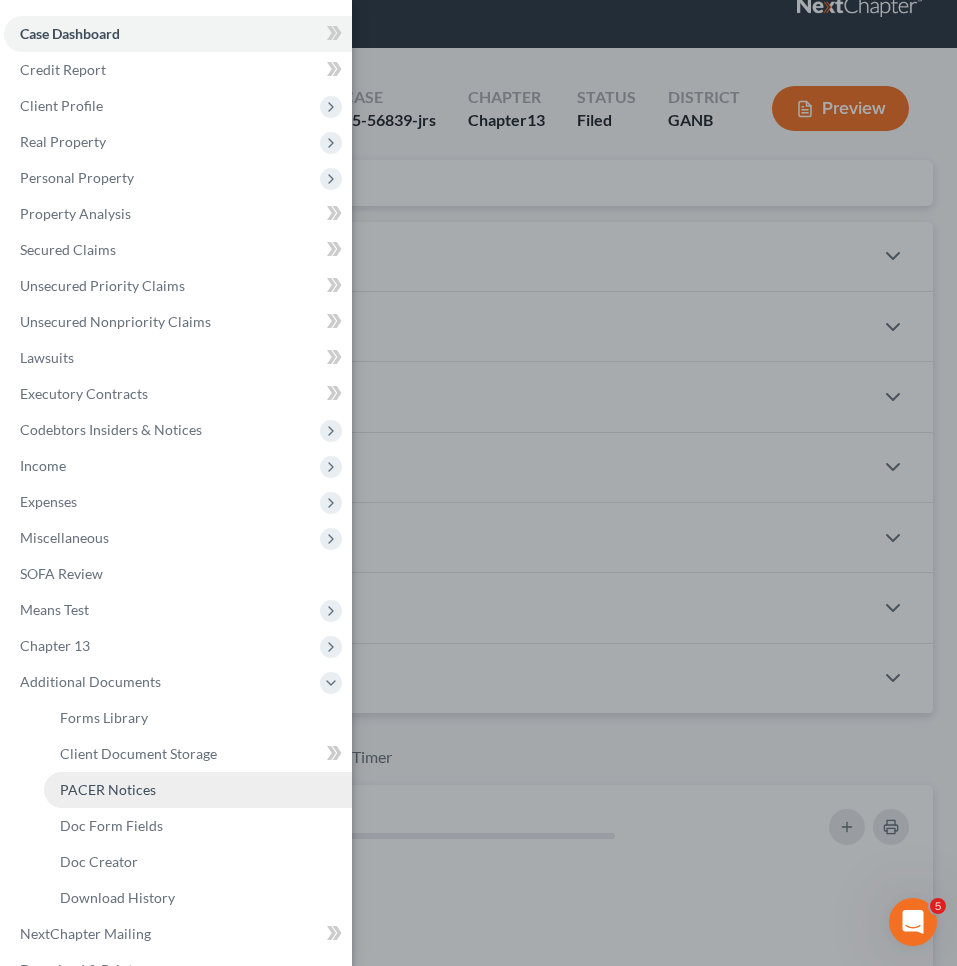click on "PACER Notices" at bounding box center [108, 789] 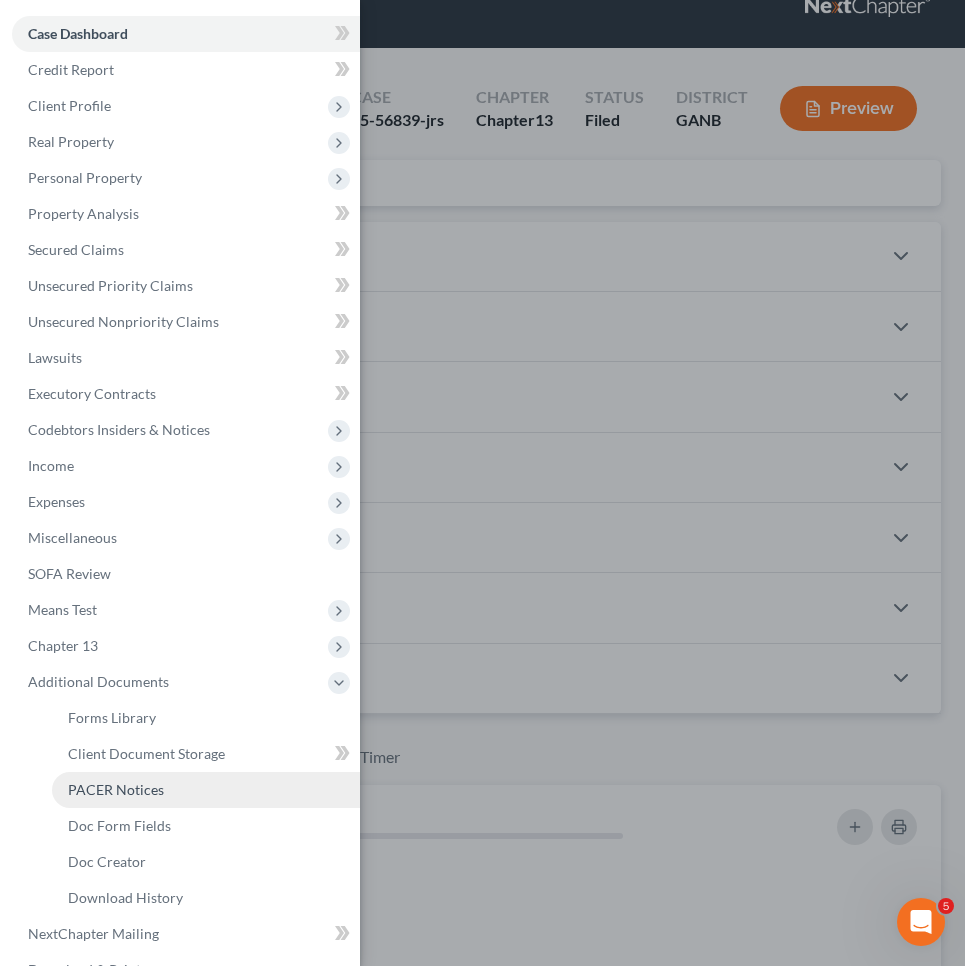scroll, scrollTop: 0, scrollLeft: 0, axis: both 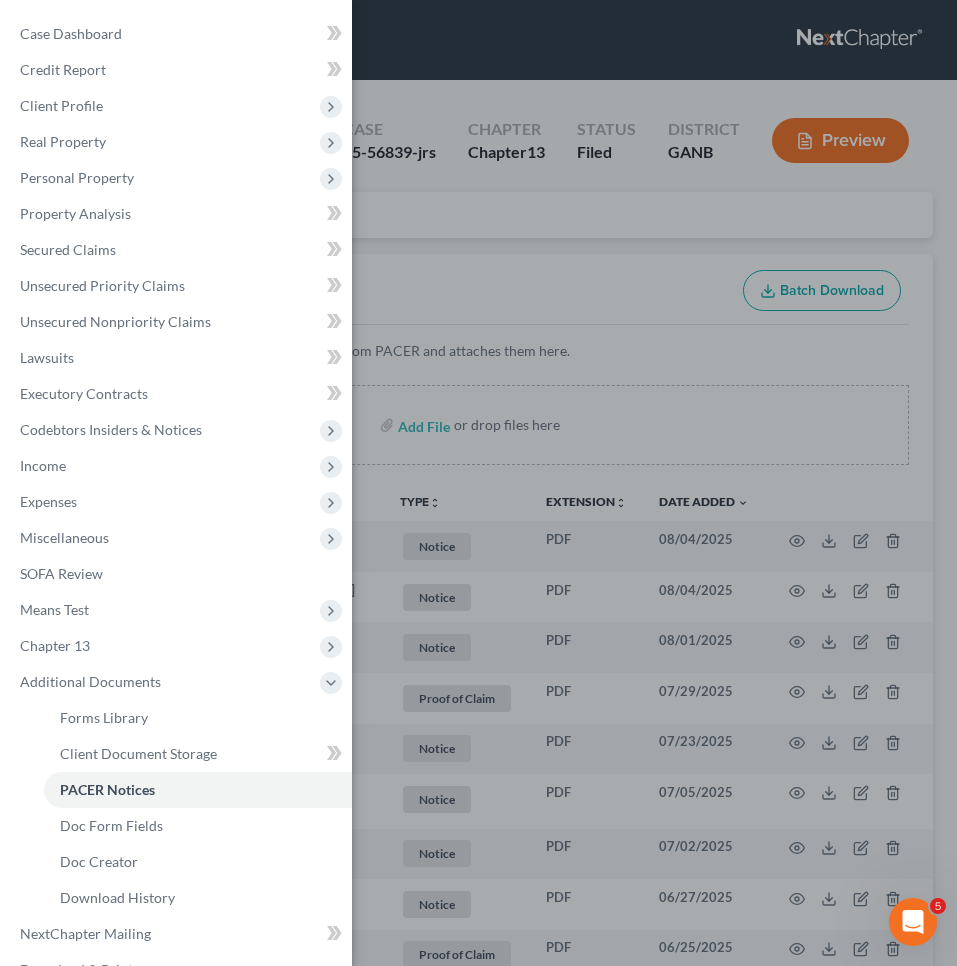 click on "Case Dashboard
Payments
Invoices
Payments
Payments
Credit Report
Client Profile" at bounding box center [478, 483] 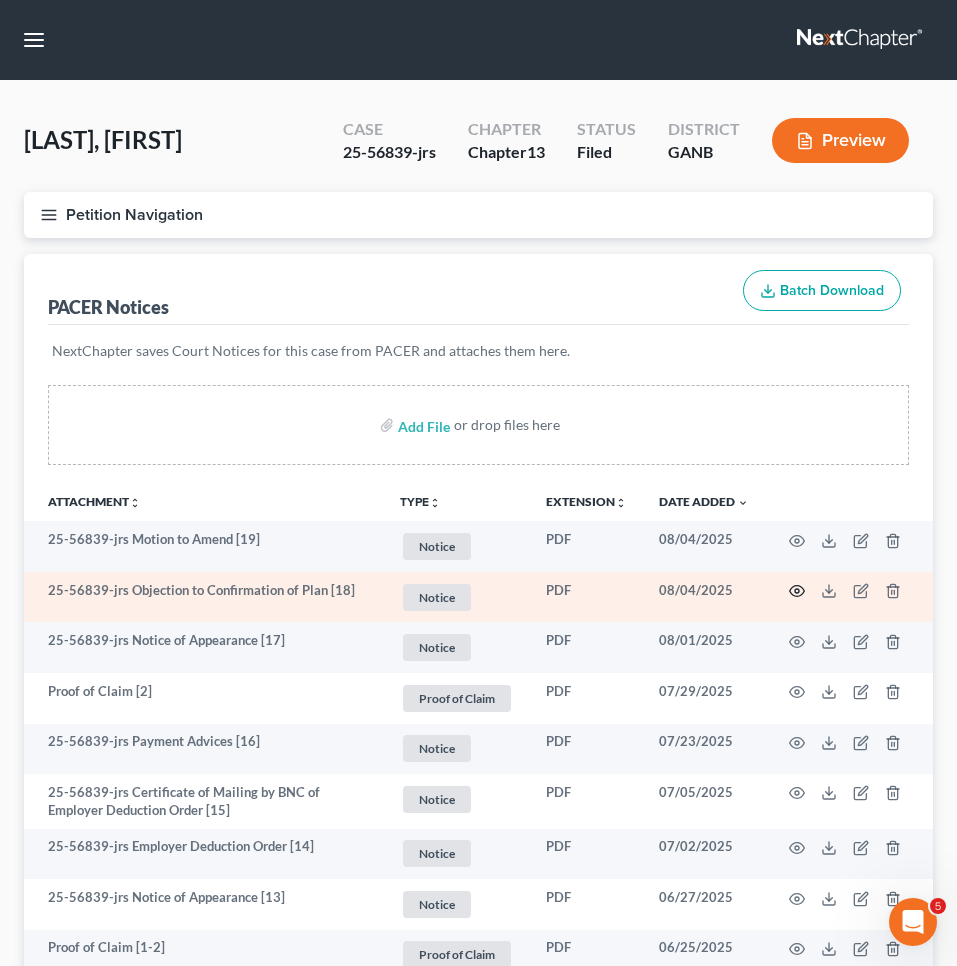 click 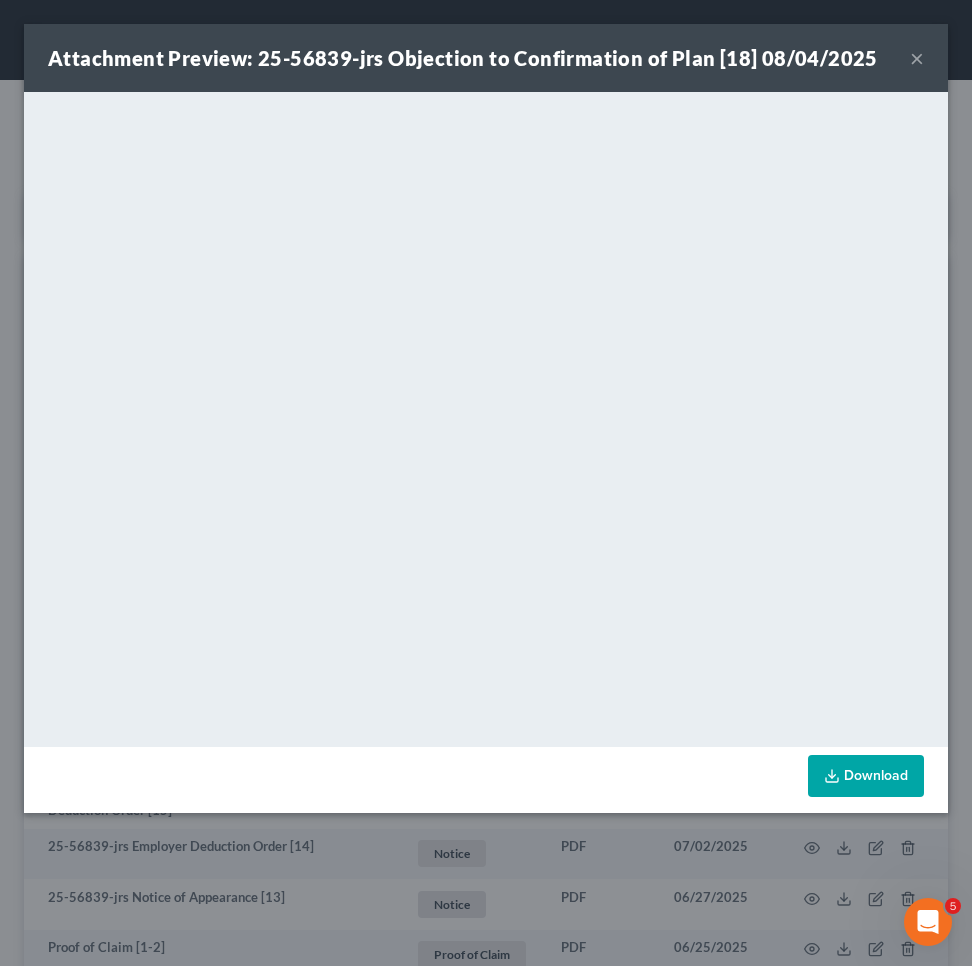 click on "×" at bounding box center (917, 58) 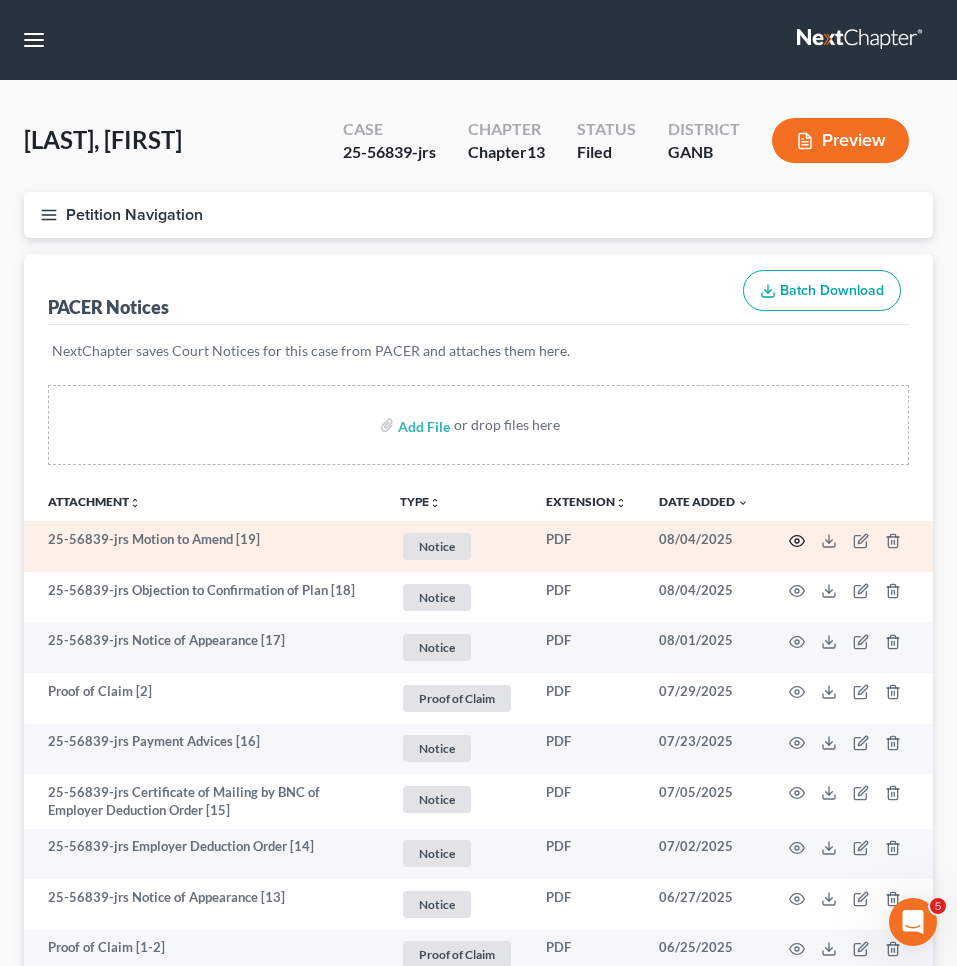 click 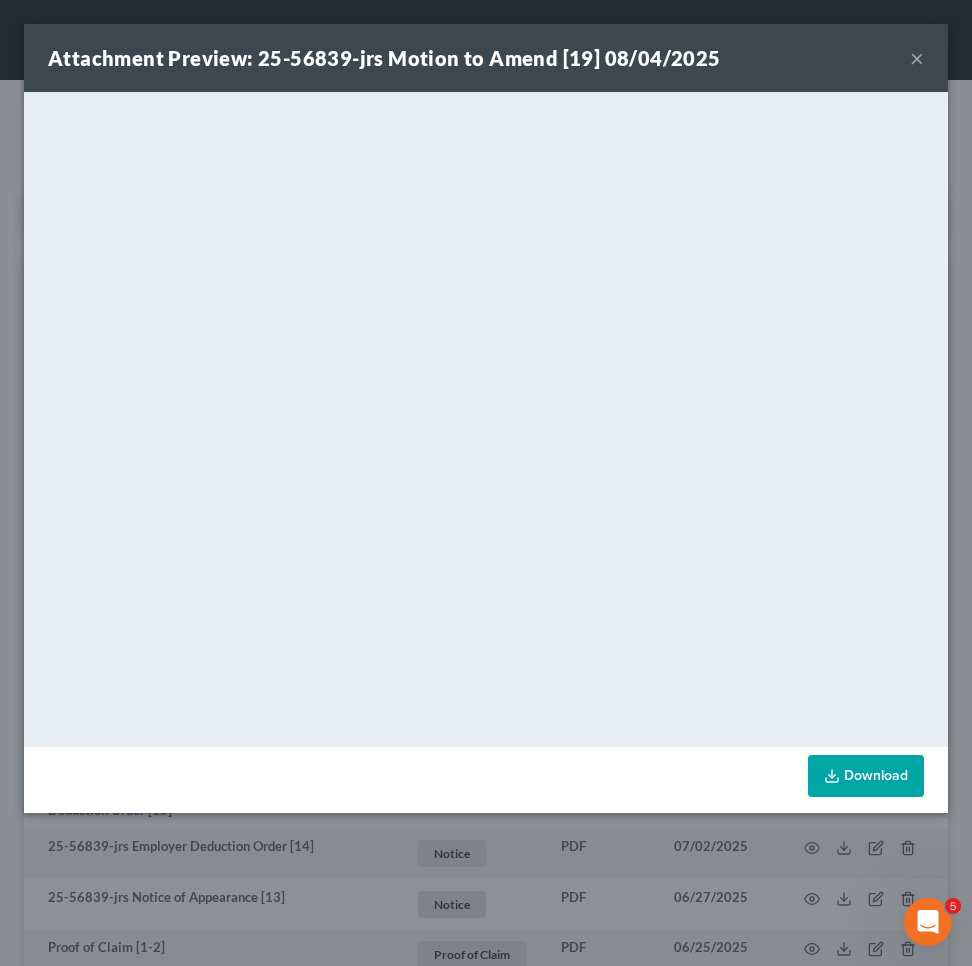click on "×" at bounding box center [917, 58] 